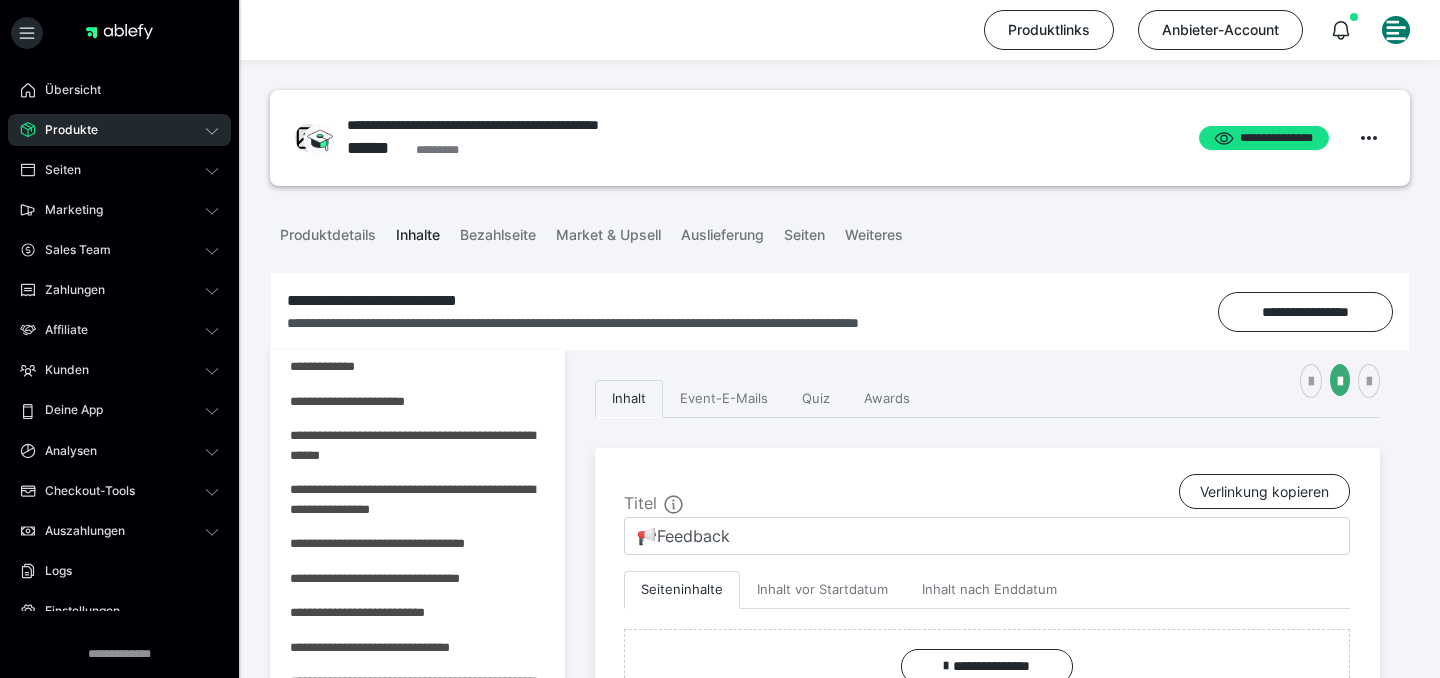 scroll, scrollTop: 290, scrollLeft: 0, axis: vertical 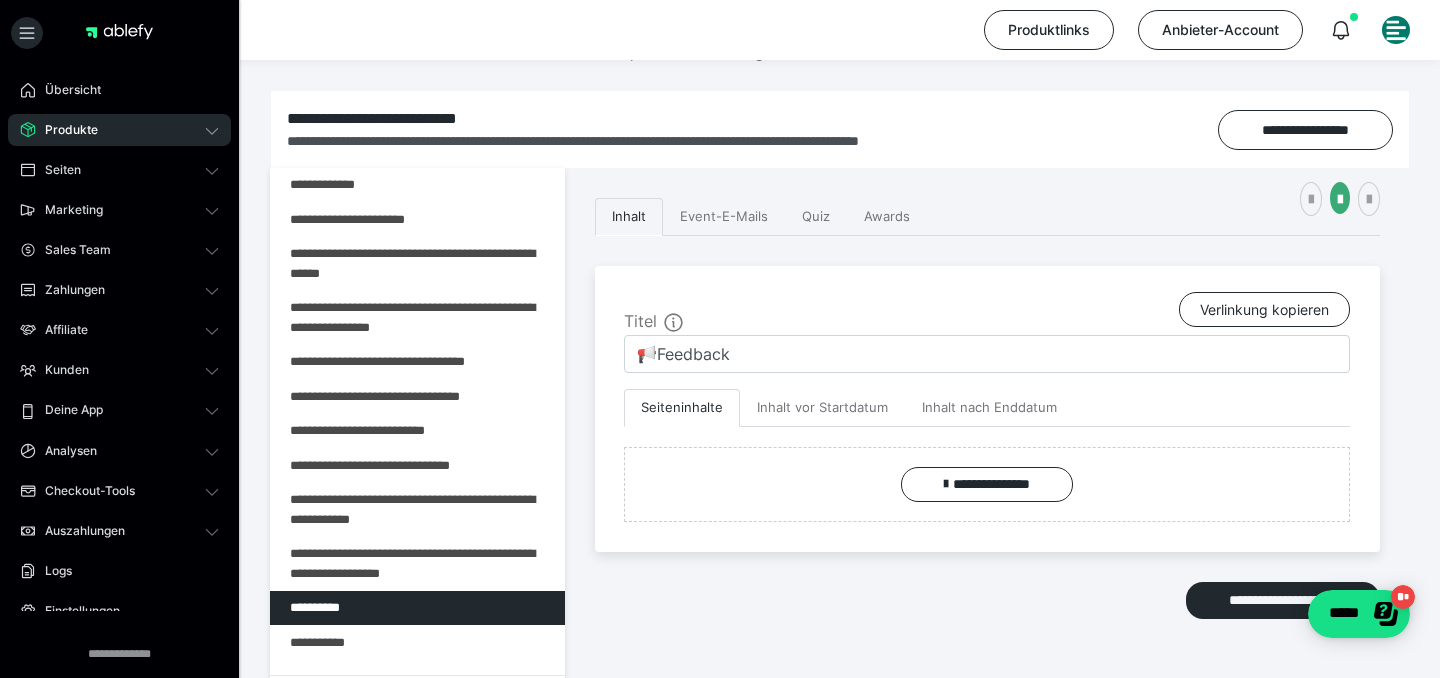 click on "Produkte" at bounding box center (64, 130) 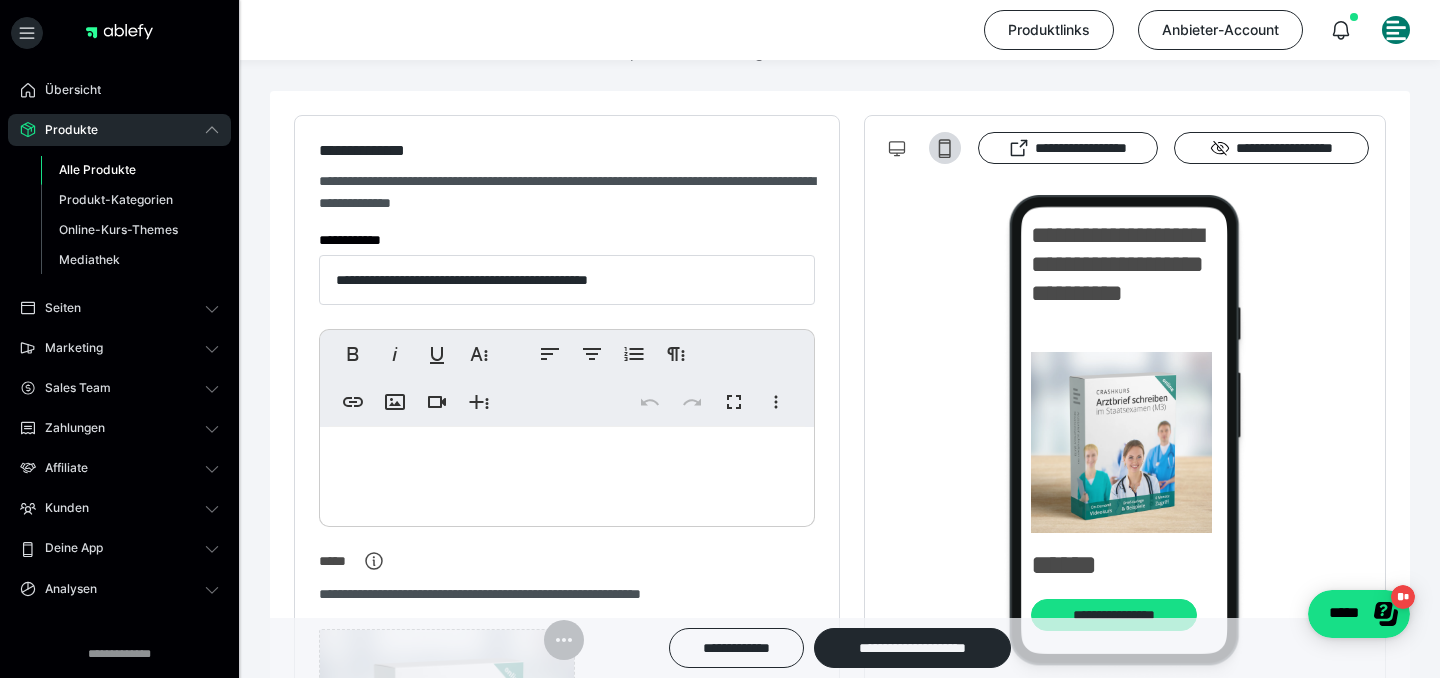 click on "Alle Produkte" at bounding box center [97, 169] 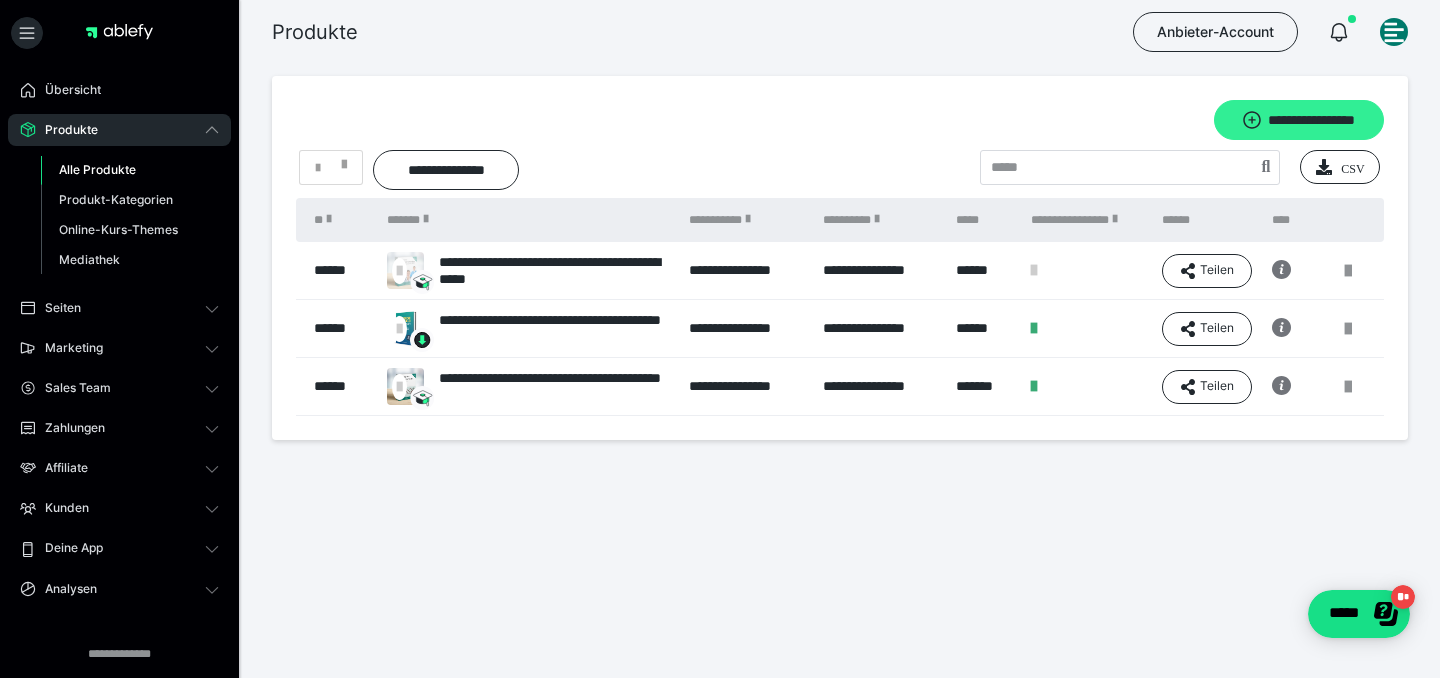 click on "**********" at bounding box center [1299, 120] 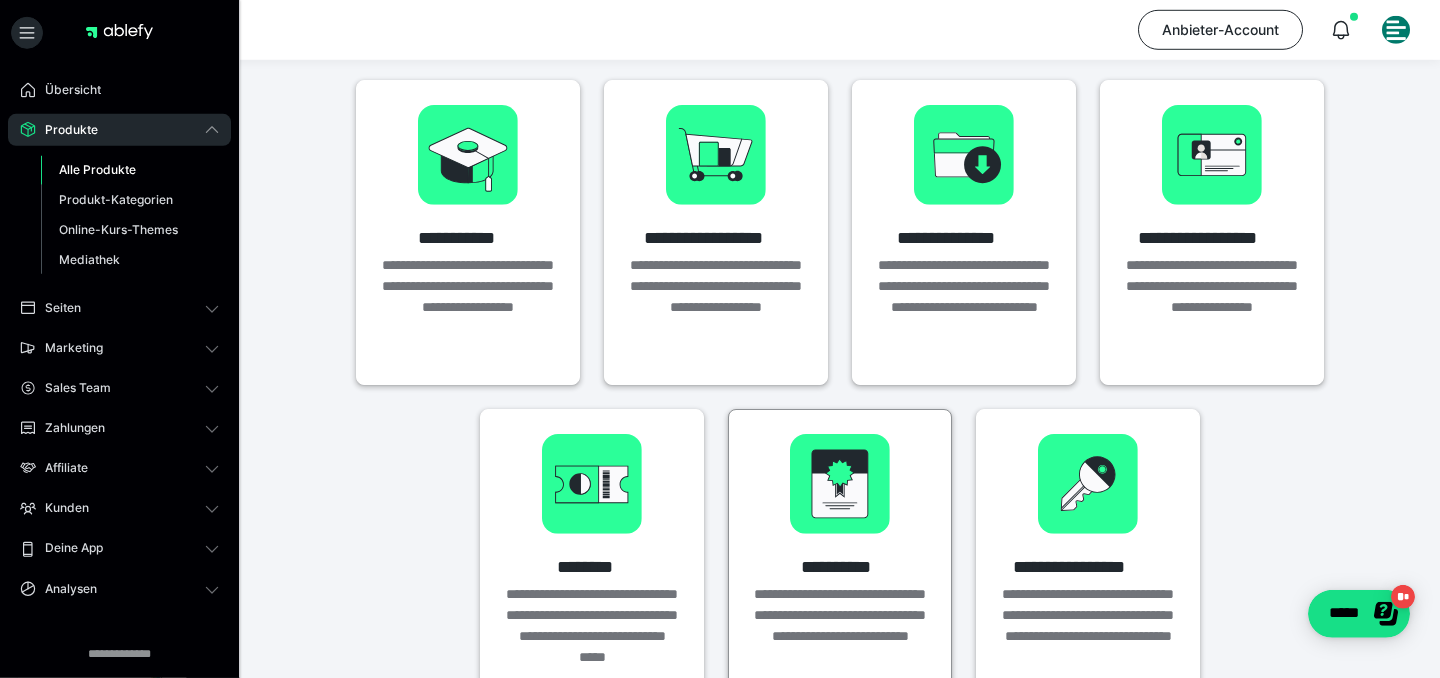scroll, scrollTop: 108, scrollLeft: 0, axis: vertical 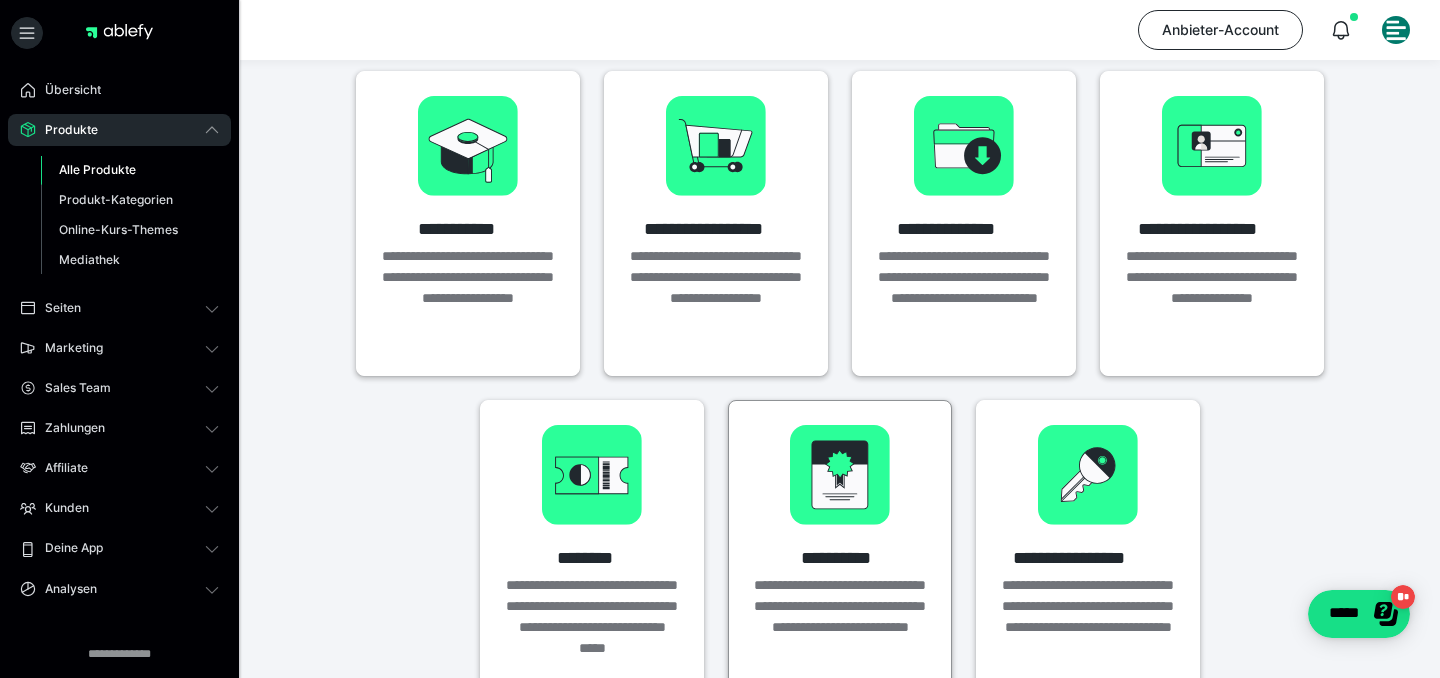 click at bounding box center (840, 475) 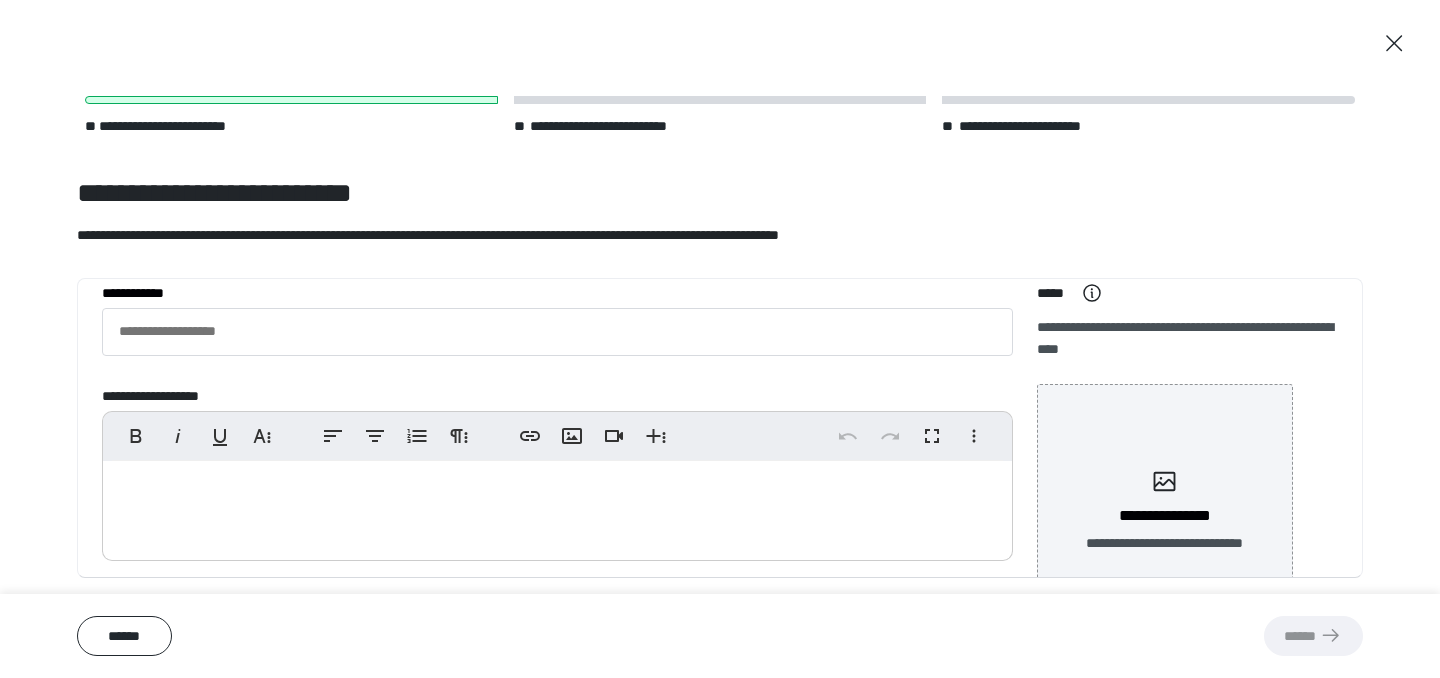 scroll, scrollTop: 0, scrollLeft: 0, axis: both 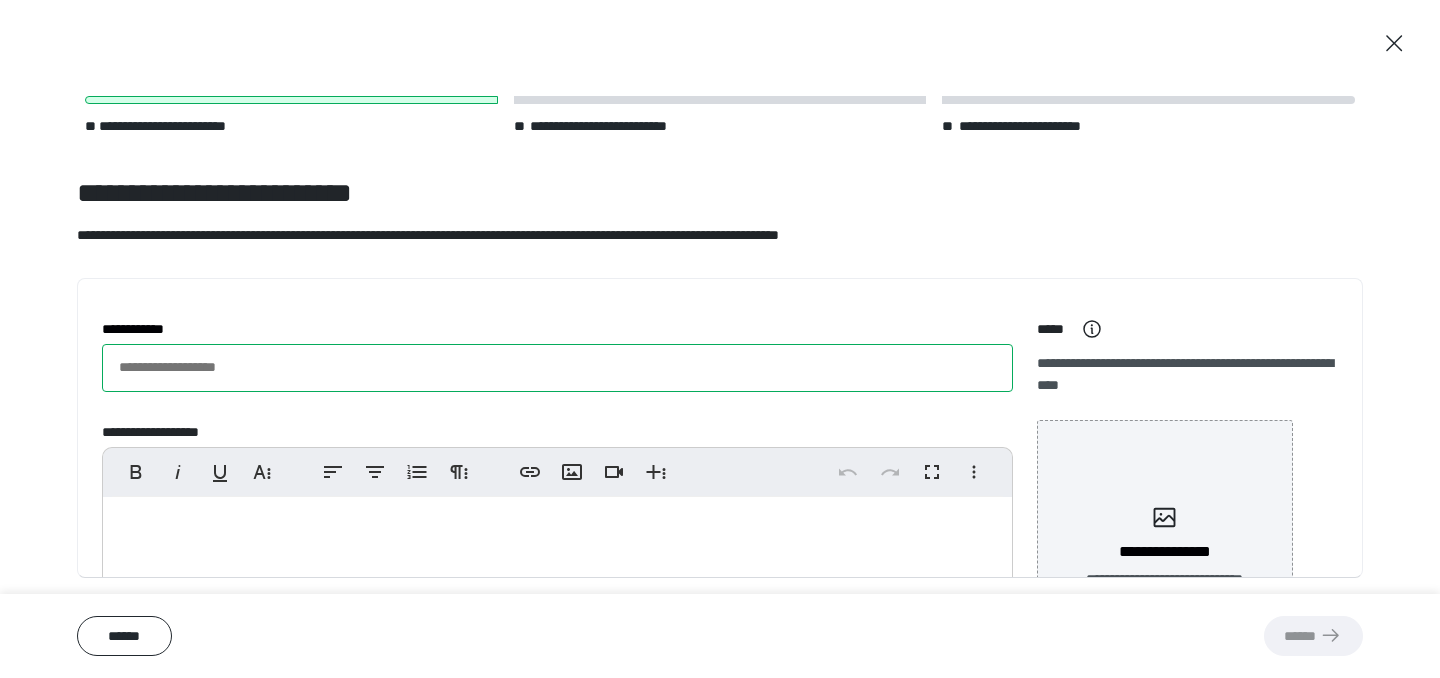 click on "**********" at bounding box center [557, 368] 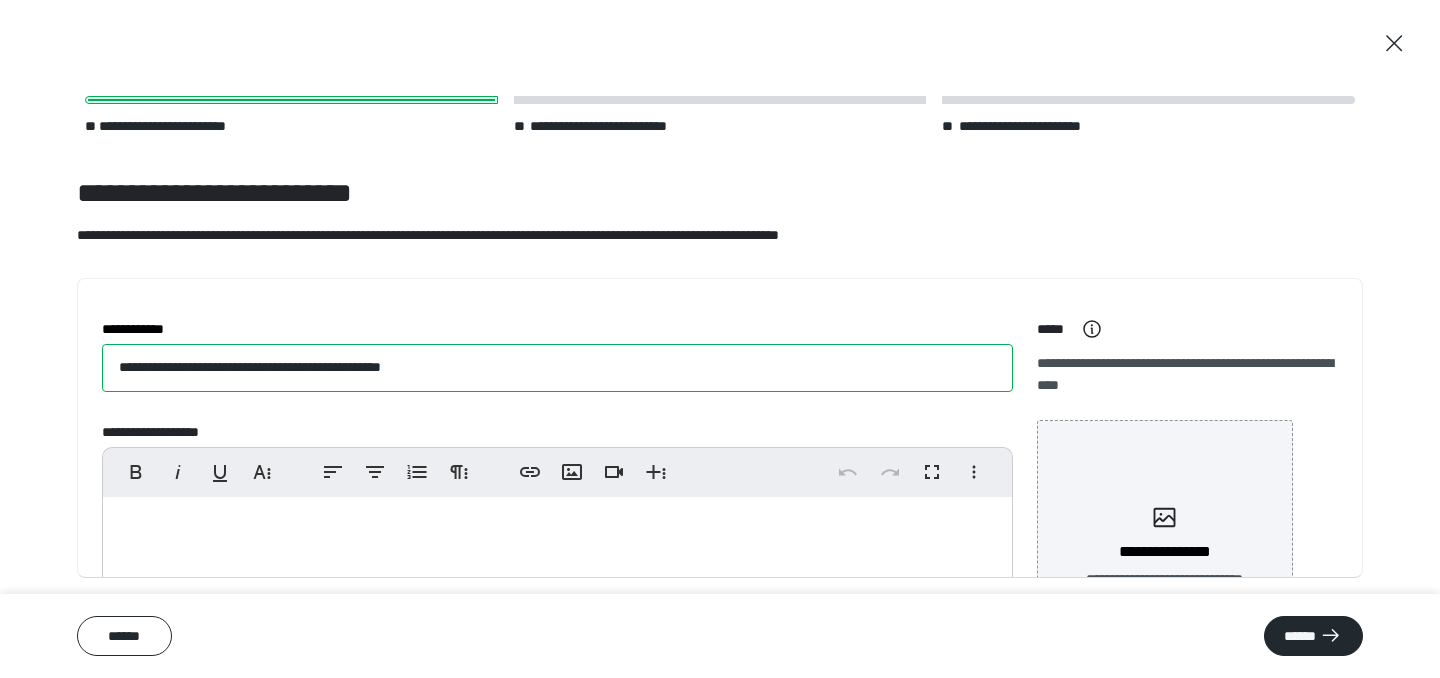 type on "**********" 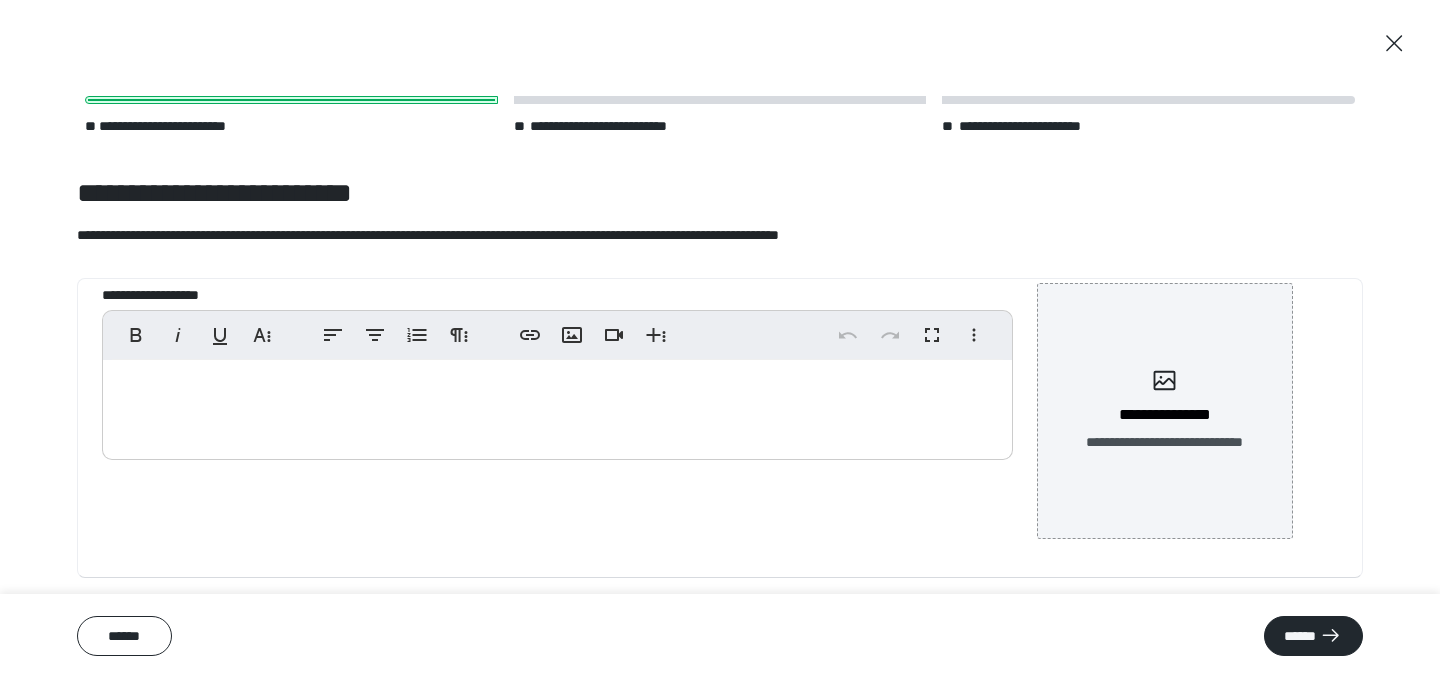 scroll, scrollTop: 139, scrollLeft: 0, axis: vertical 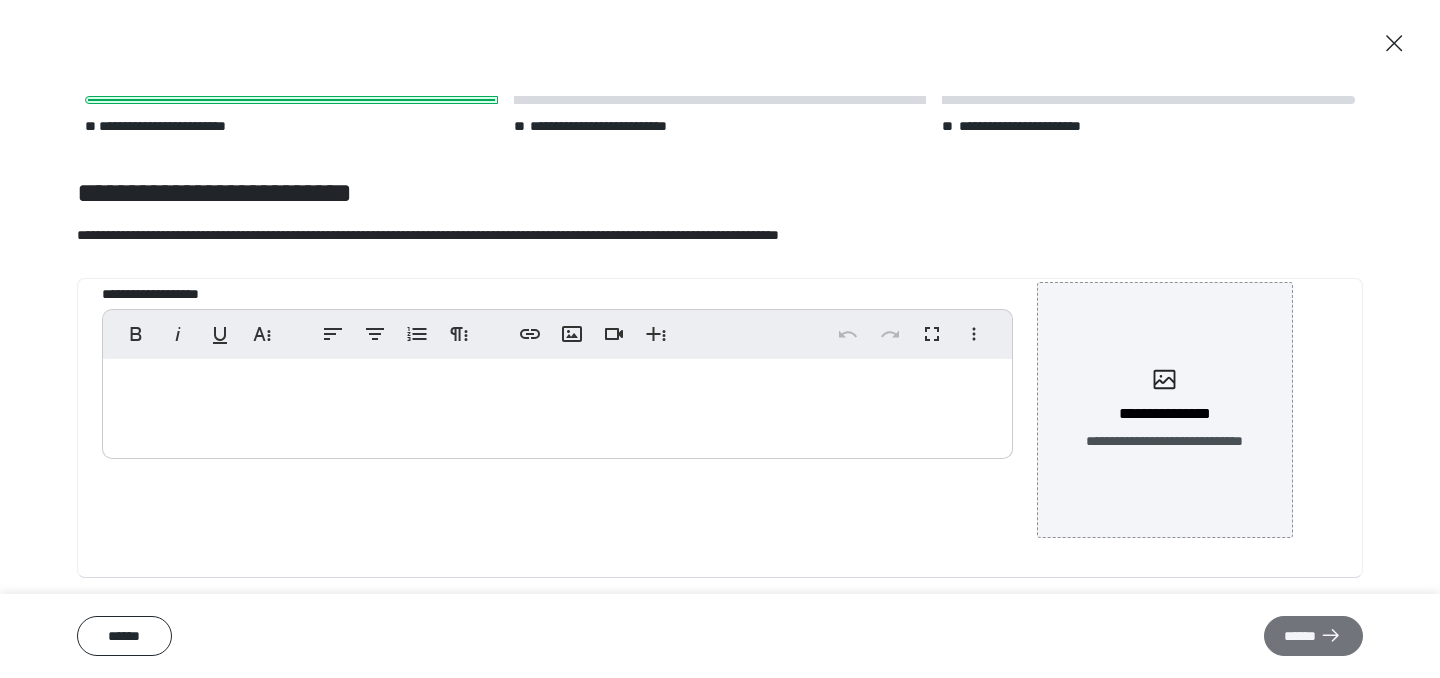 click on "******" at bounding box center [1313, 636] 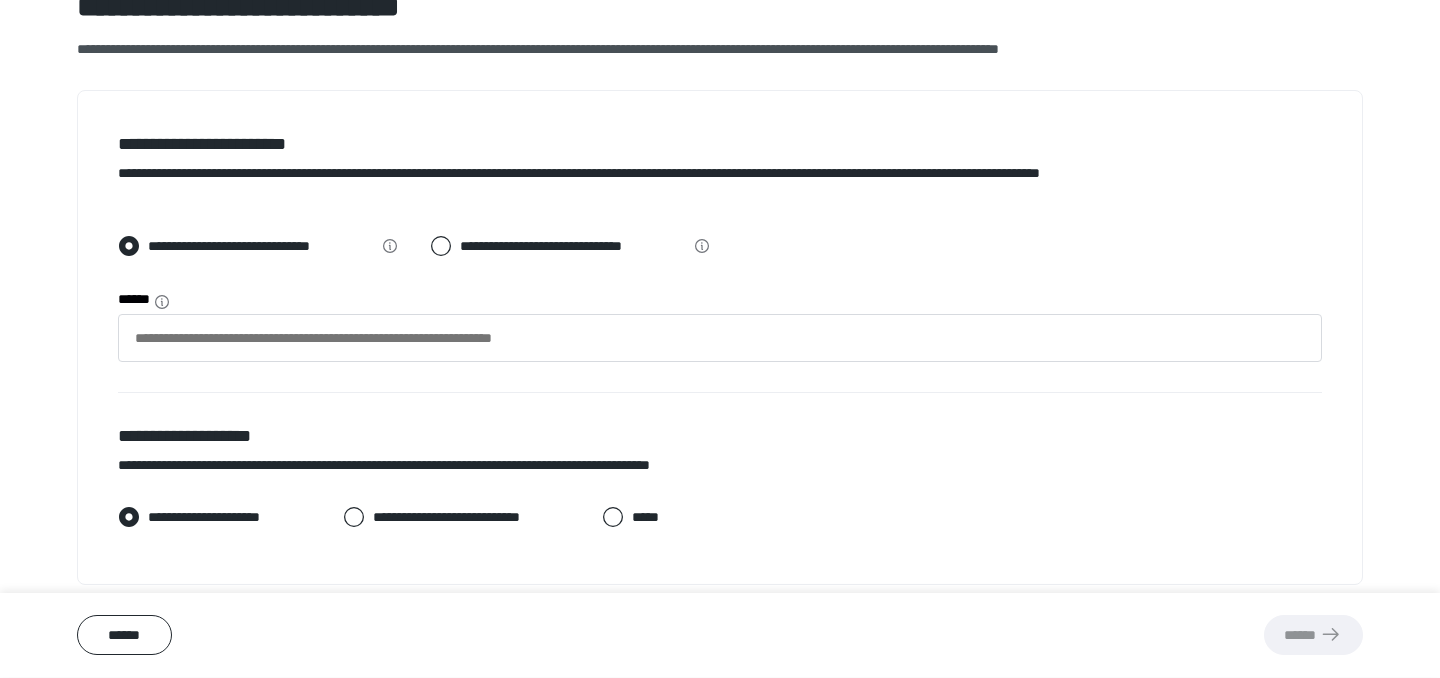 scroll, scrollTop: 195, scrollLeft: 0, axis: vertical 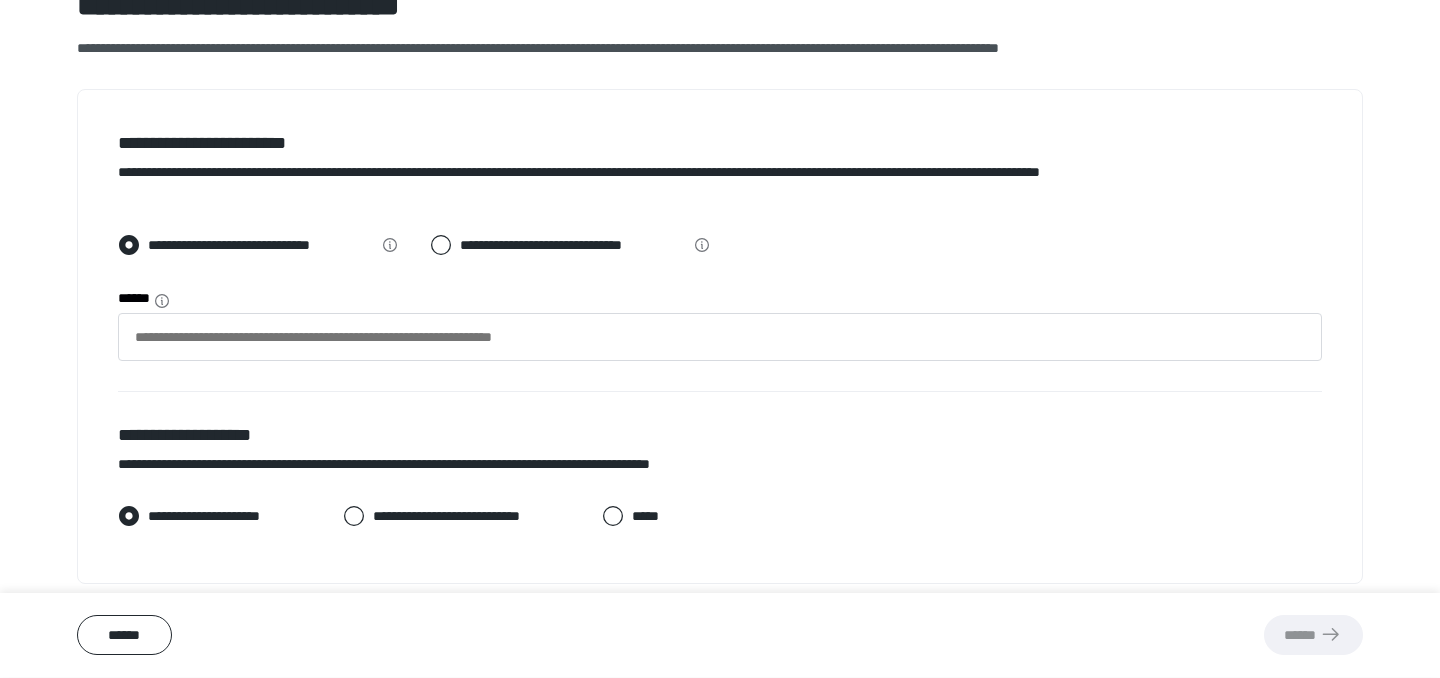 click on "******" at bounding box center (1313, 636) 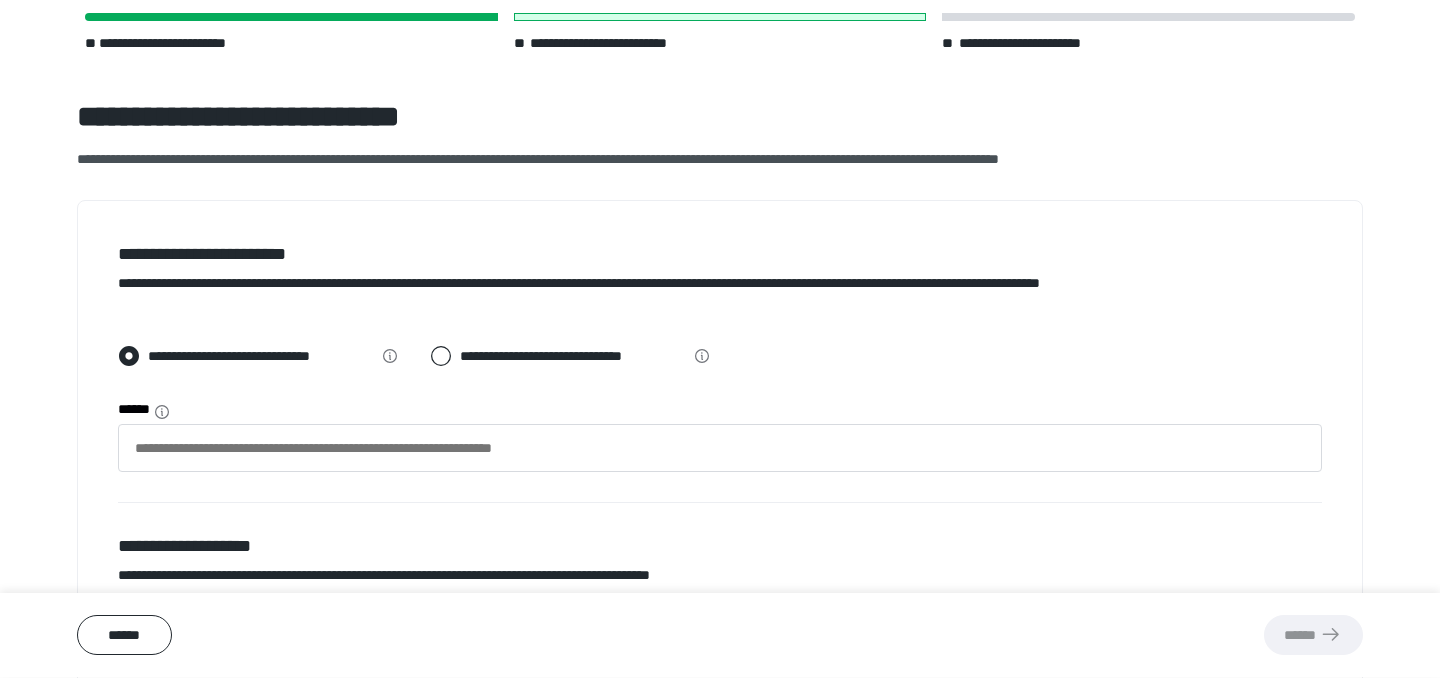 scroll, scrollTop: 78, scrollLeft: 0, axis: vertical 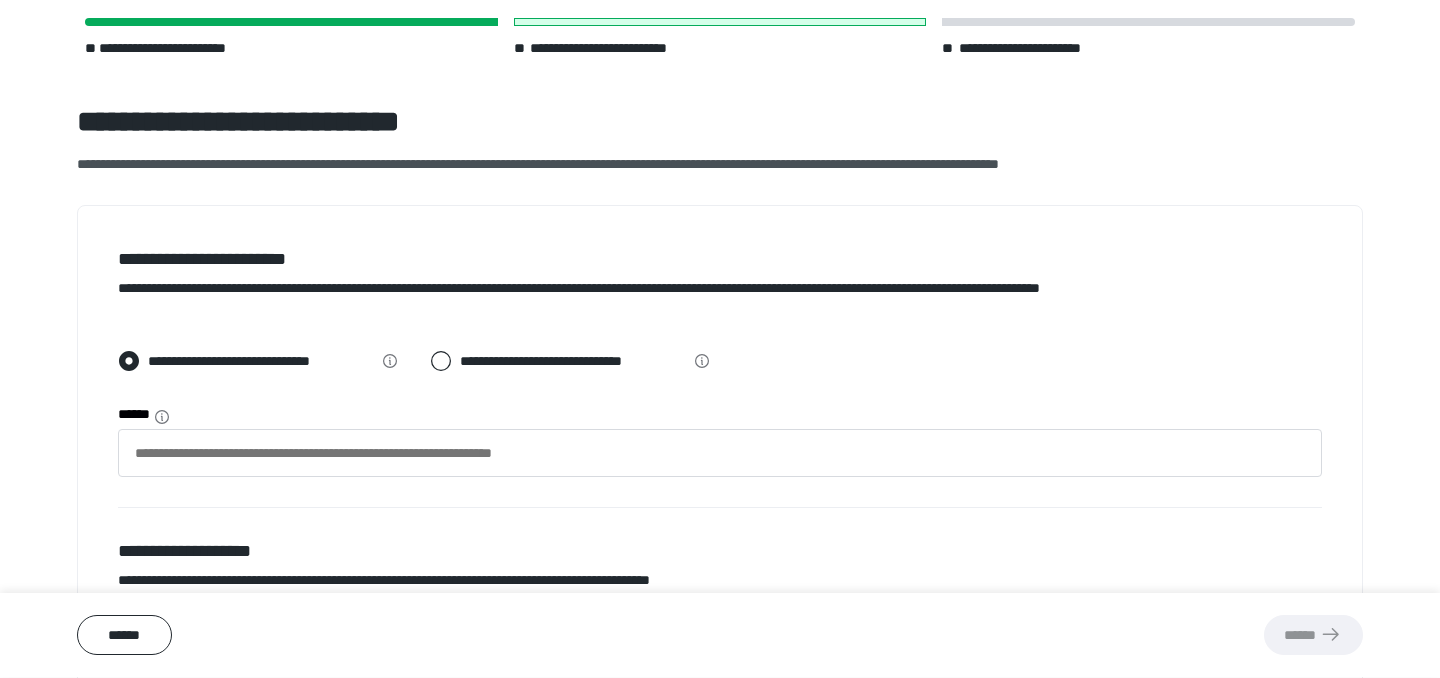 click on "**********" at bounding box center [261, 361] 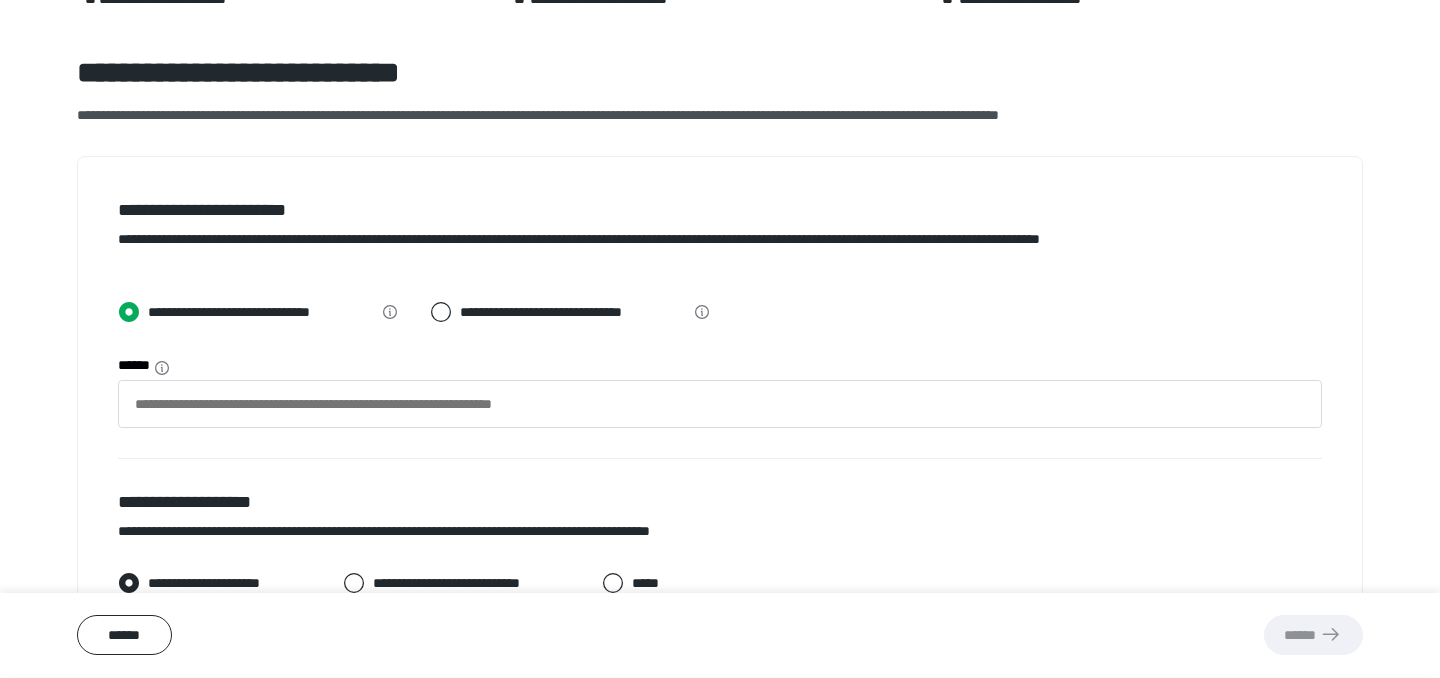 scroll, scrollTop: 195, scrollLeft: 0, axis: vertical 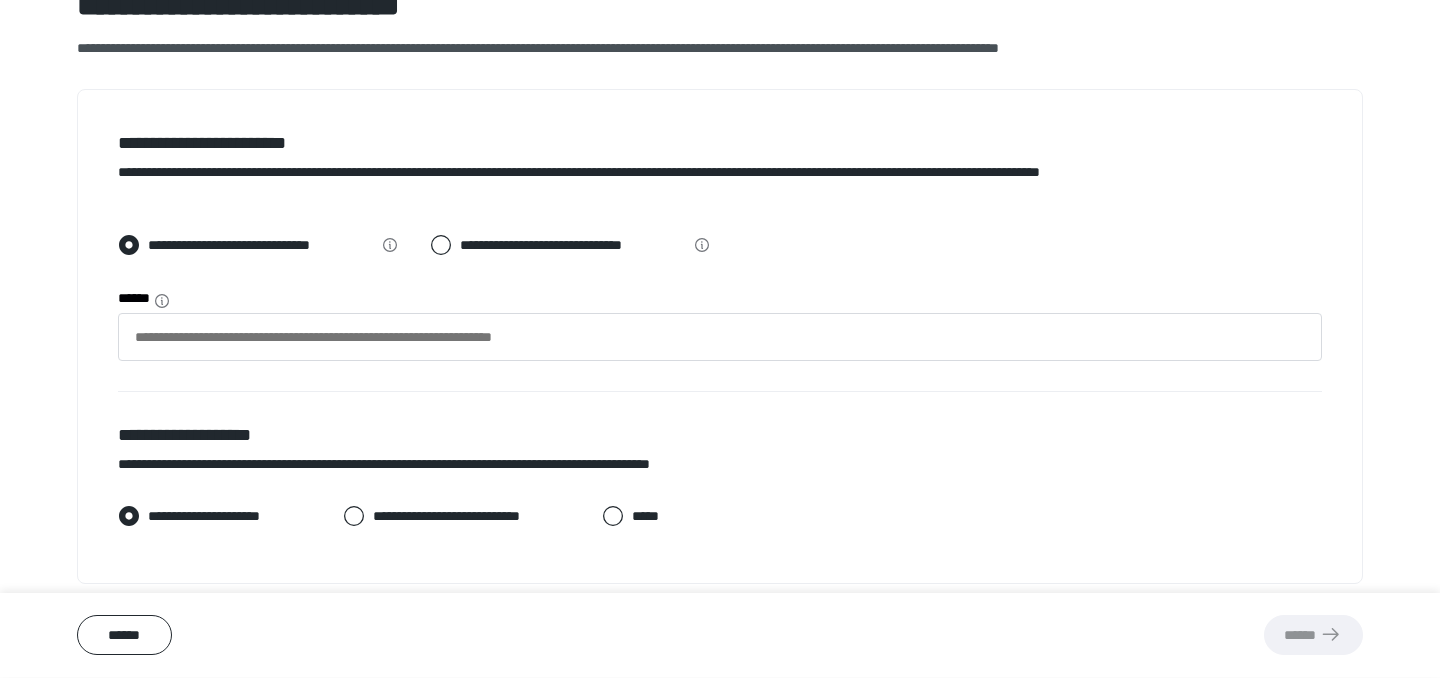click on "**********" at bounding box center [225, 516] 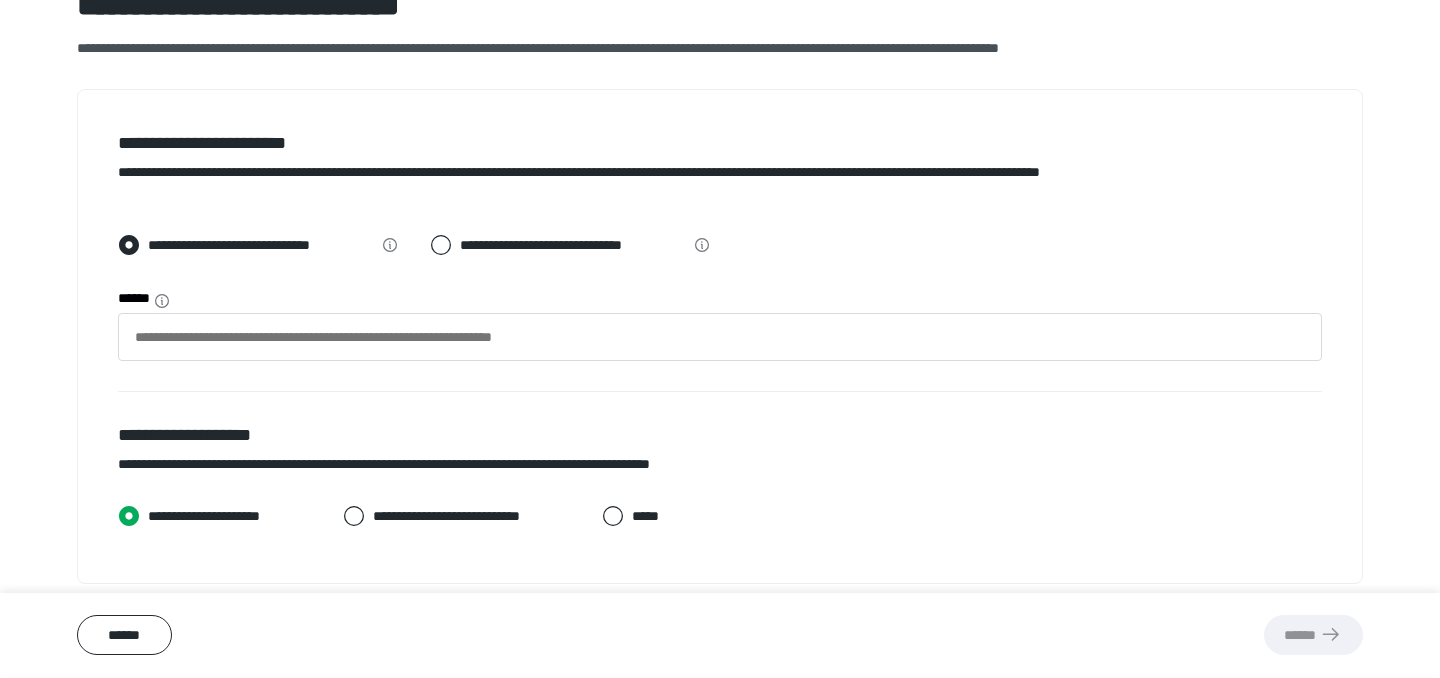 click on "**********" at bounding box center (118, 516) 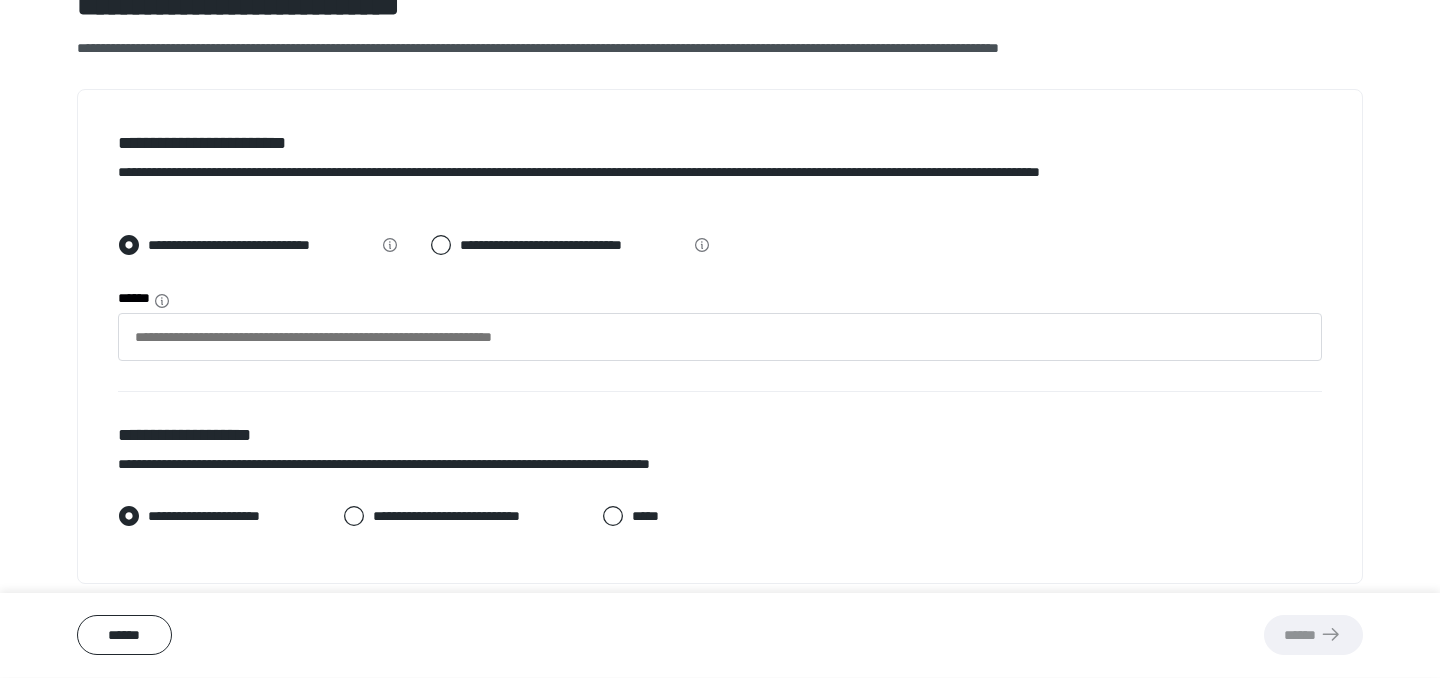 click on "******" at bounding box center (1313, 636) 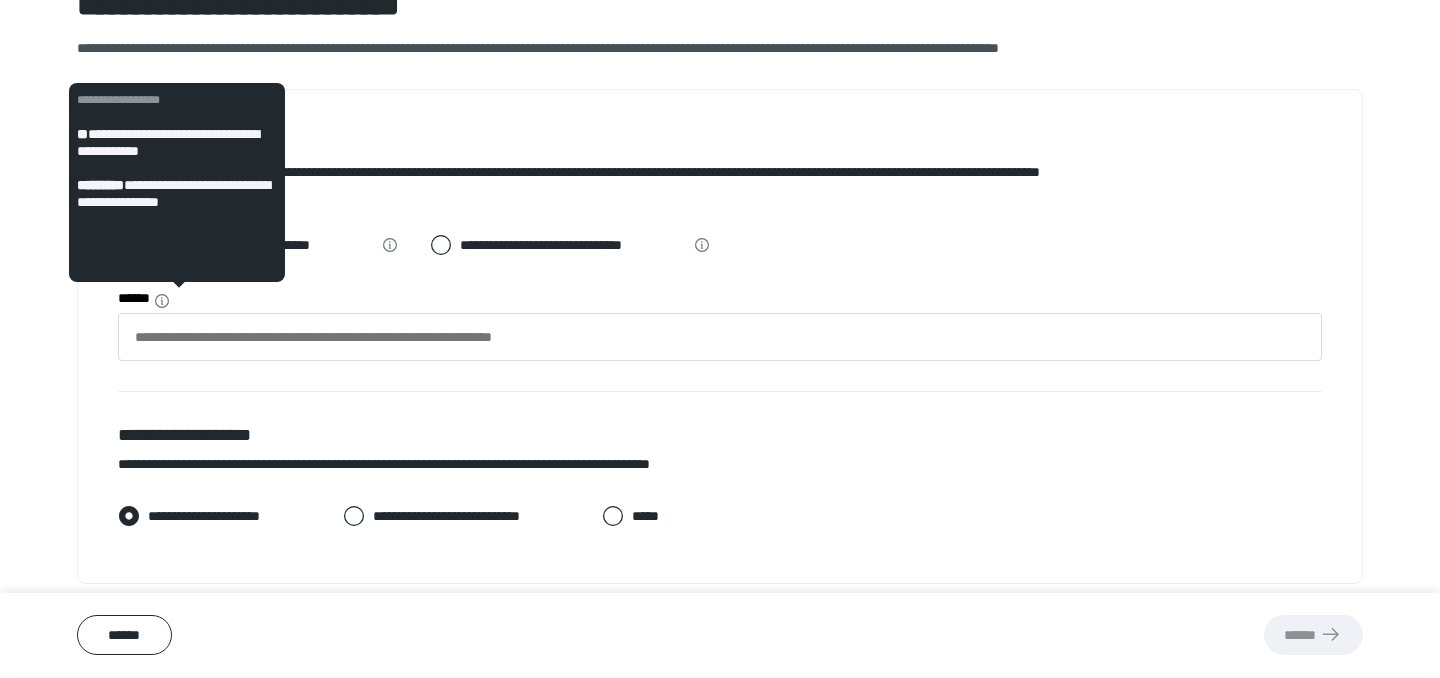 scroll, scrollTop: 180, scrollLeft: 0, axis: vertical 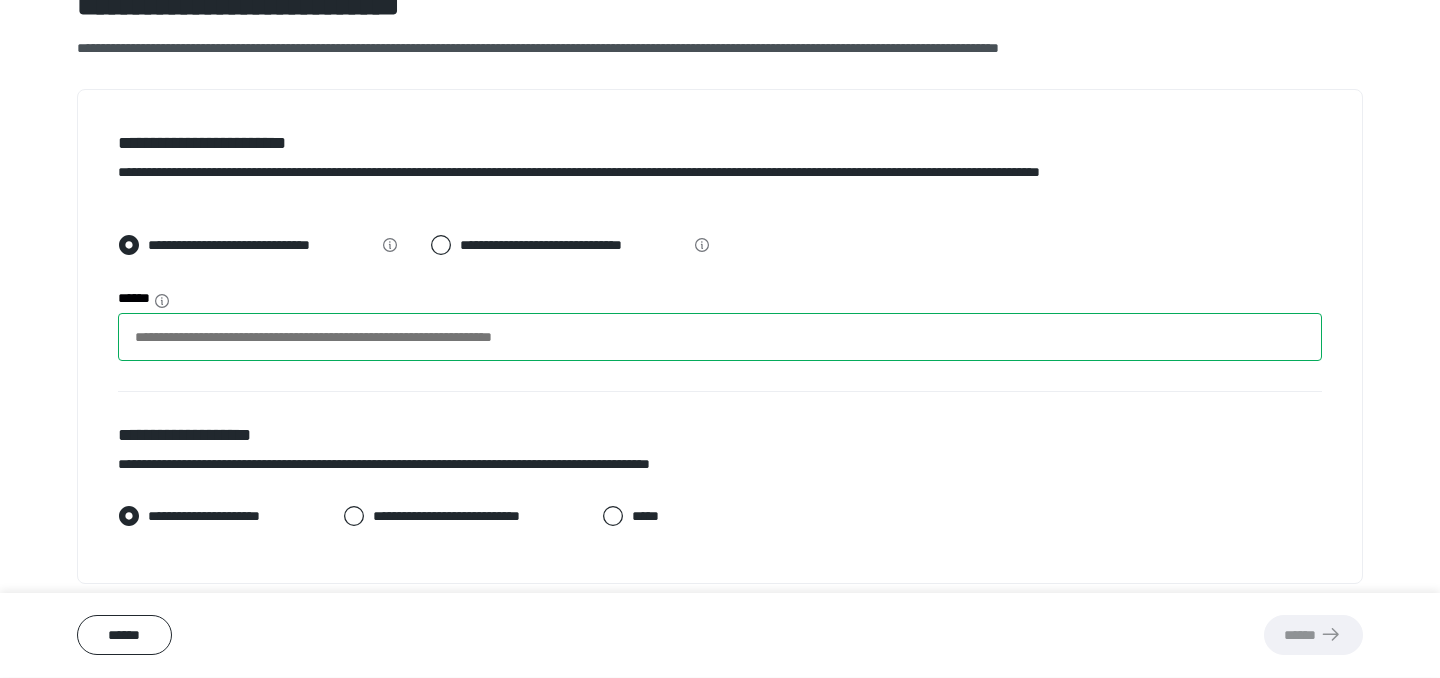 click on "******" at bounding box center [720, 337] 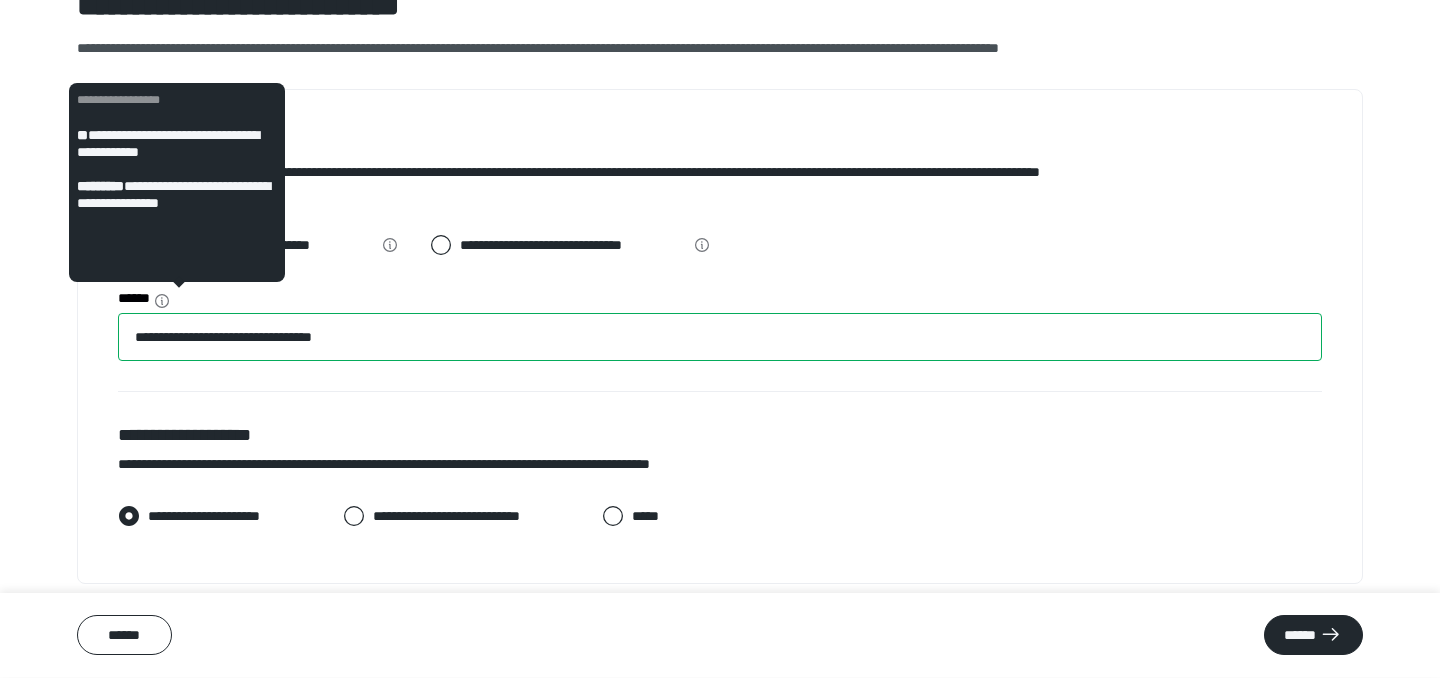 scroll, scrollTop: 180, scrollLeft: 0, axis: vertical 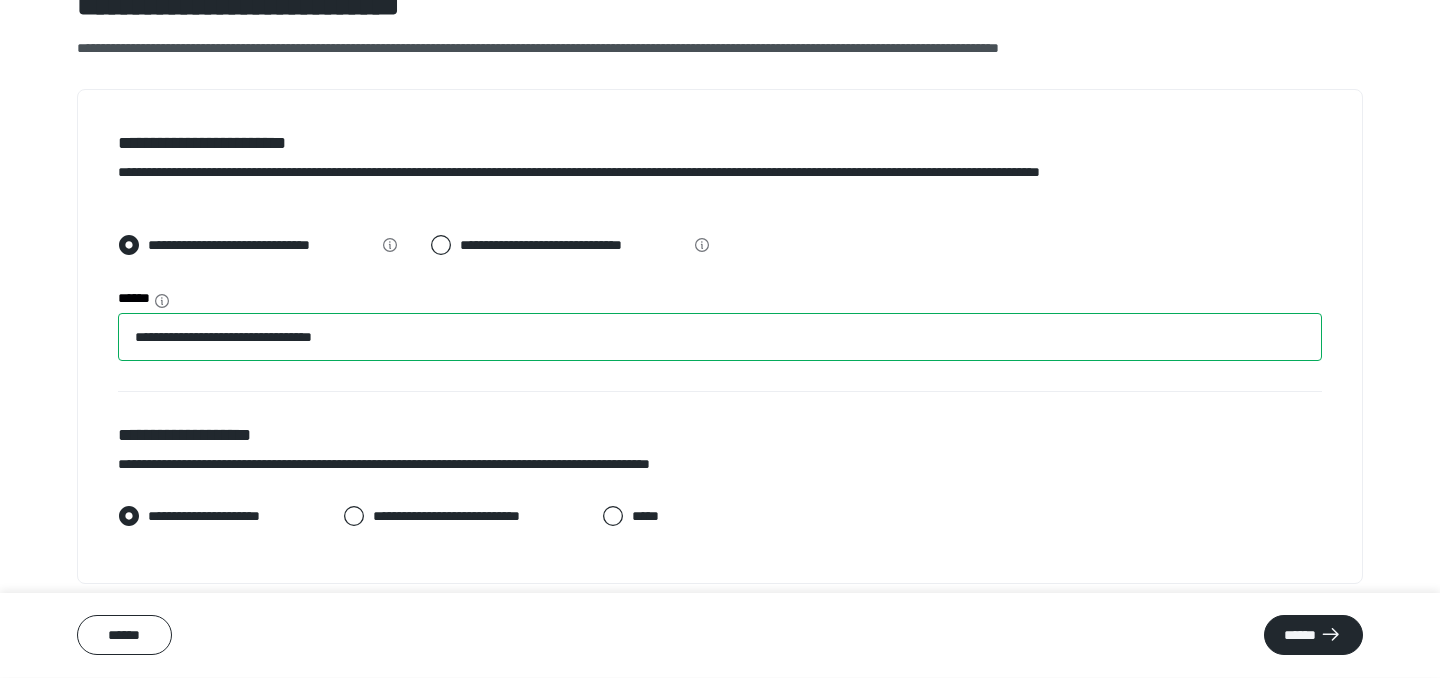 click on "**********" at bounding box center [720, 337] 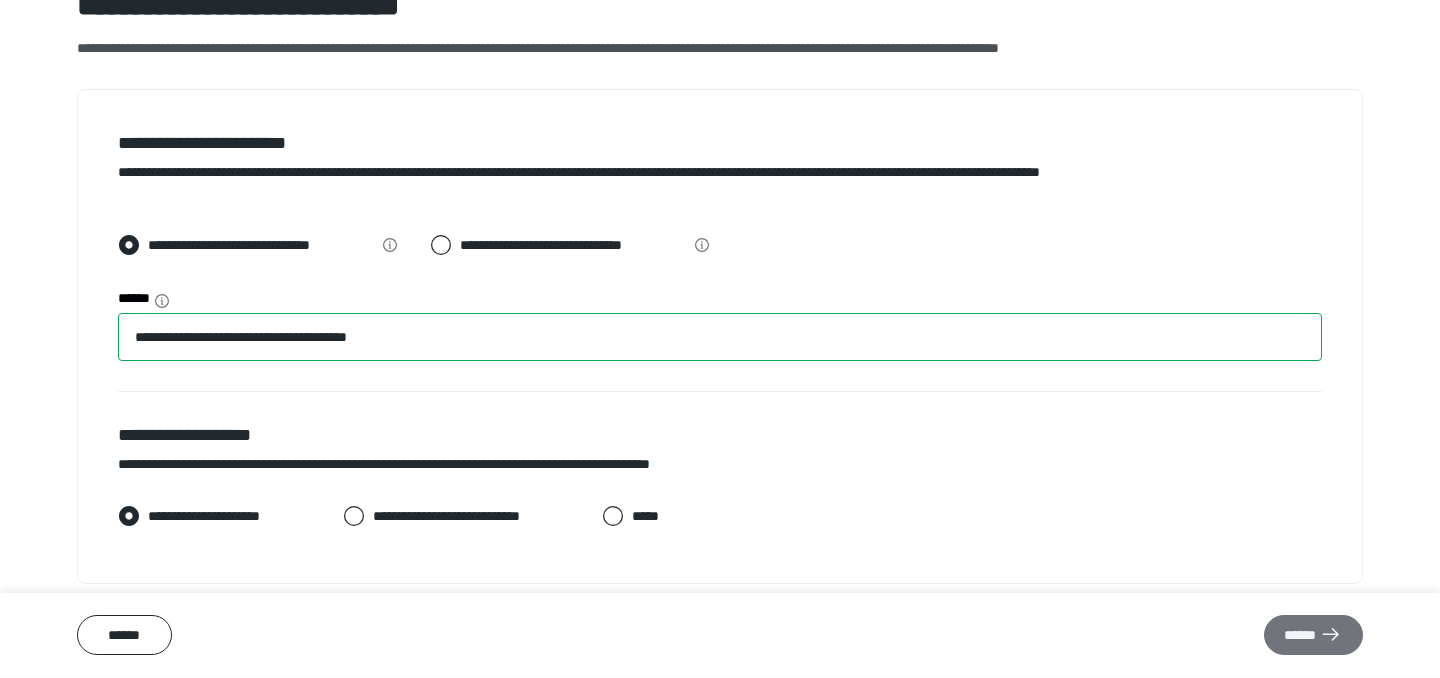 type on "**********" 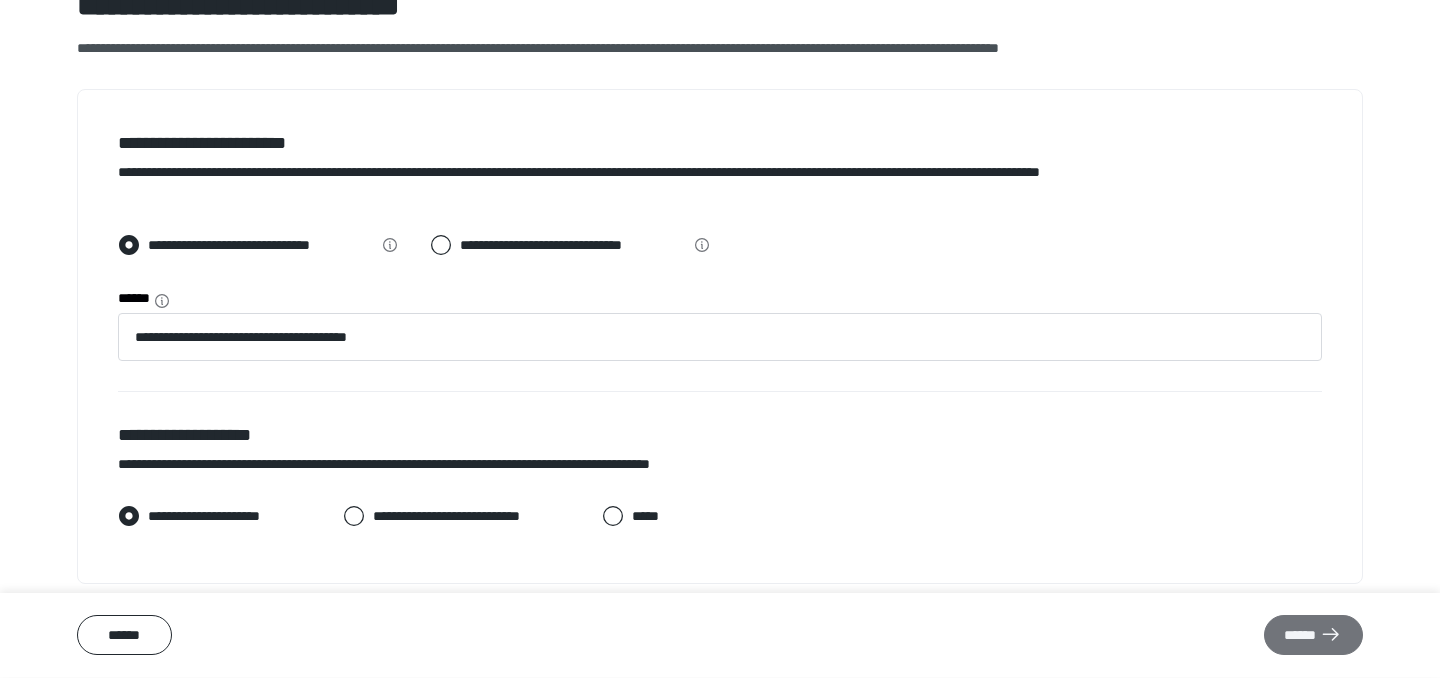 click on "******" at bounding box center [1313, 636] 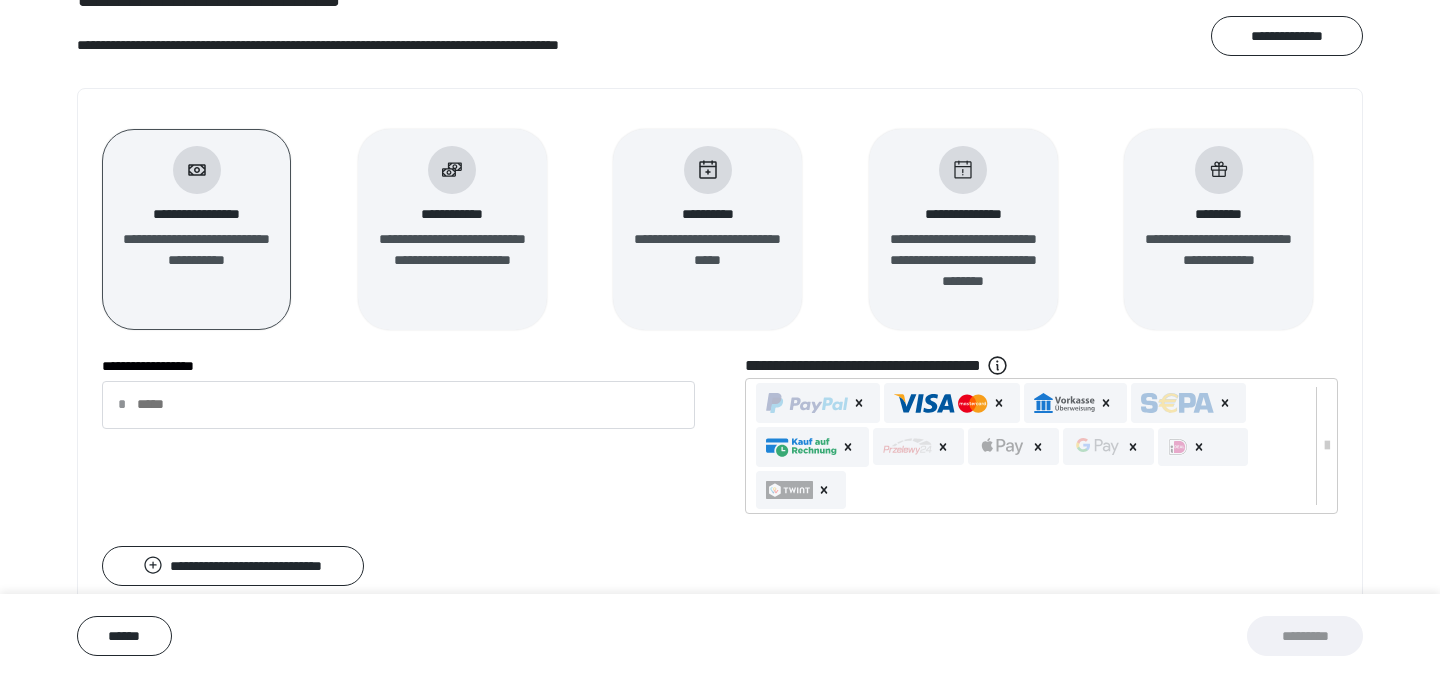 click on "**********" at bounding box center (1218, 229) 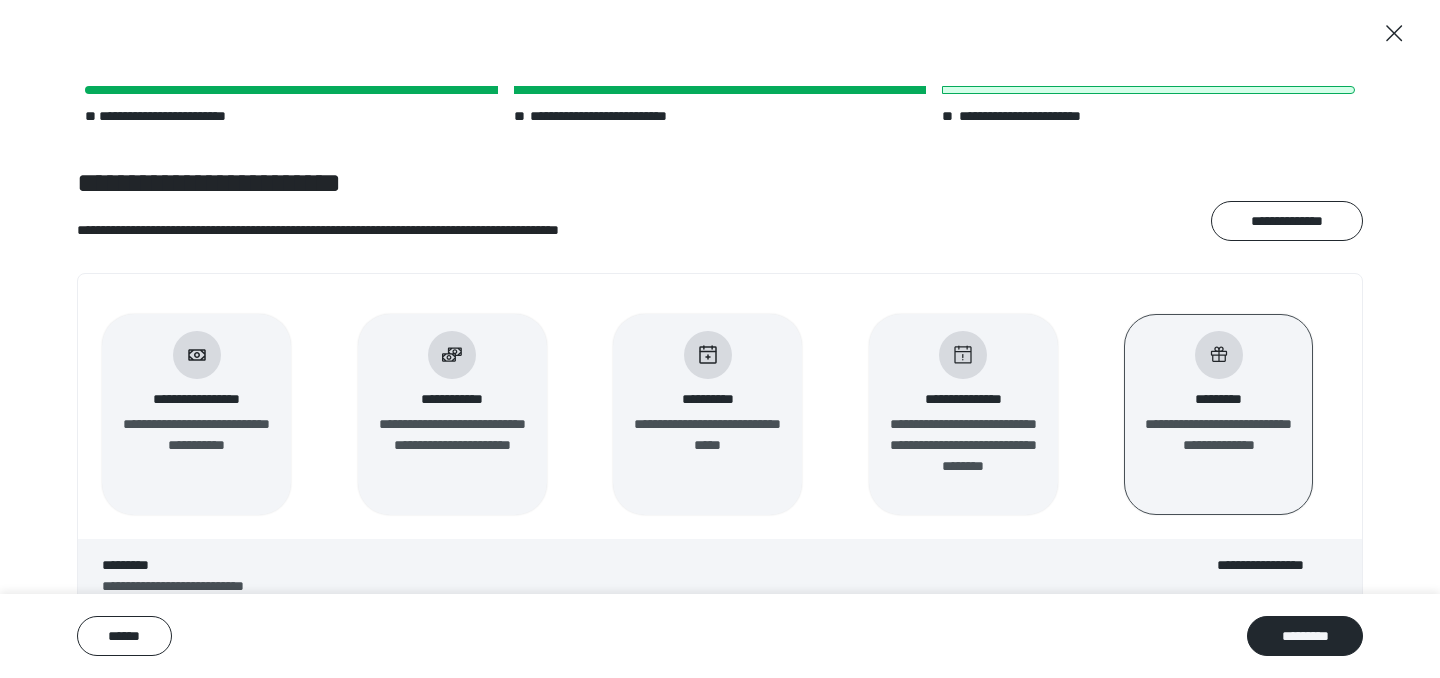 scroll, scrollTop: 0, scrollLeft: 0, axis: both 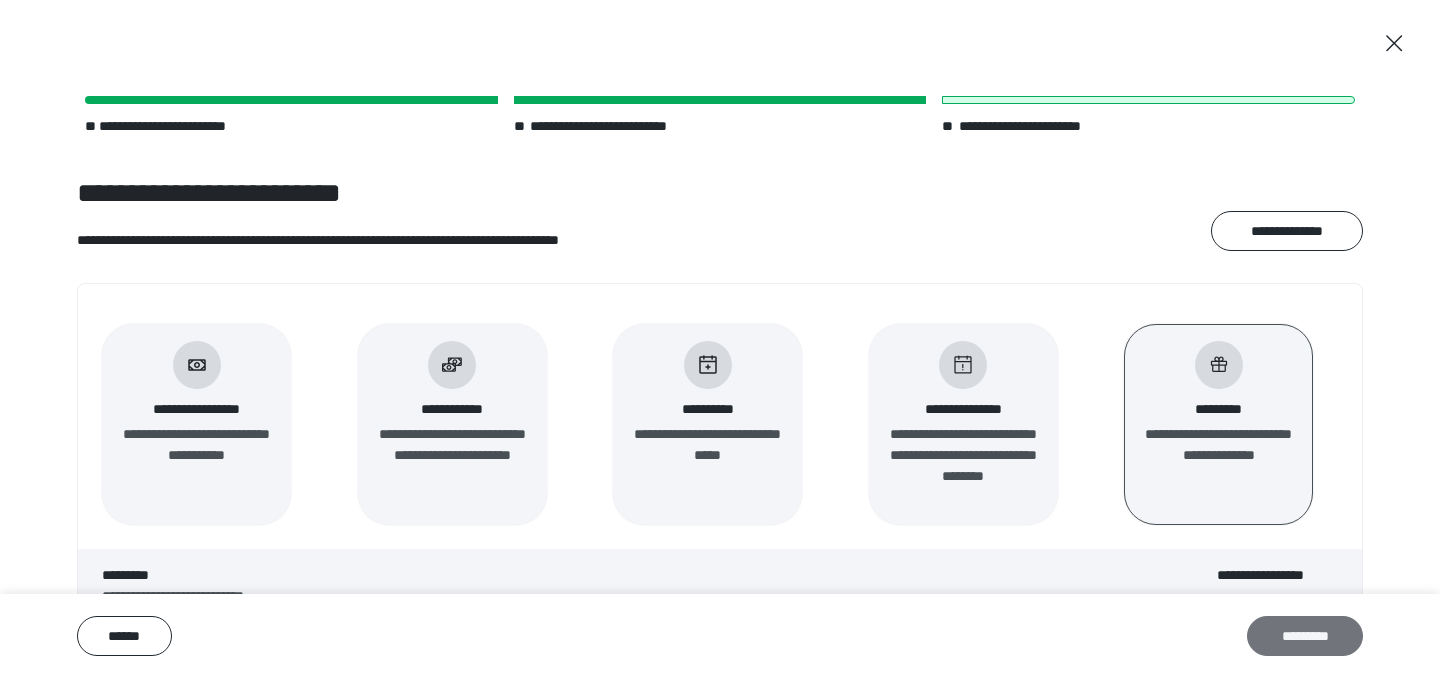 click on "*********" at bounding box center [1305, 636] 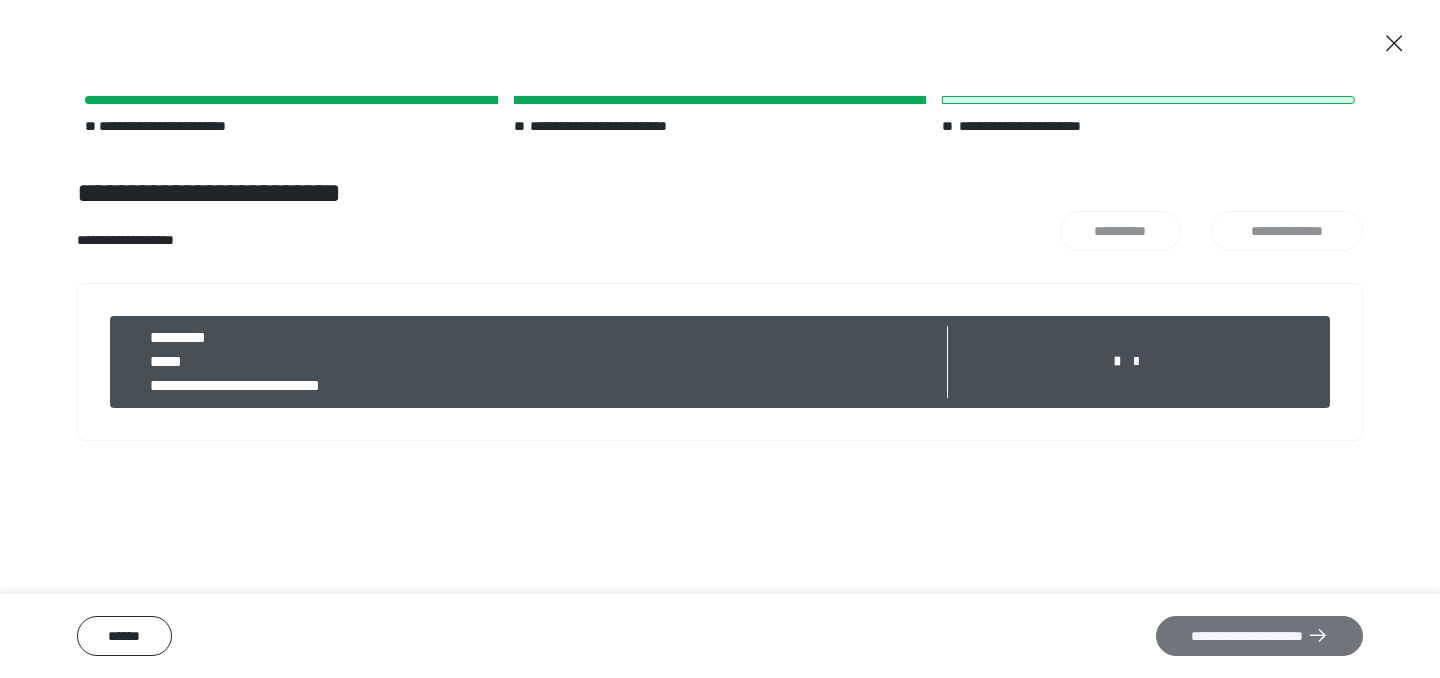 click on "**********" at bounding box center [1259, 636] 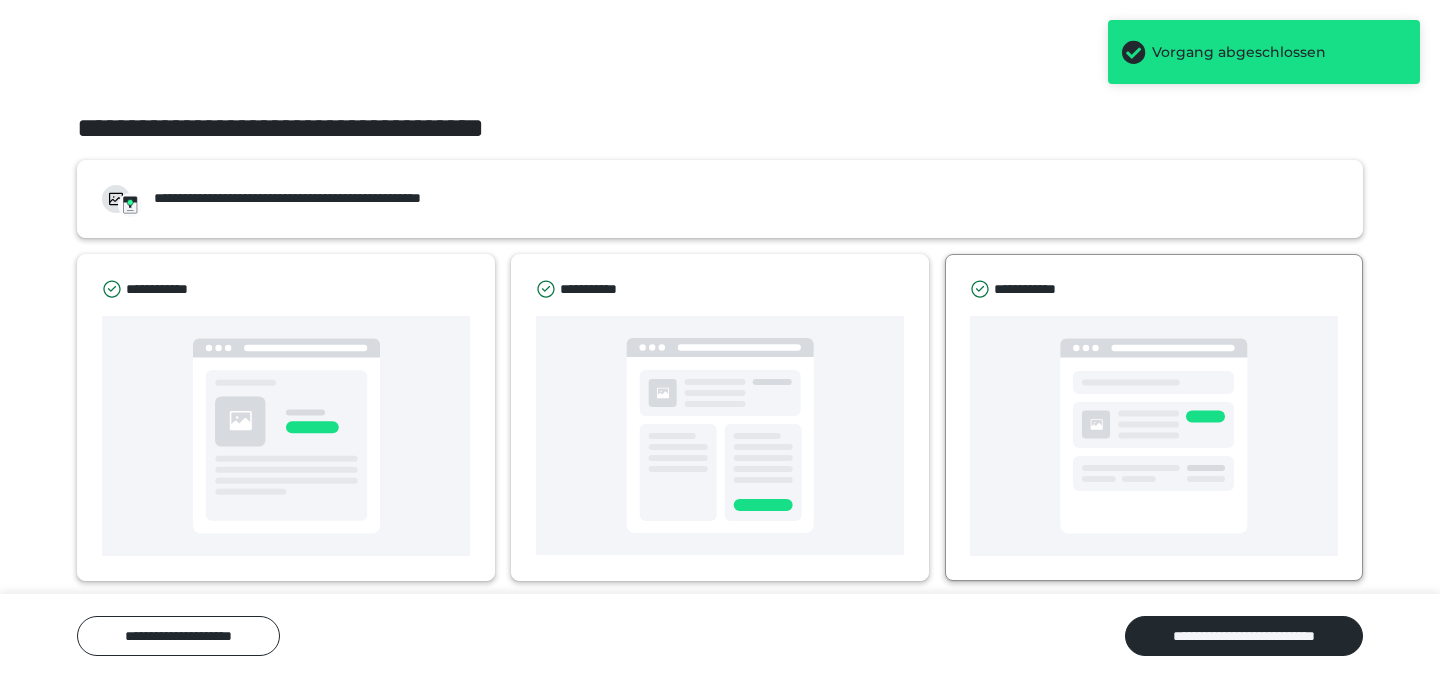 click at bounding box center (1154, 436) 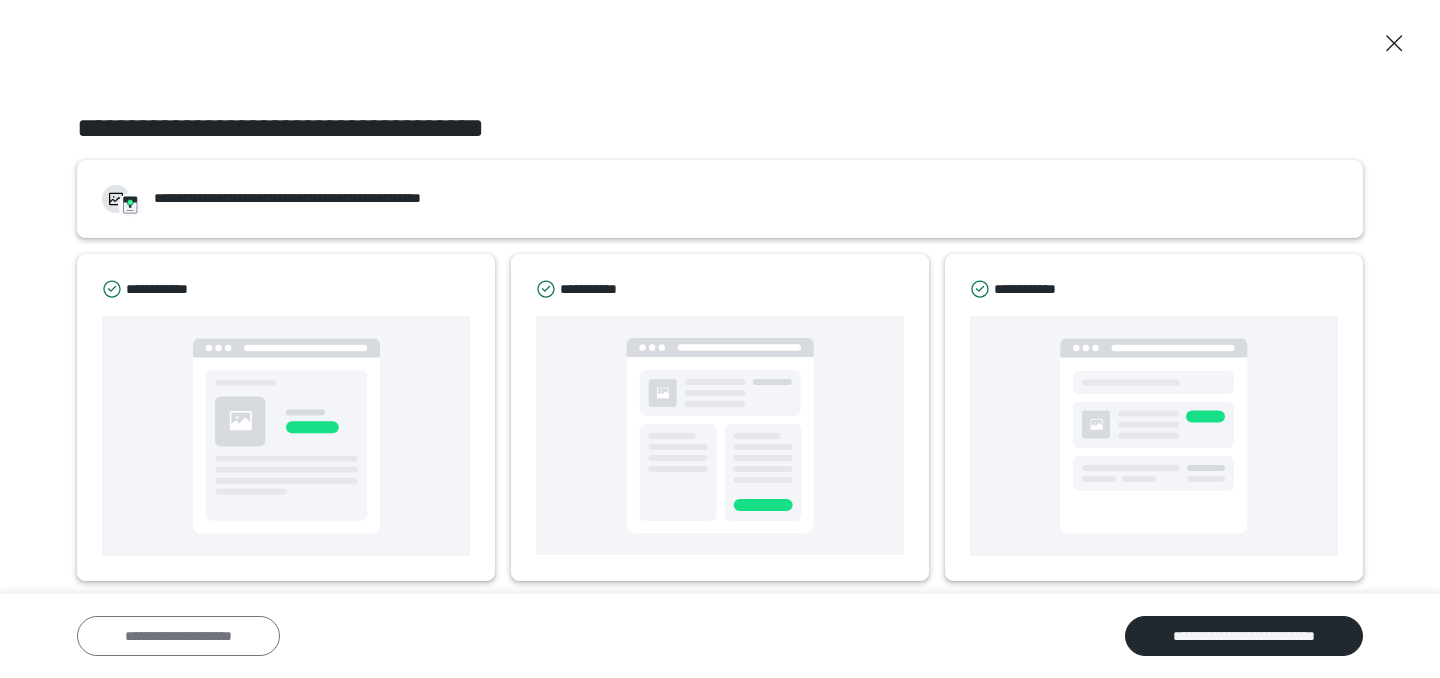click on "**********" at bounding box center (178, 636) 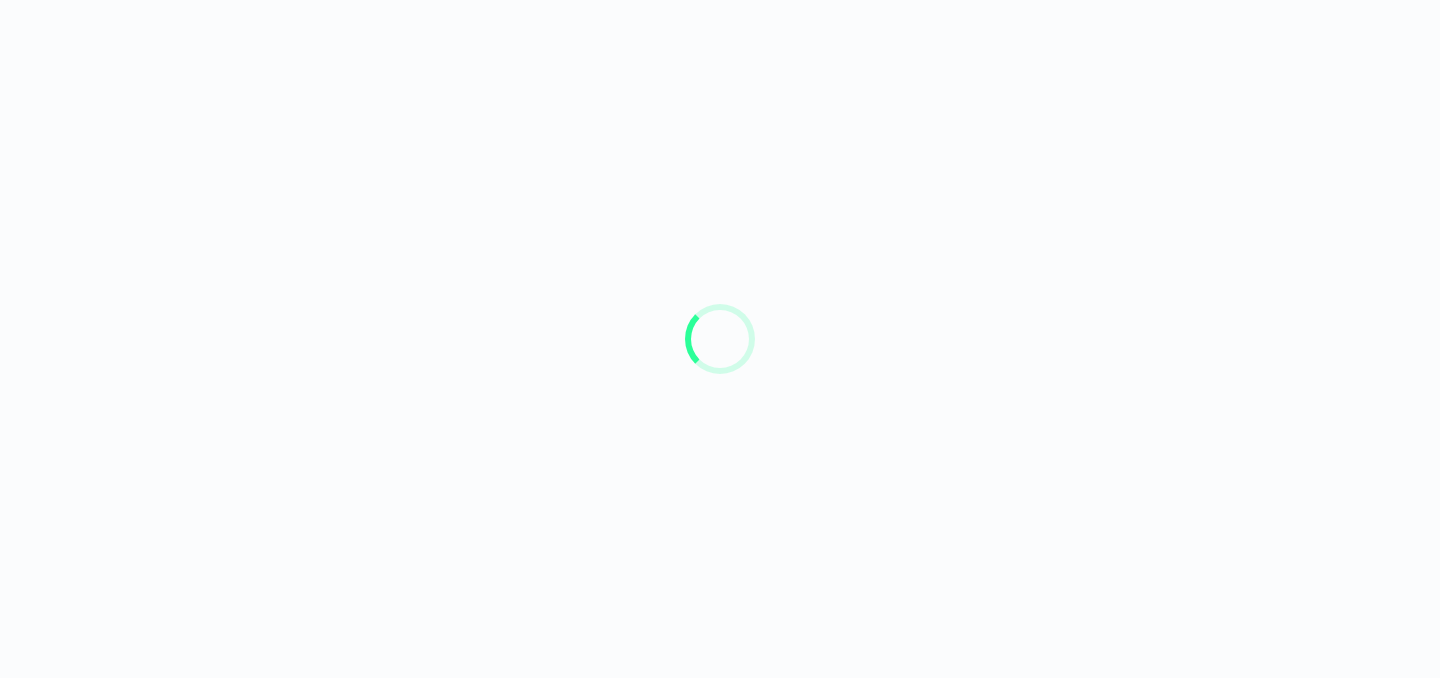 scroll, scrollTop: 0, scrollLeft: 0, axis: both 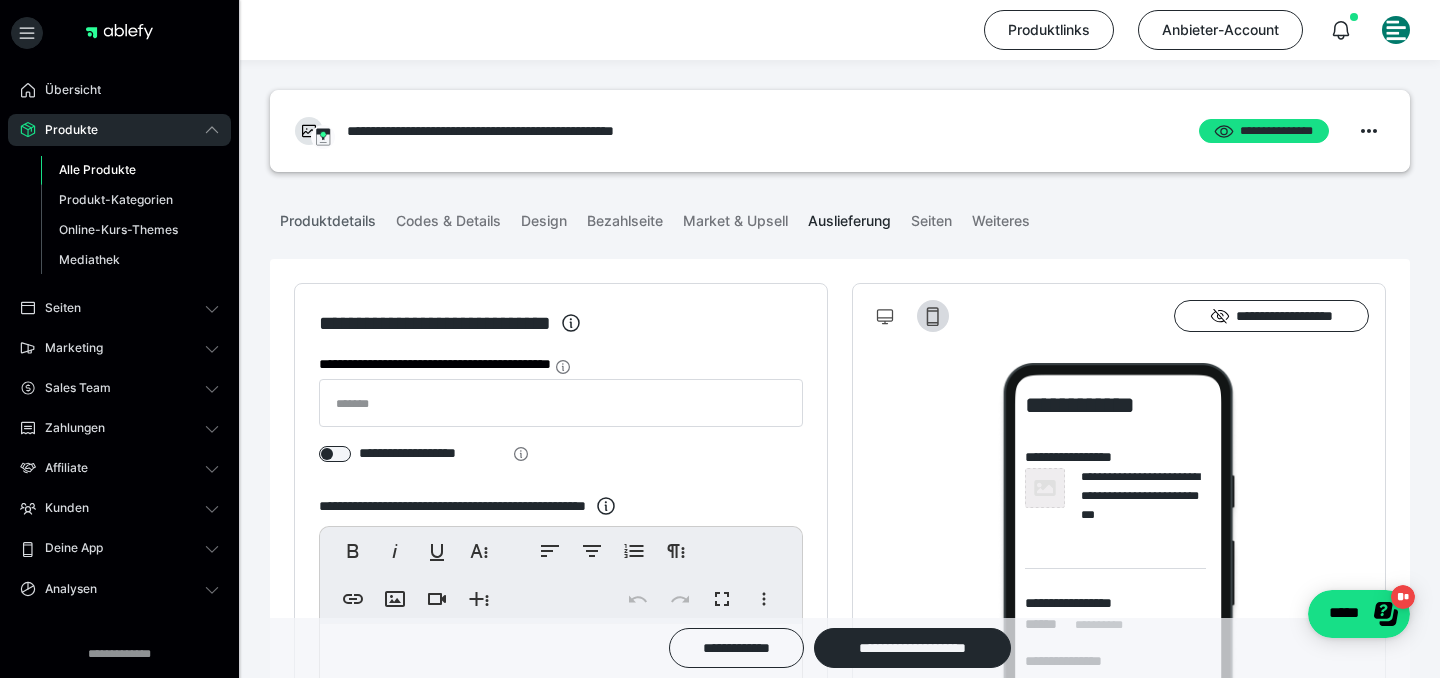 click on "Produktdetails" at bounding box center [328, 217] 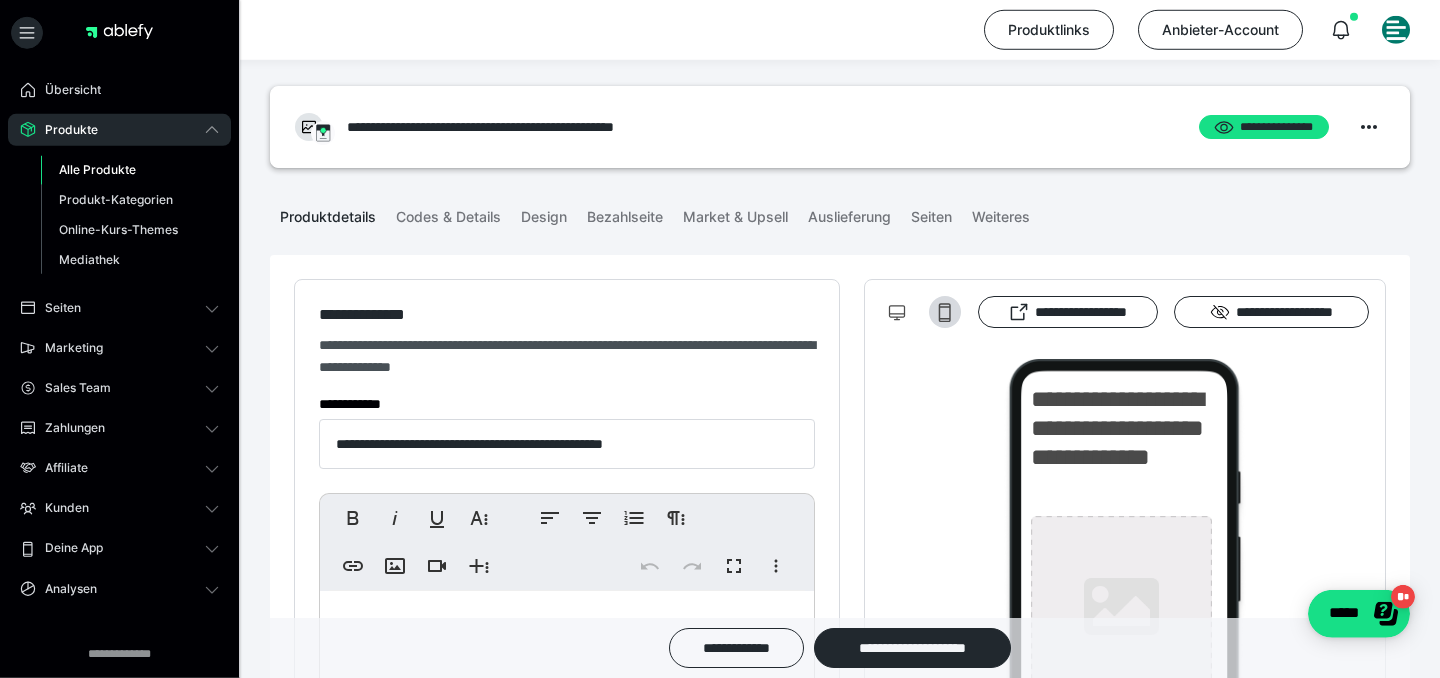 scroll, scrollTop: 0, scrollLeft: 0, axis: both 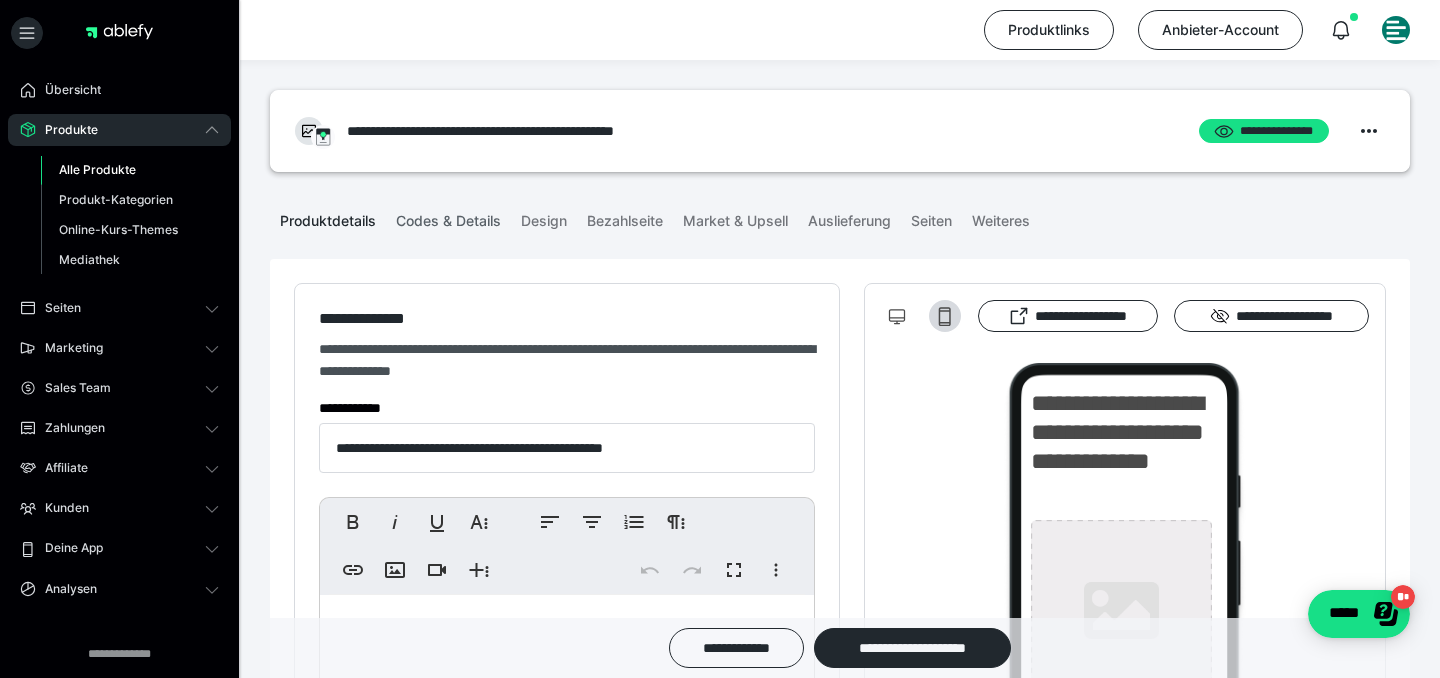 click on "Codes & Details" at bounding box center (448, 217) 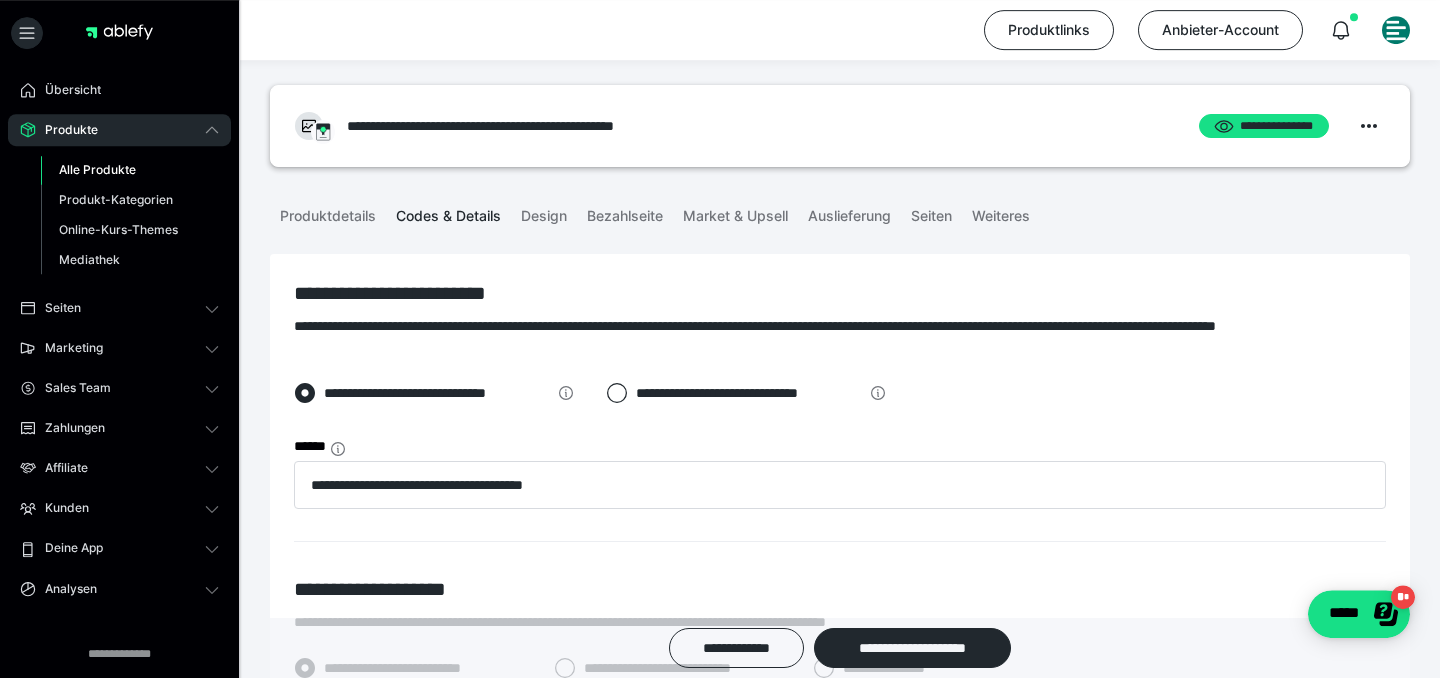scroll, scrollTop: 0, scrollLeft: 0, axis: both 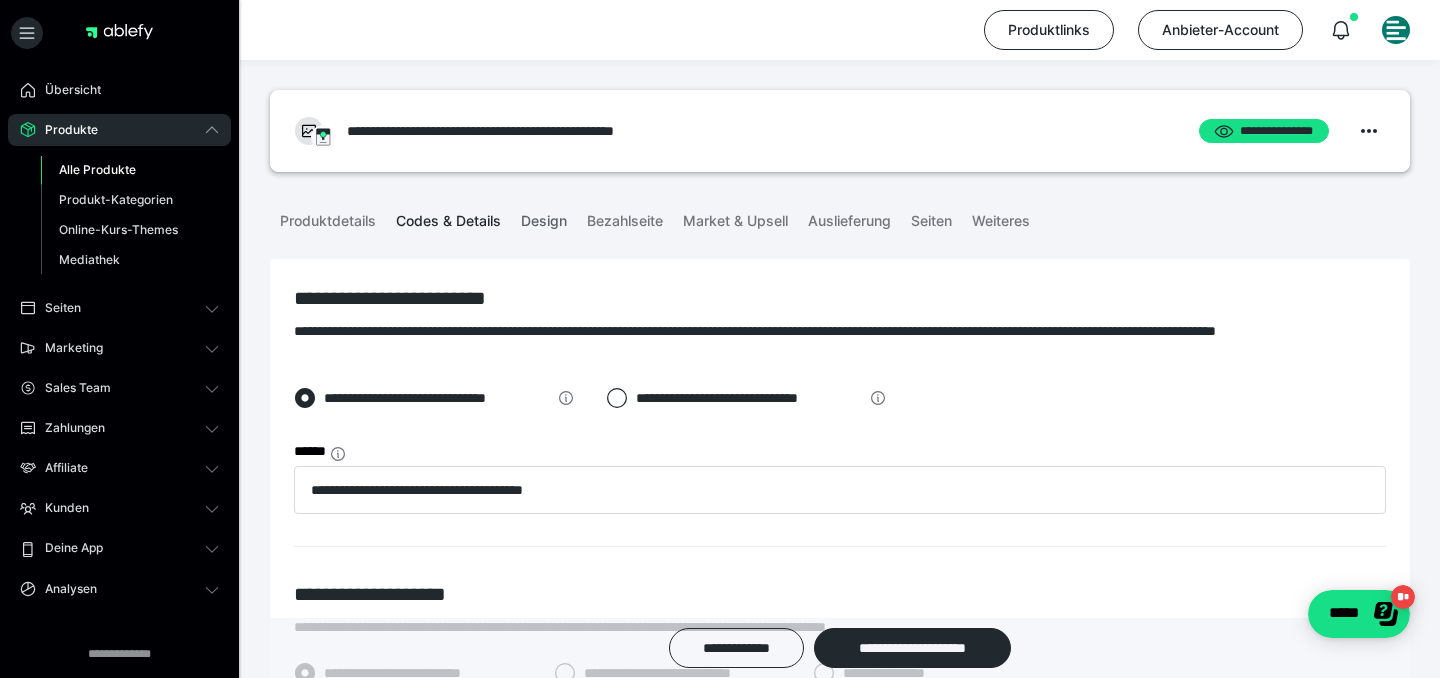 click on "Design" at bounding box center (544, 217) 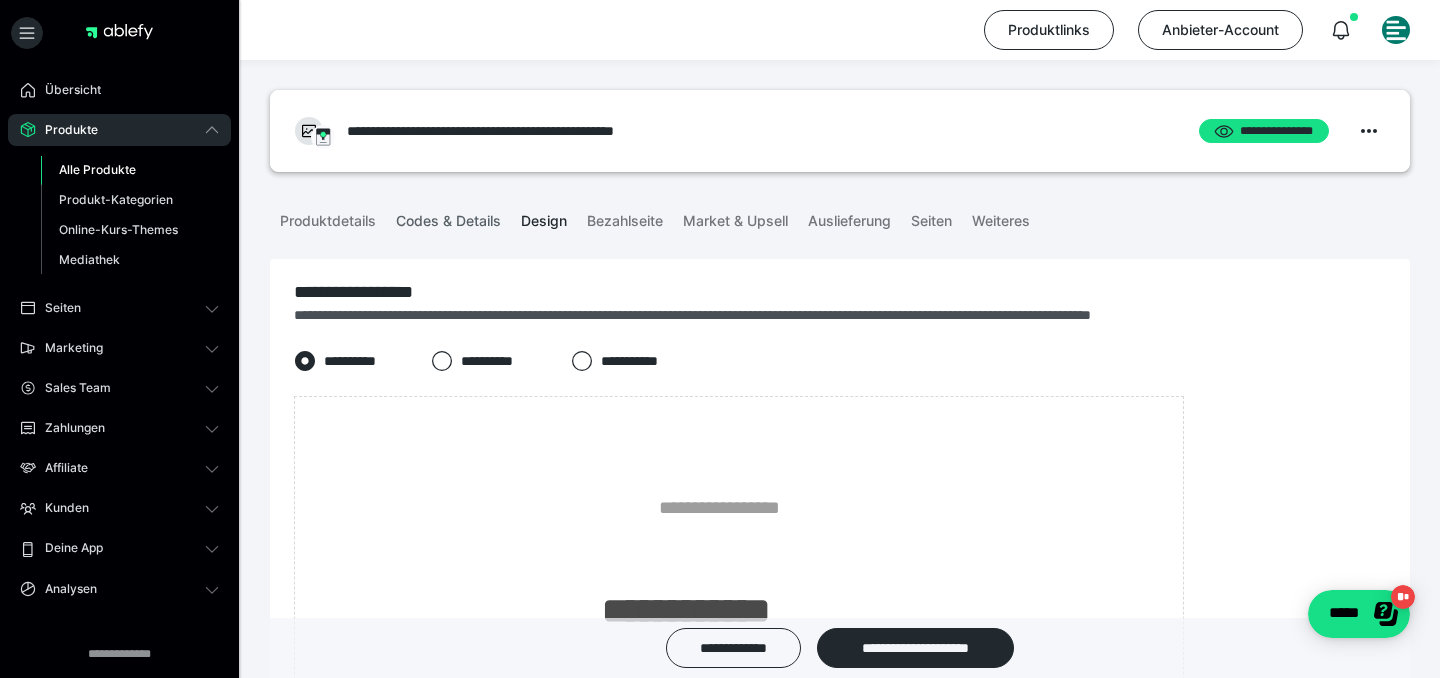 click on "Codes & Details" at bounding box center (448, 217) 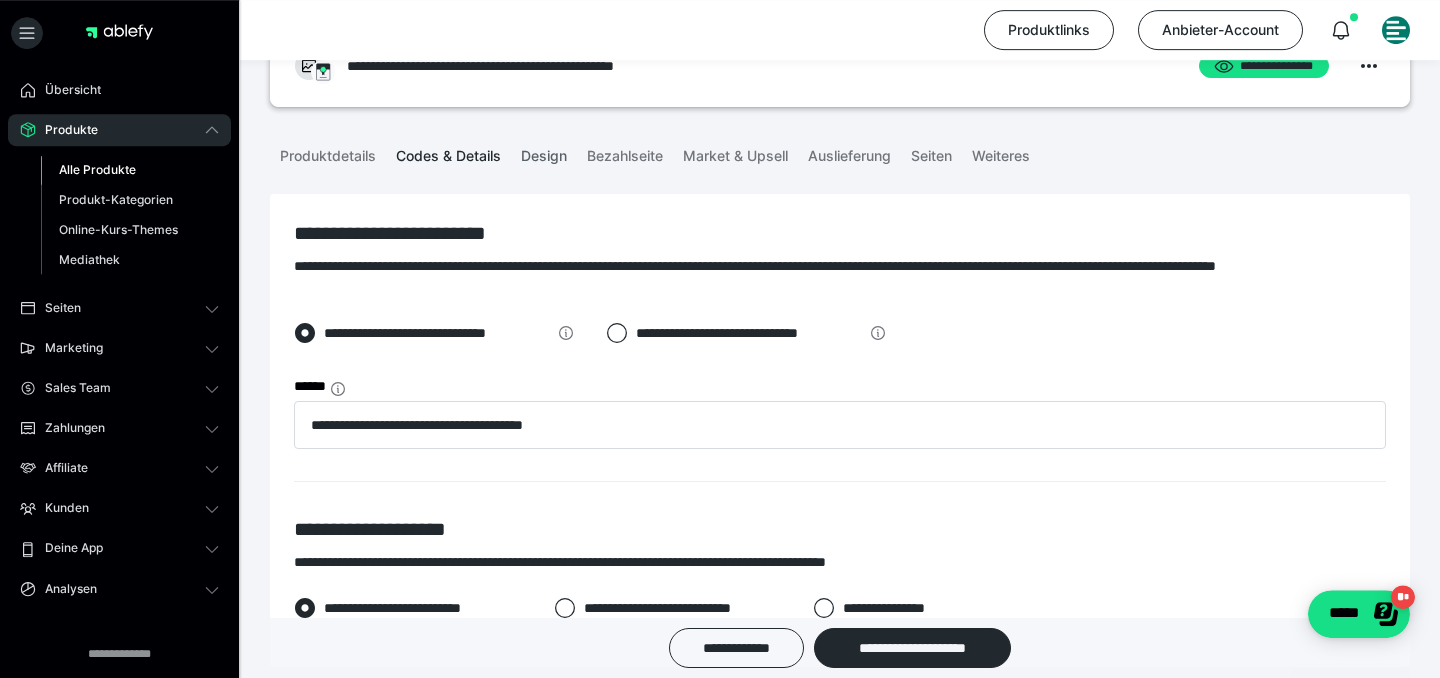 scroll, scrollTop: 0, scrollLeft: 0, axis: both 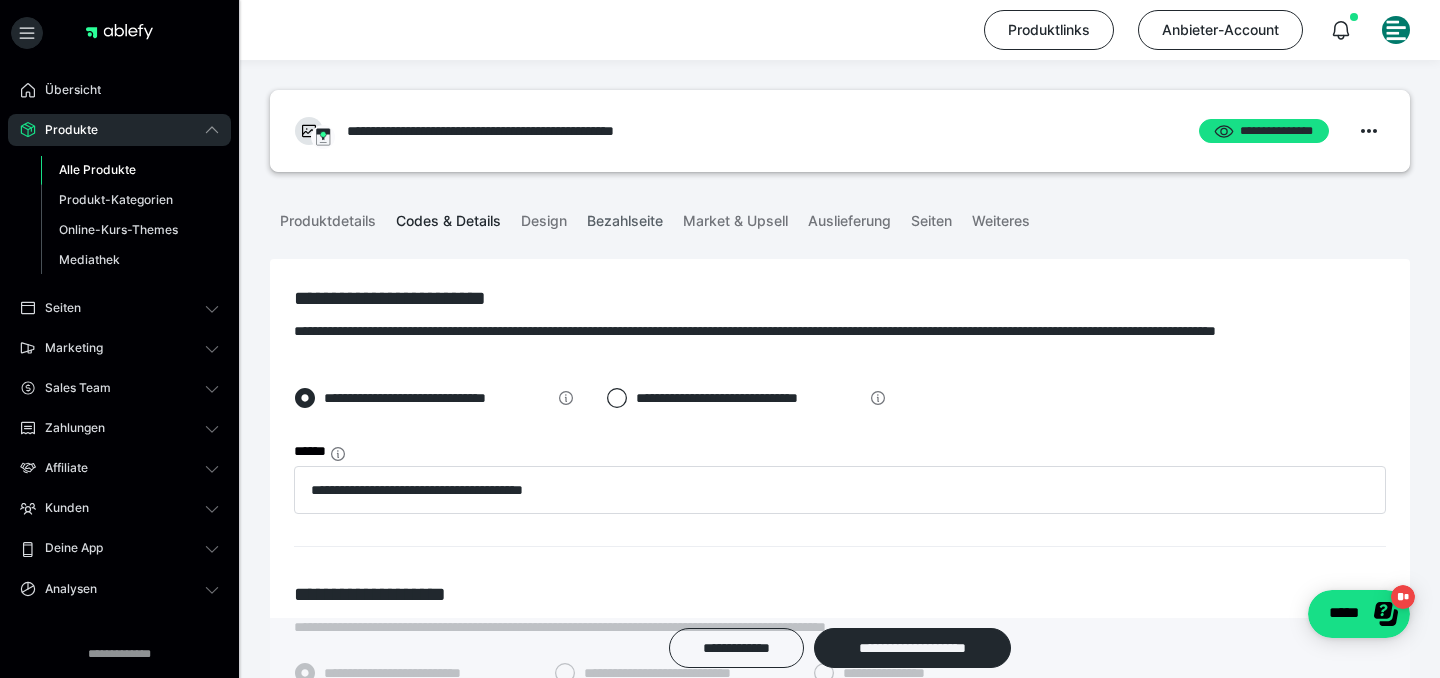 click on "Bezahlseite" at bounding box center (625, 217) 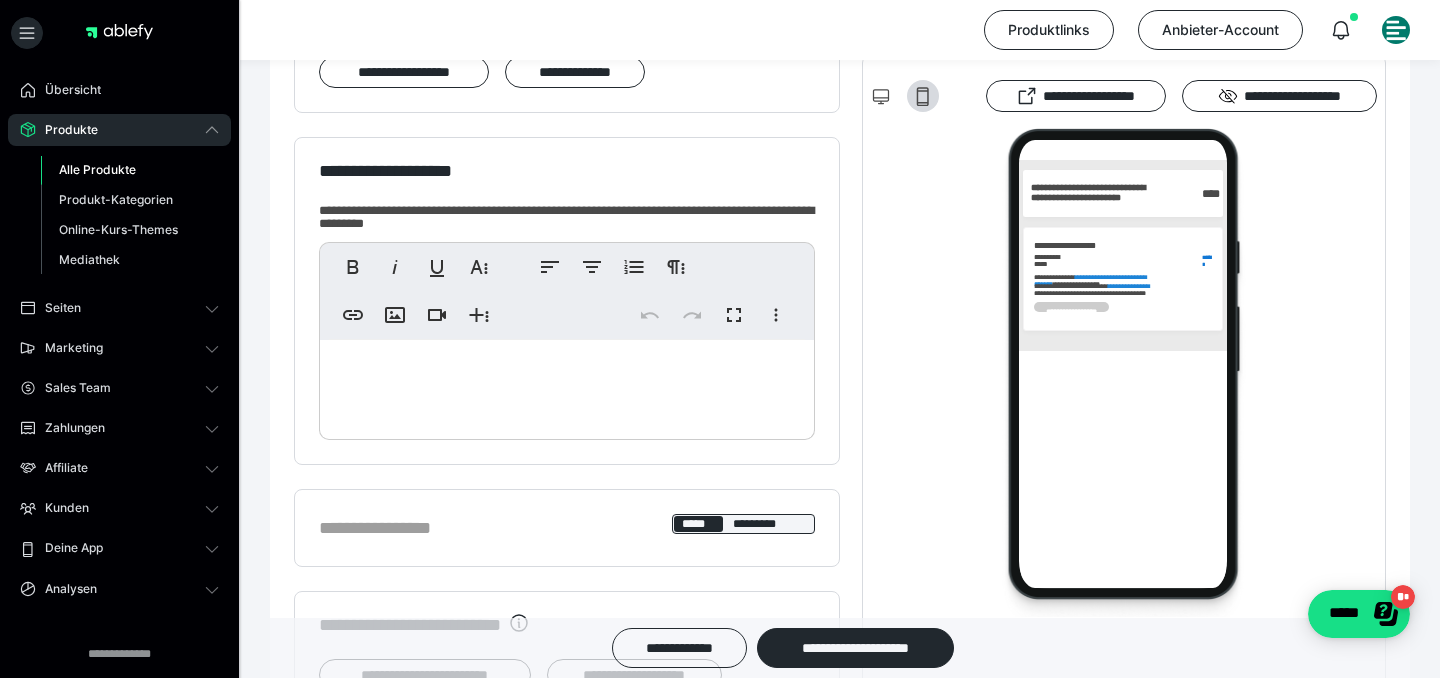 scroll, scrollTop: 0, scrollLeft: 0, axis: both 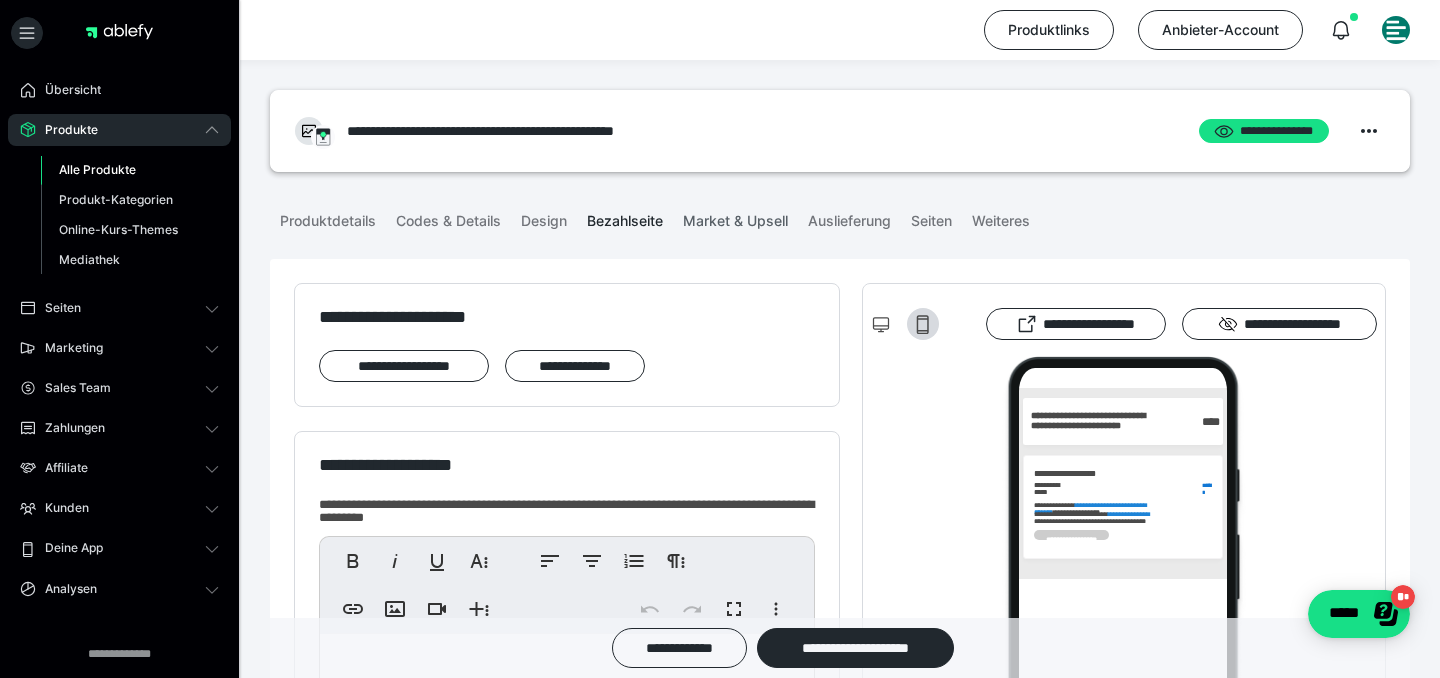 click on "Market & Upsell" at bounding box center (735, 217) 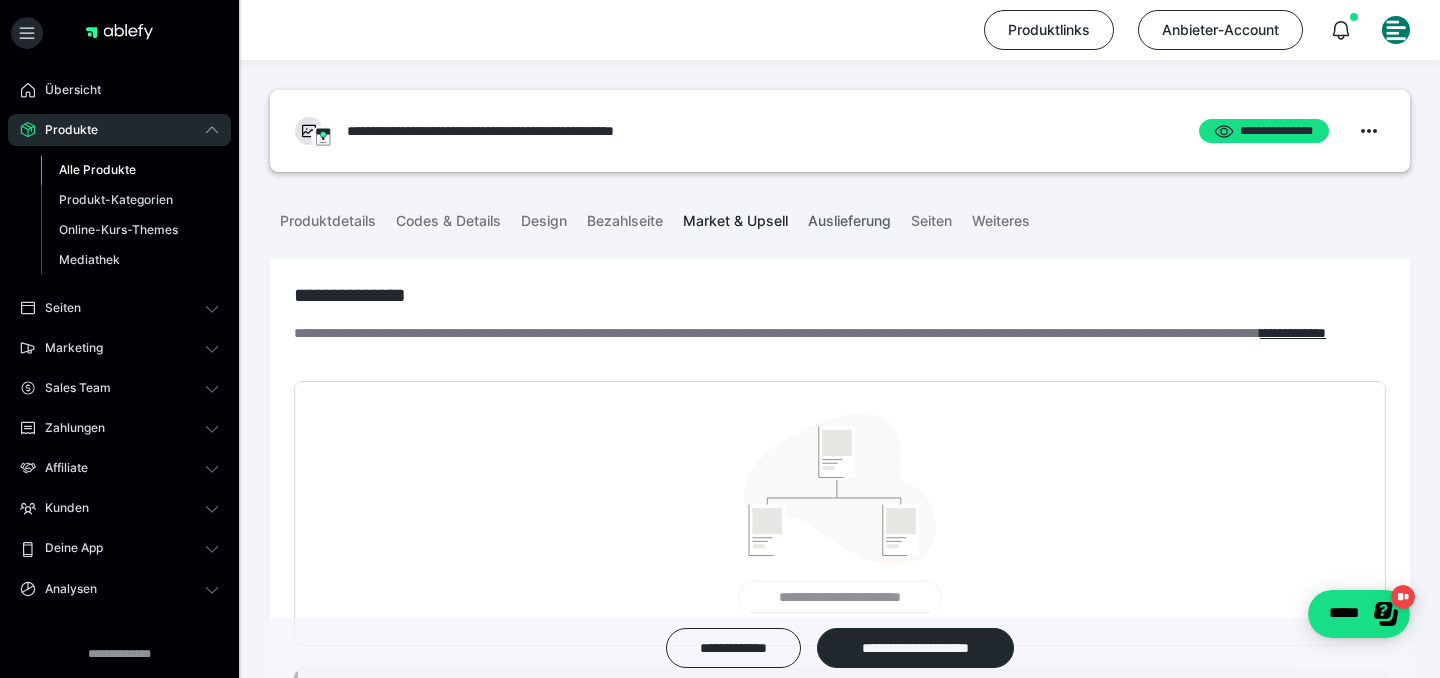 click on "Auslieferung" at bounding box center [849, 217] 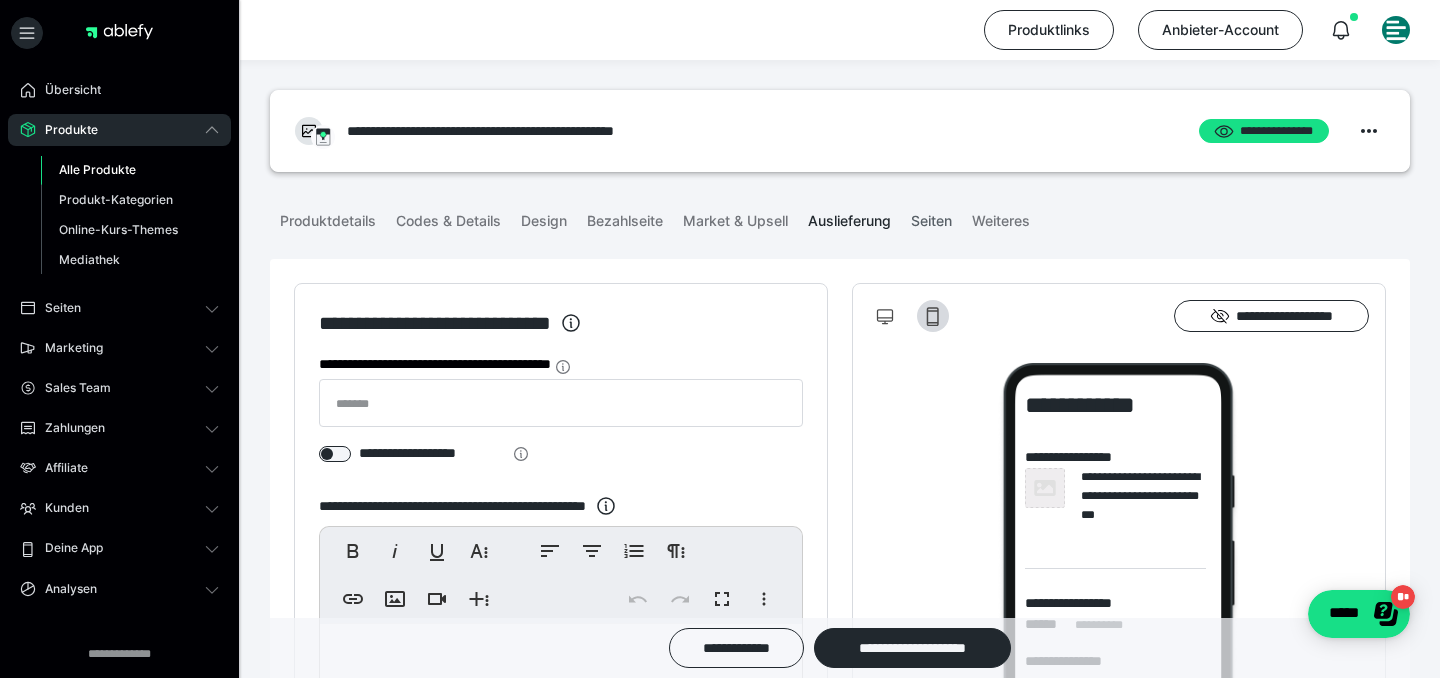 click on "Seiten" at bounding box center [931, 217] 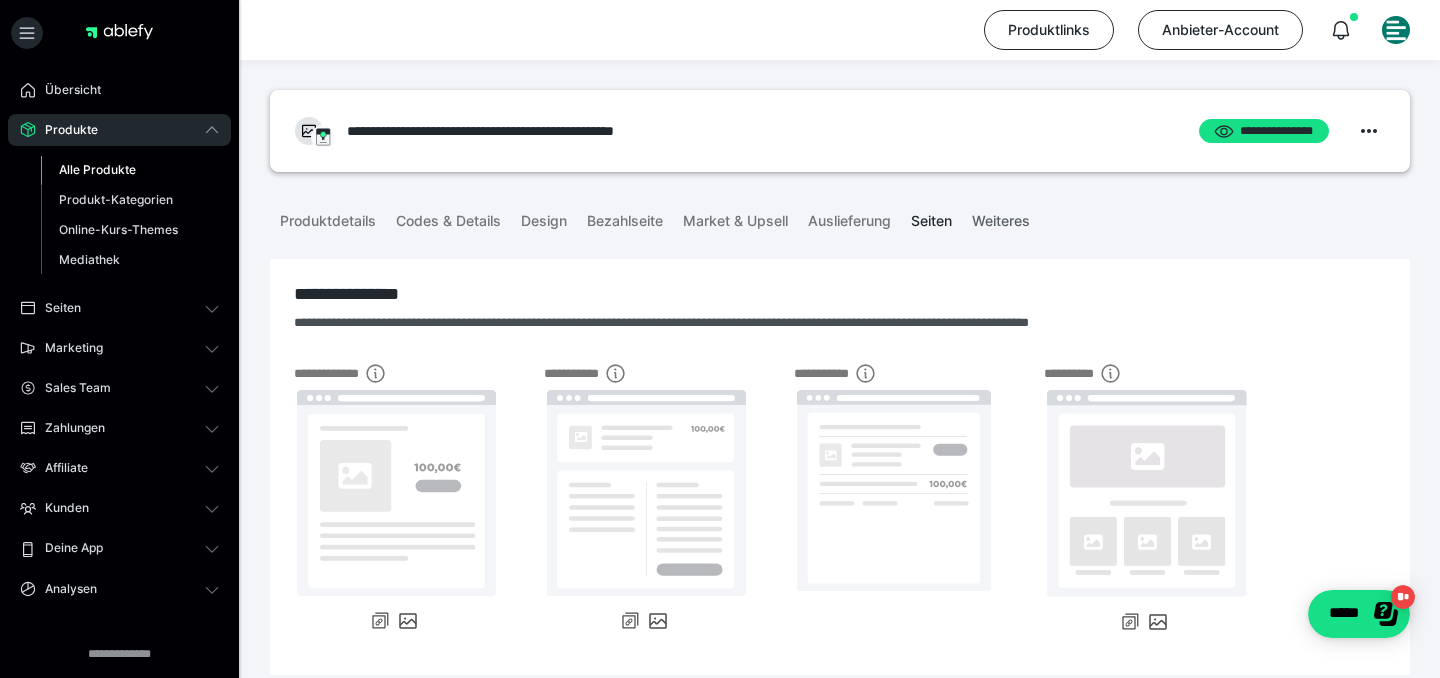 click on "Weiteres" at bounding box center (1001, 217) 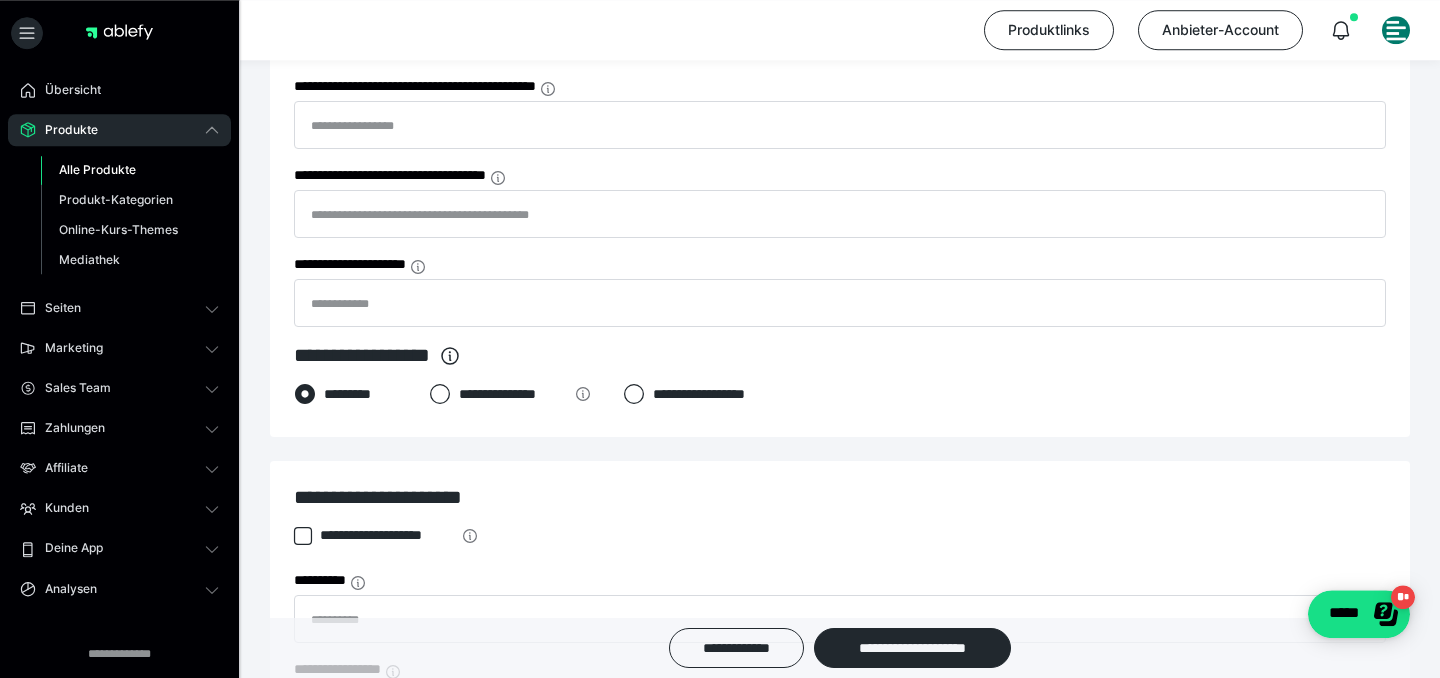 scroll, scrollTop: 648, scrollLeft: 0, axis: vertical 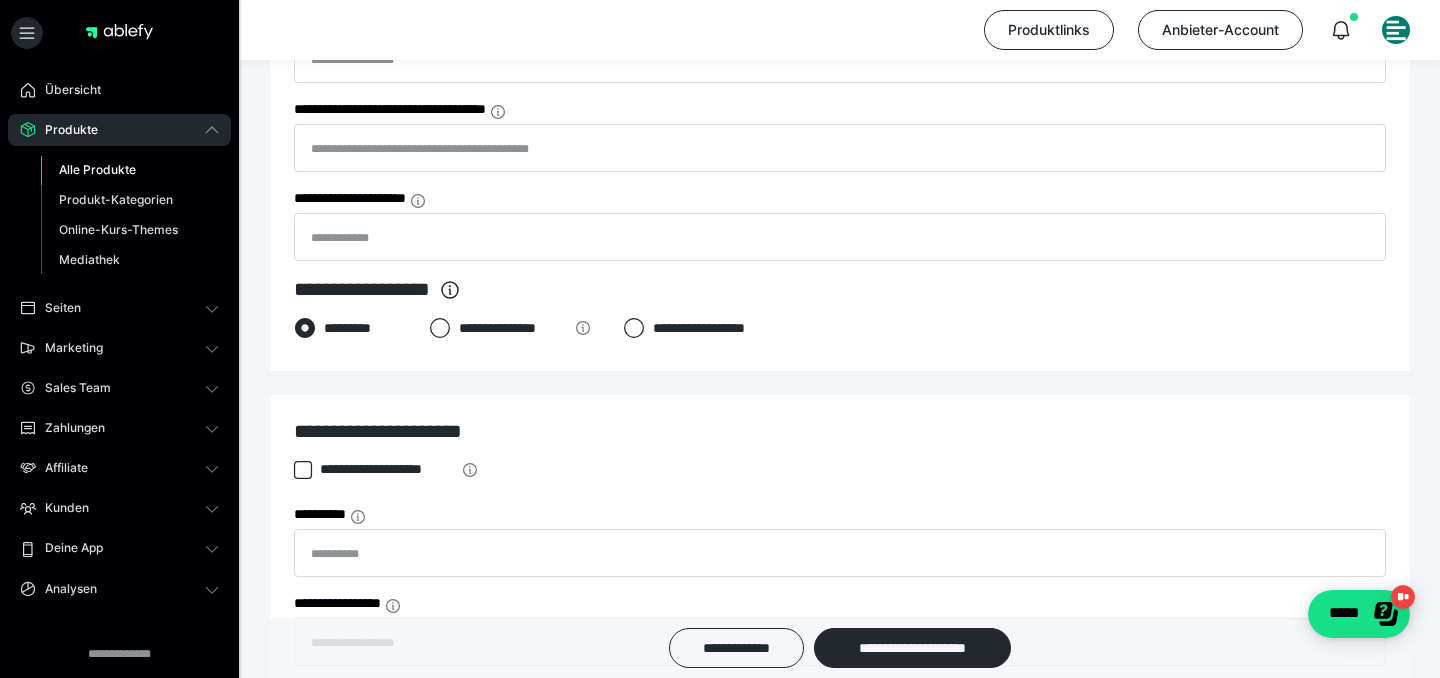 click on "**********" at bounding box center (387, 469) 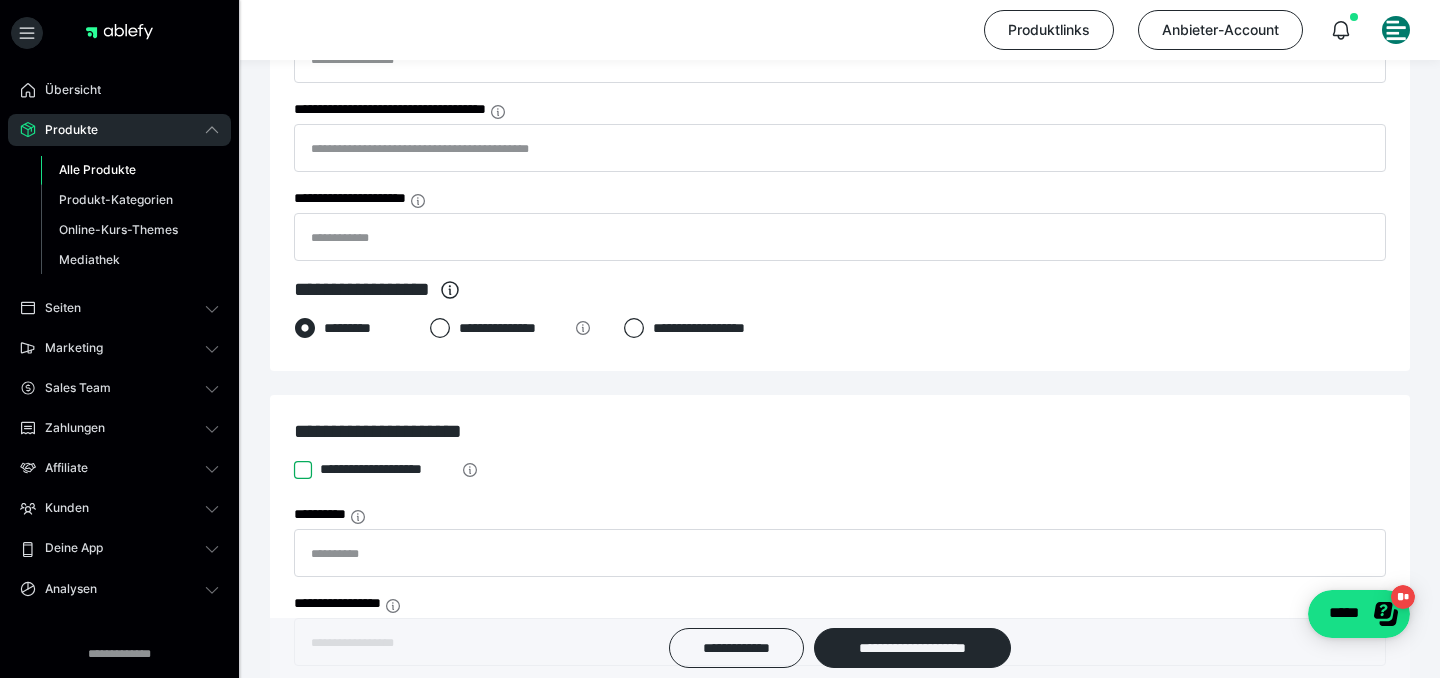 click on "**********" at bounding box center (294, 470) 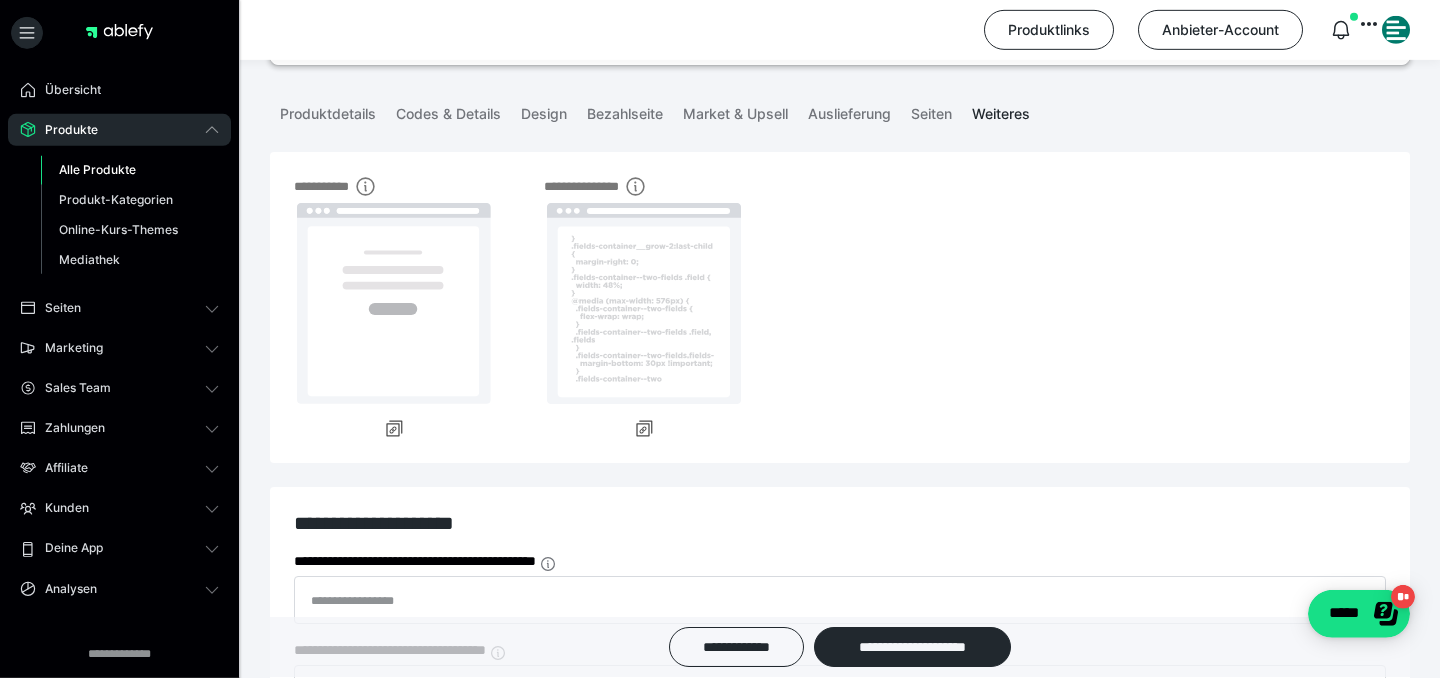 scroll, scrollTop: 0, scrollLeft: 0, axis: both 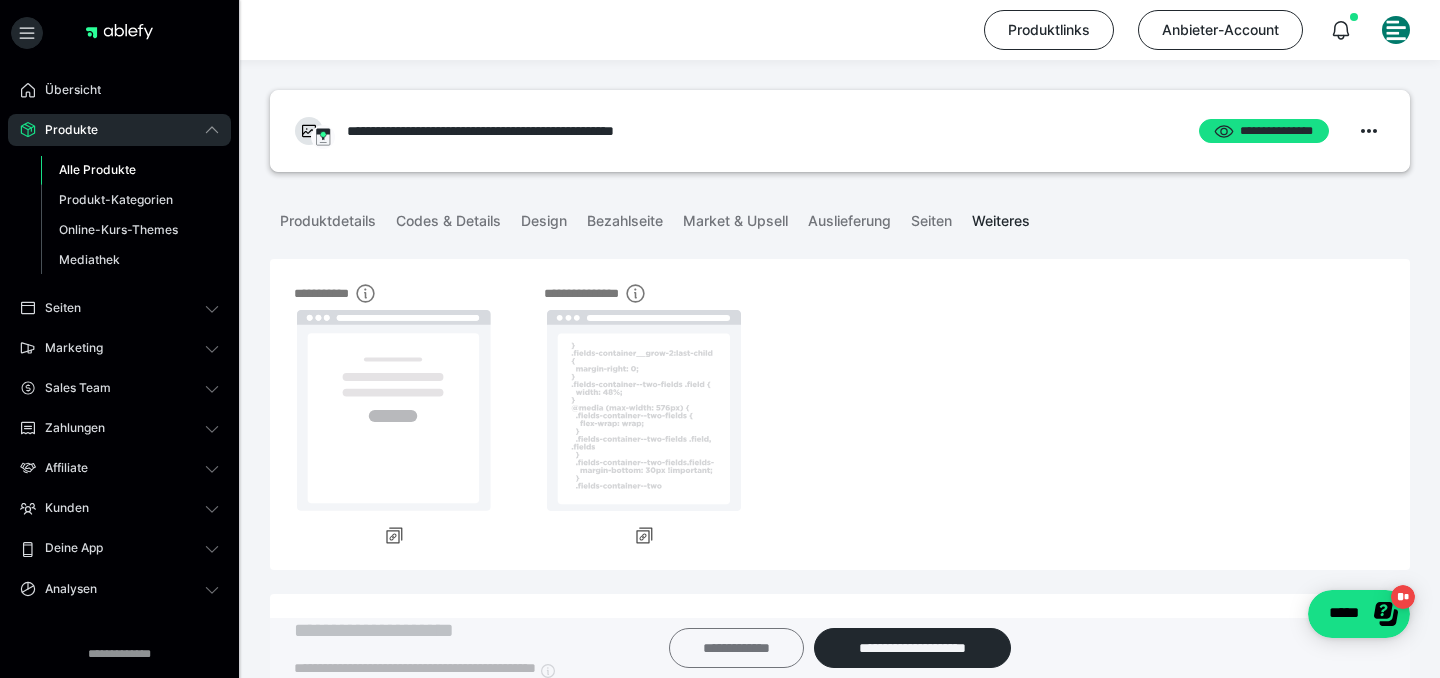 click on "**********" at bounding box center [736, 648] 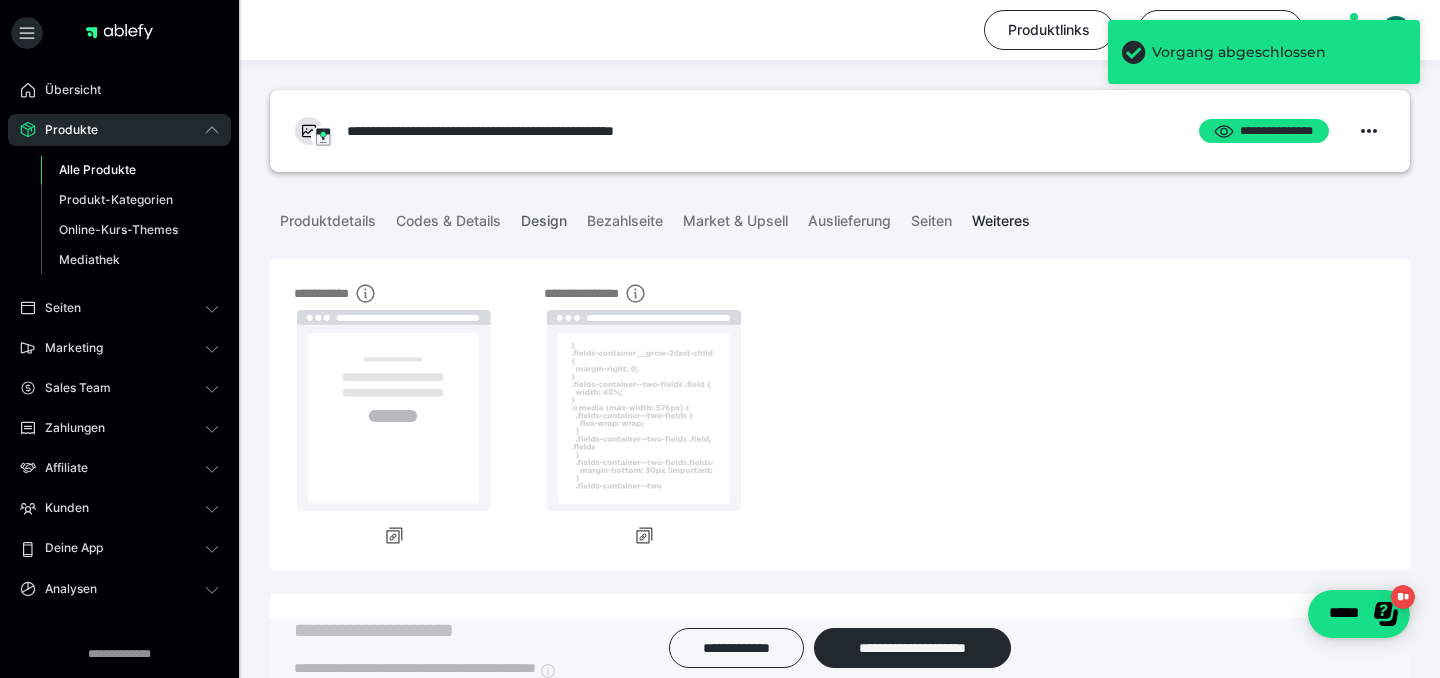 click on "Design" at bounding box center (544, 217) 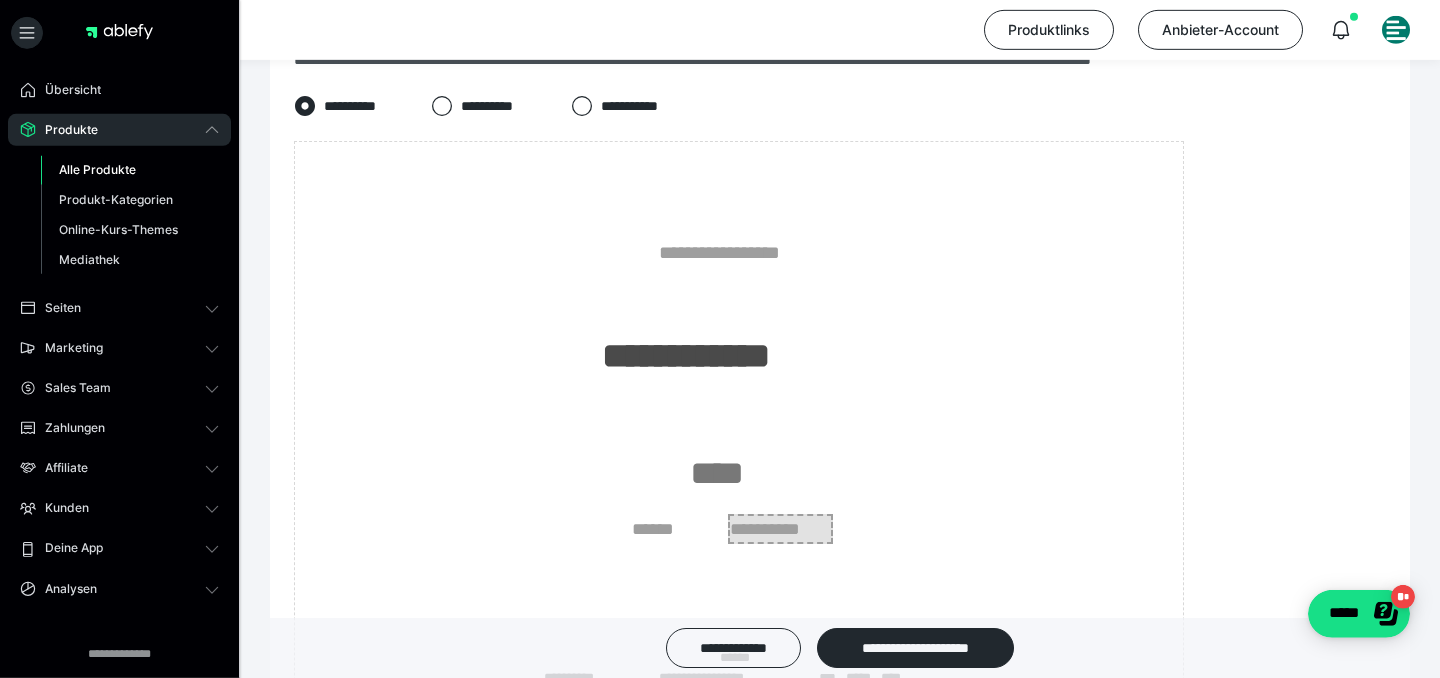 scroll, scrollTop: 248, scrollLeft: 0, axis: vertical 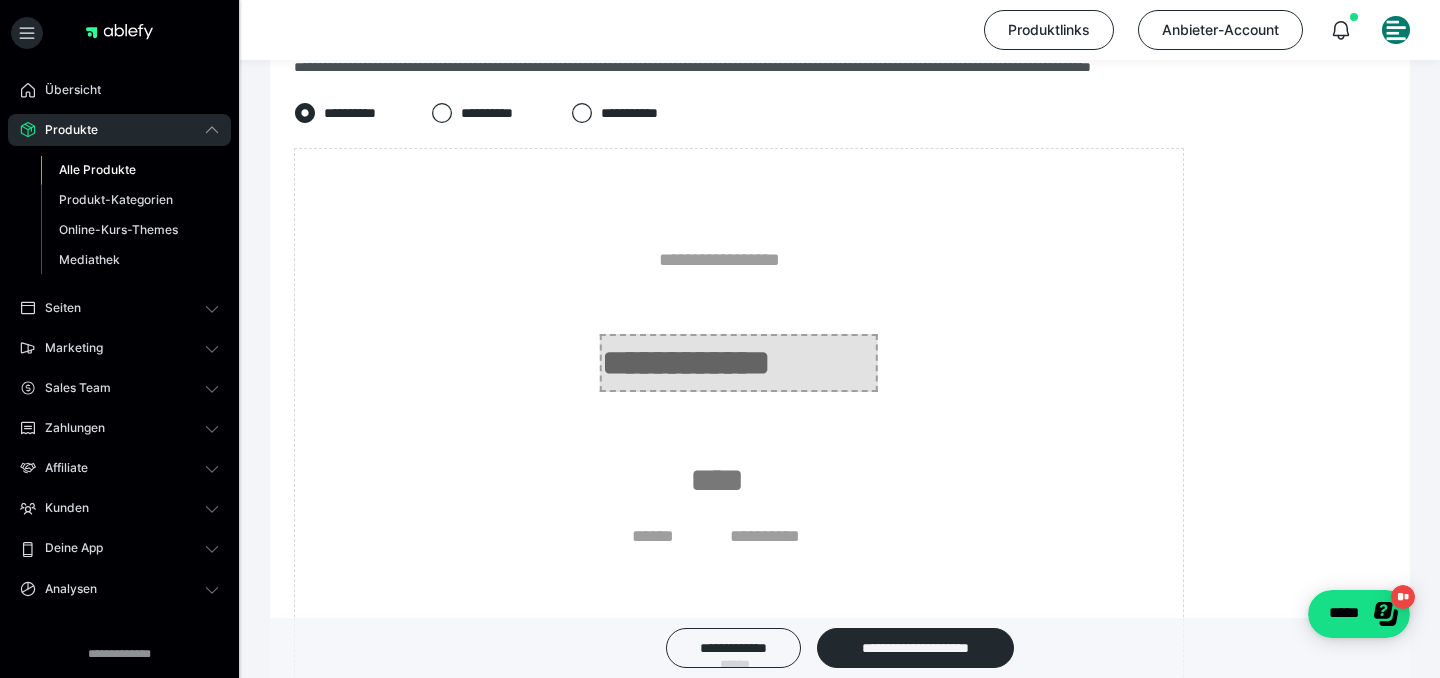 click on "**********" at bounding box center (739, 363) 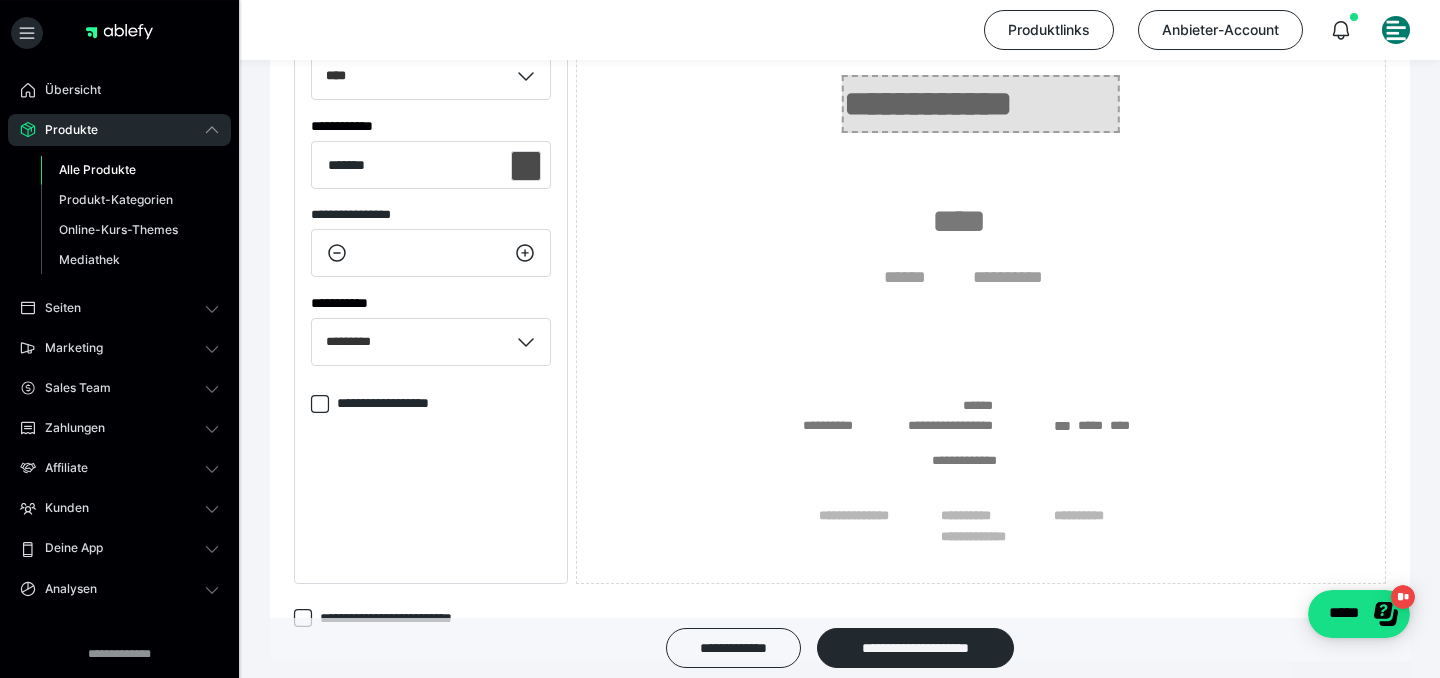 scroll, scrollTop: 464, scrollLeft: 0, axis: vertical 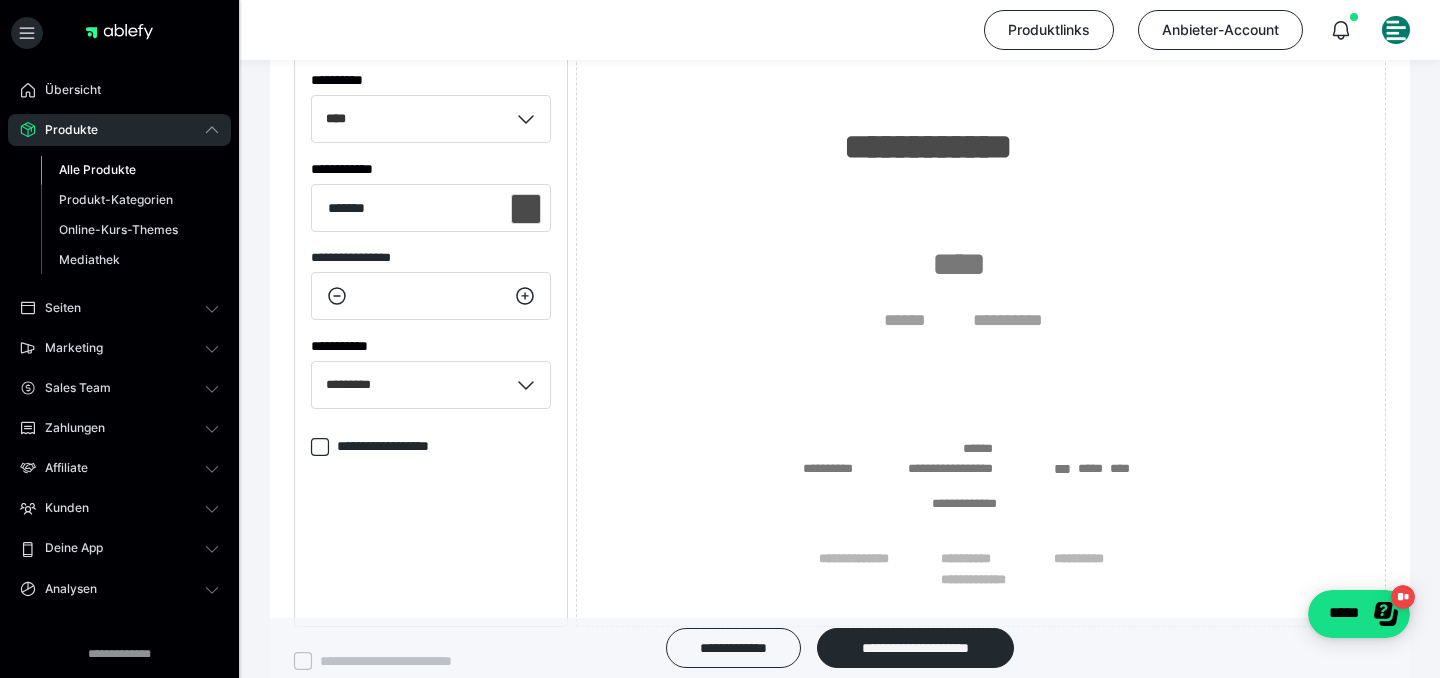 click on "**********" at bounding box center (981, 279) 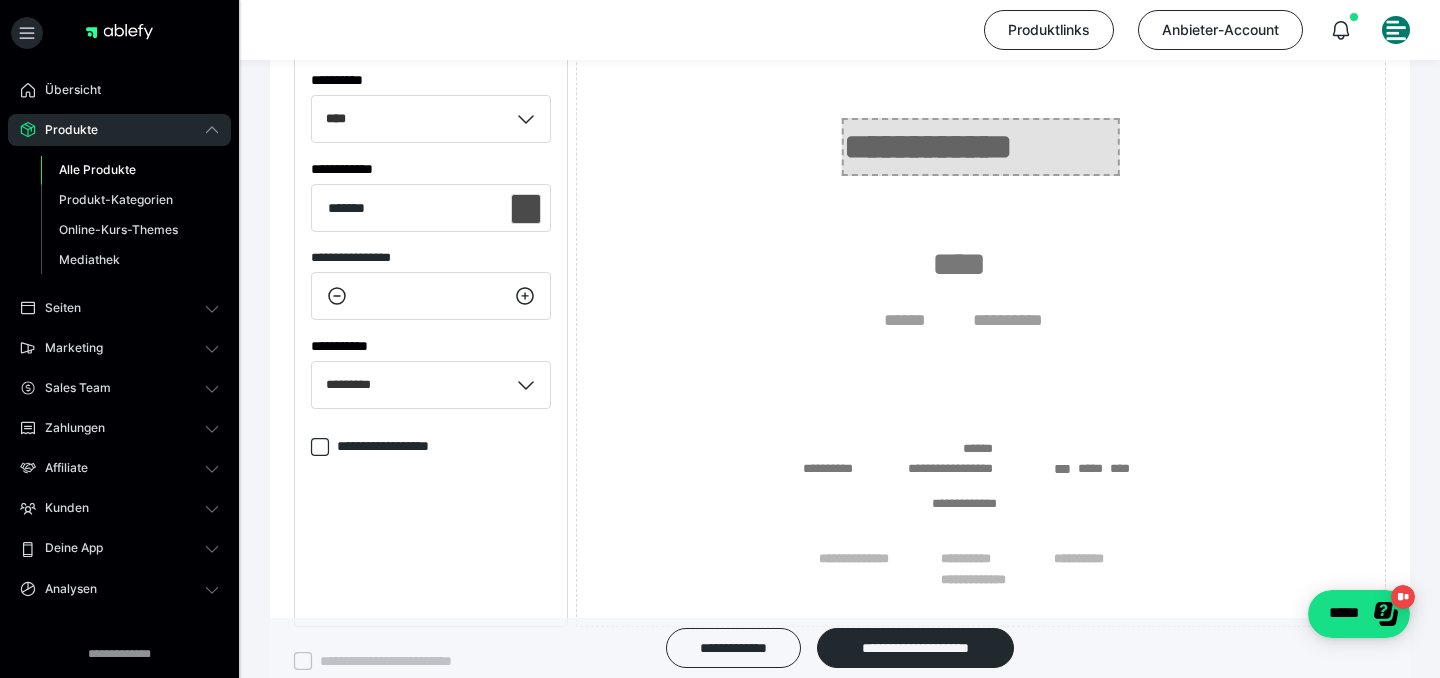 click on "**********" at bounding box center (981, 147) 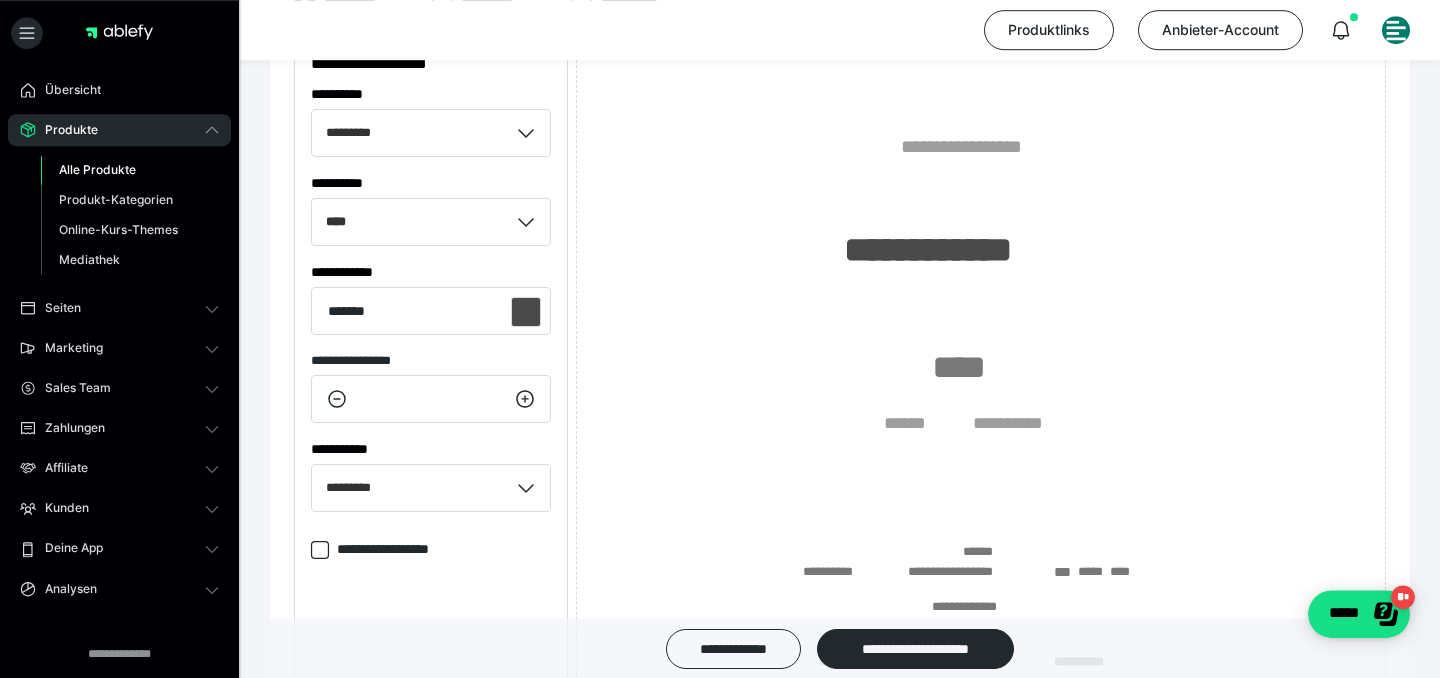 scroll, scrollTop: 356, scrollLeft: 0, axis: vertical 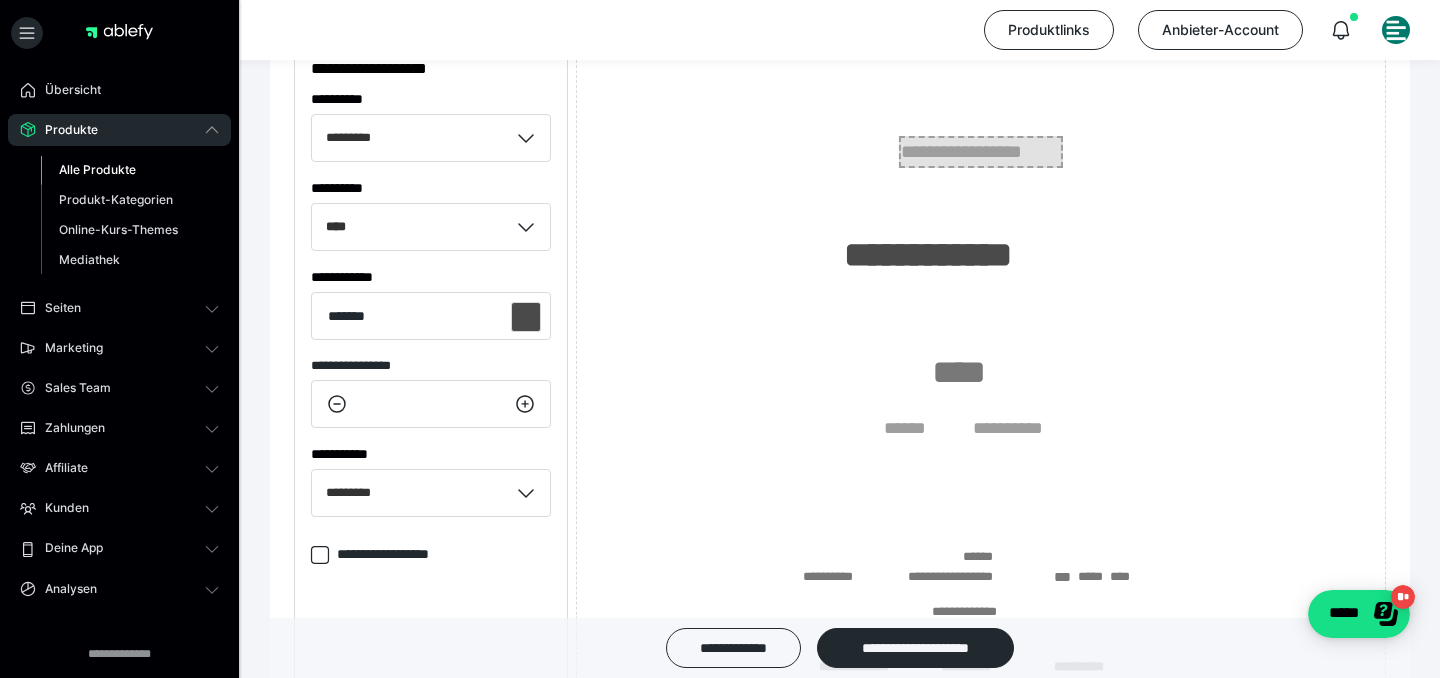 click on "**********" at bounding box center [981, 152] 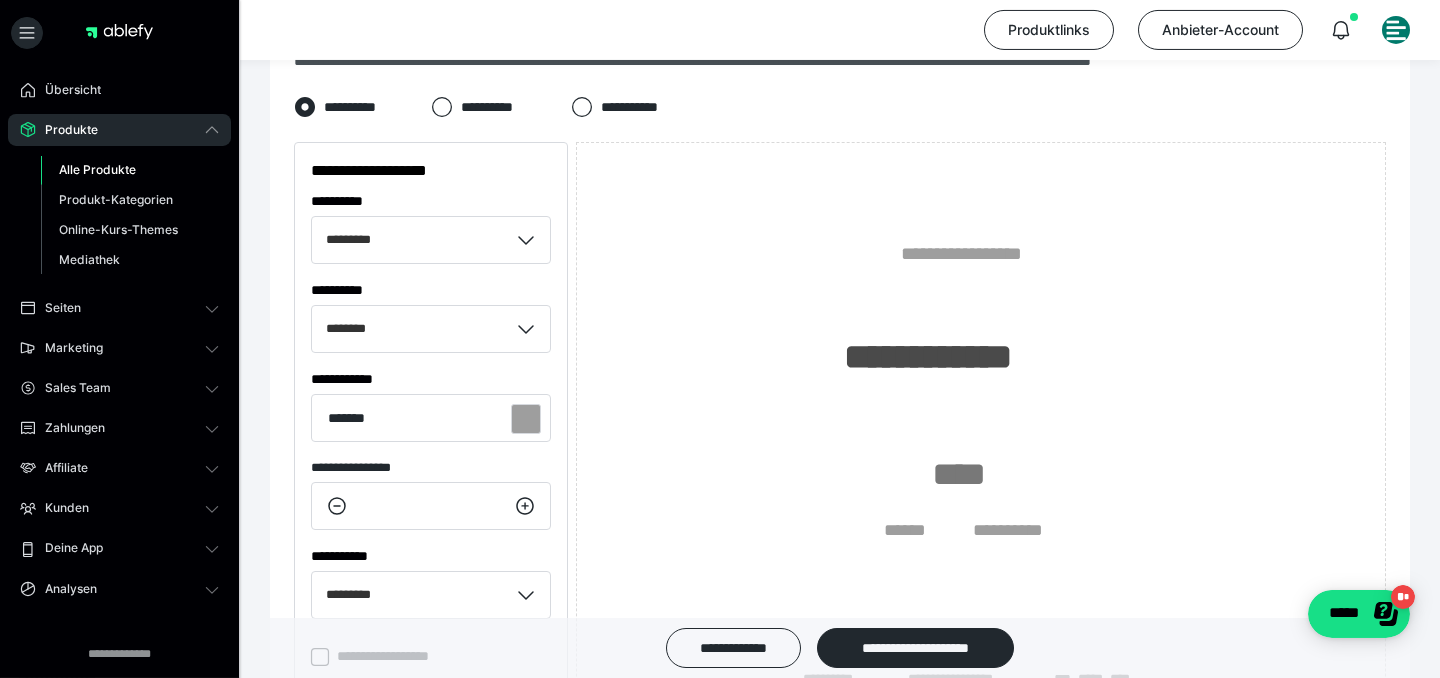 scroll, scrollTop: 248, scrollLeft: 0, axis: vertical 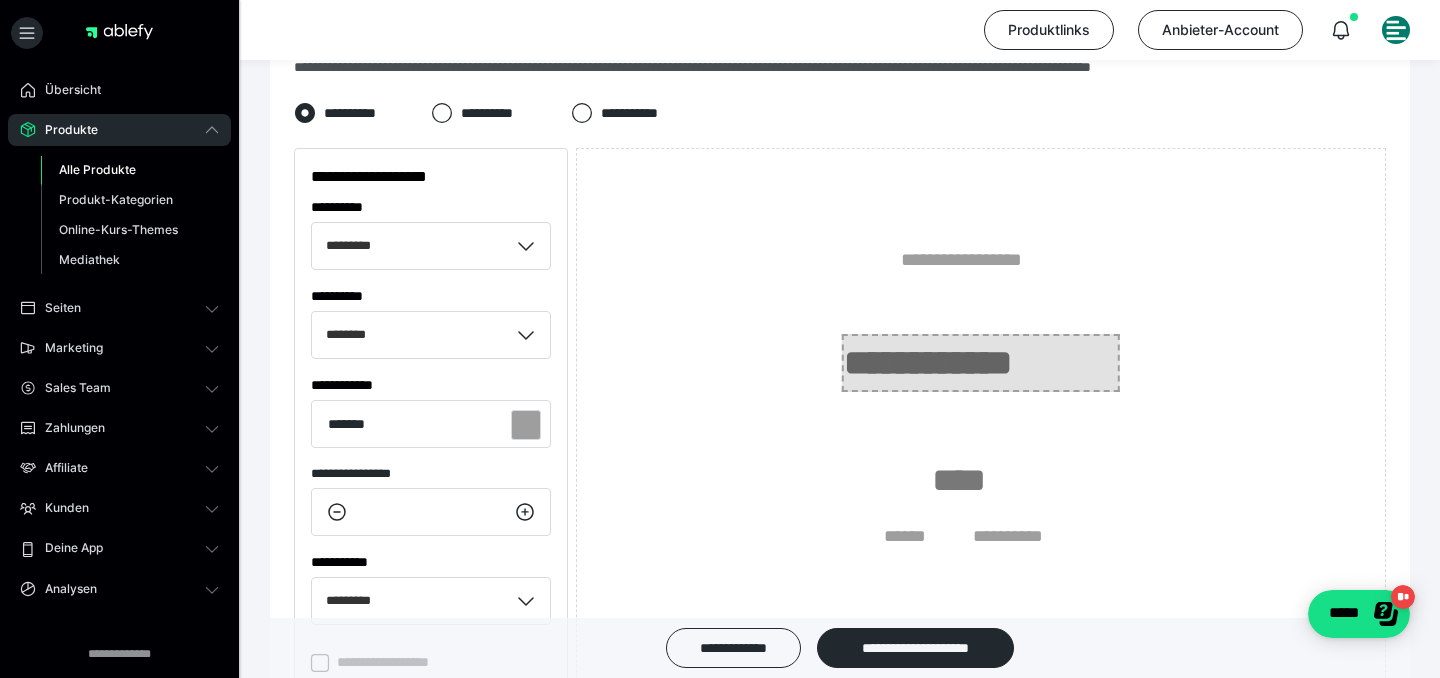 click on "**********" at bounding box center [981, 363] 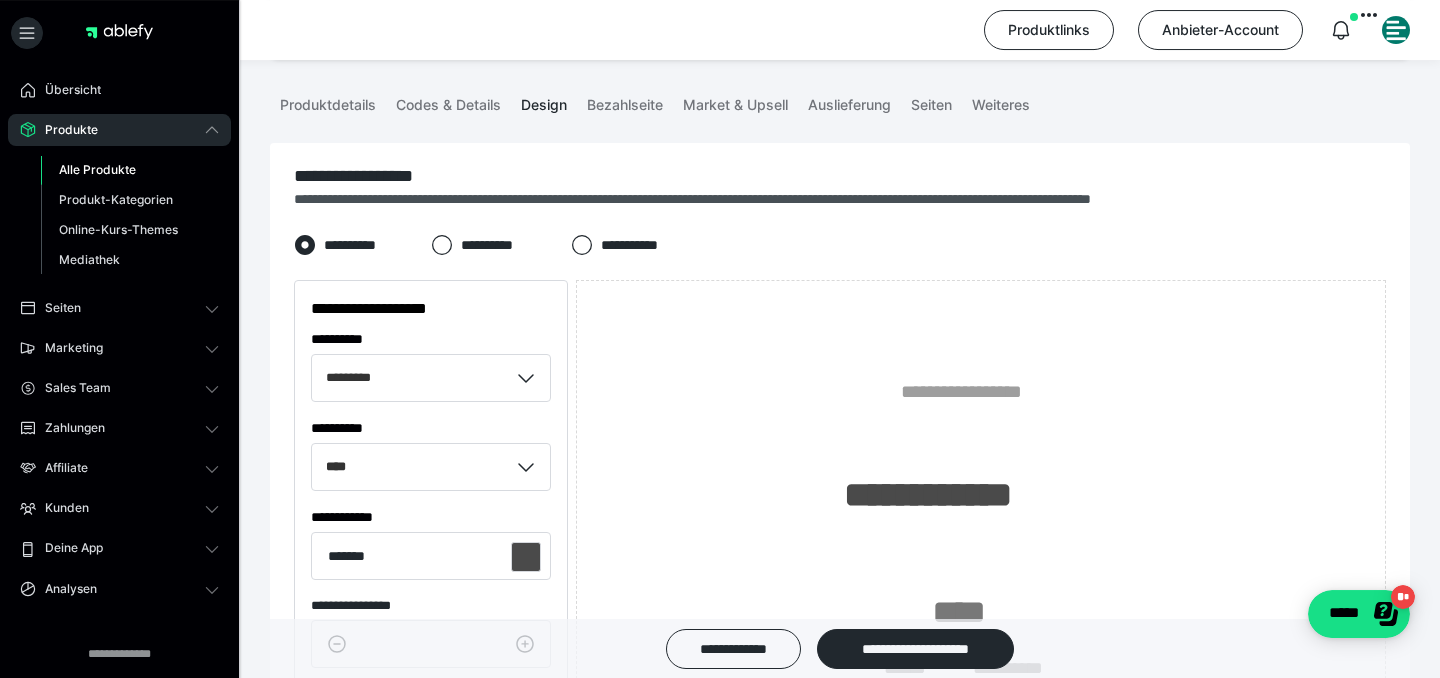 scroll, scrollTop: 32, scrollLeft: 0, axis: vertical 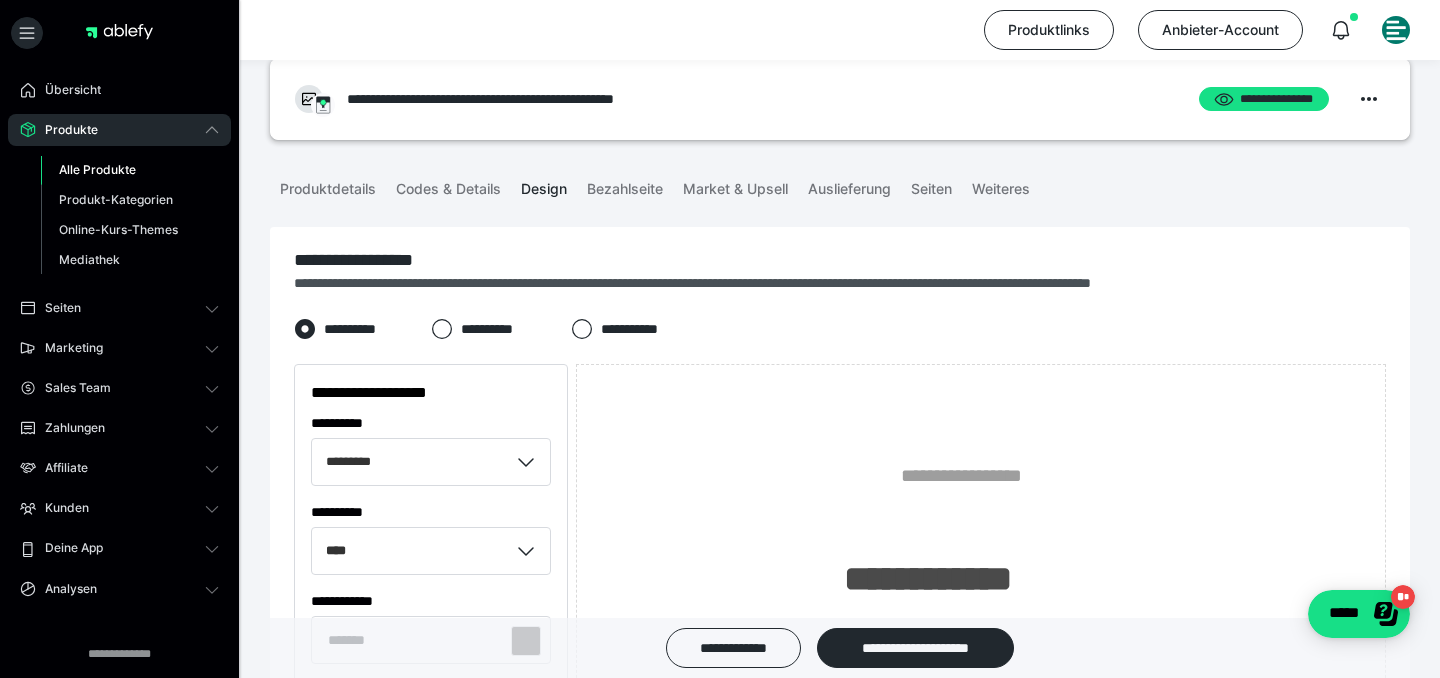 click on "**********" at bounding box center [500, 329] 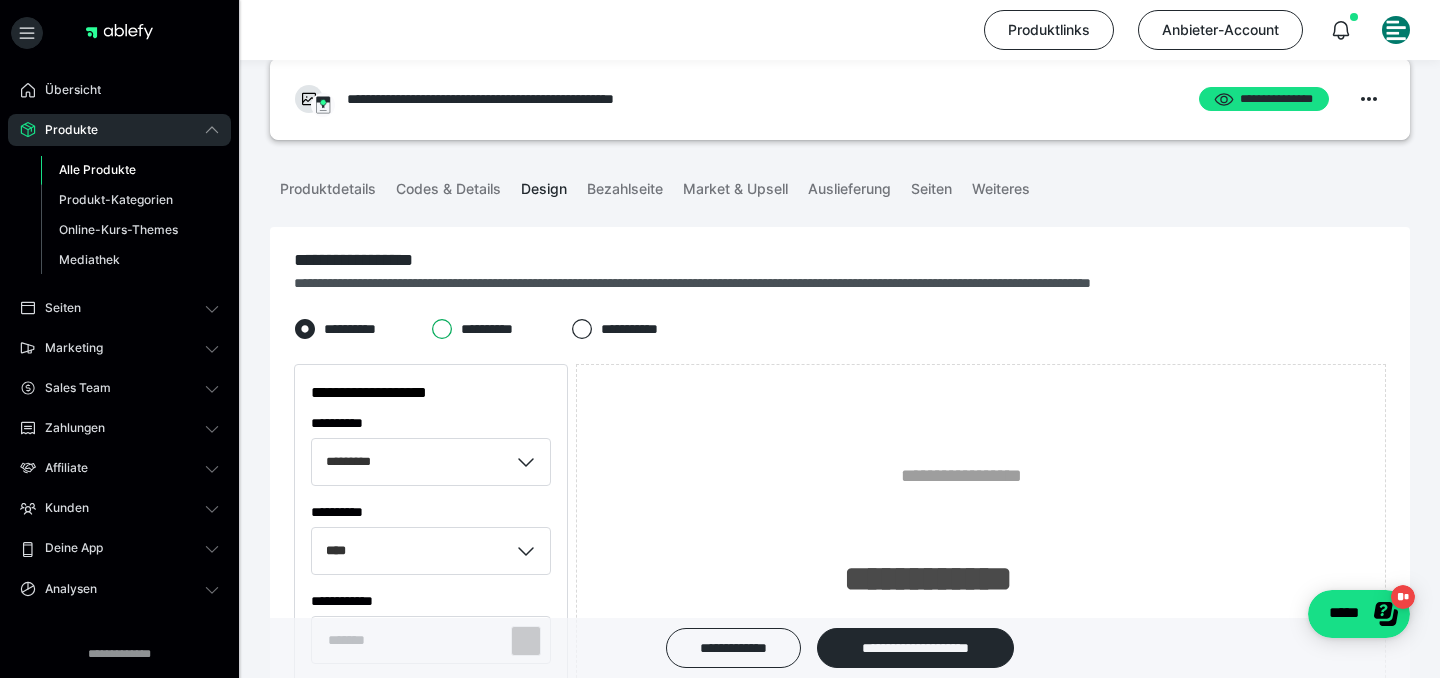 click on "**********" at bounding box center (431, 329) 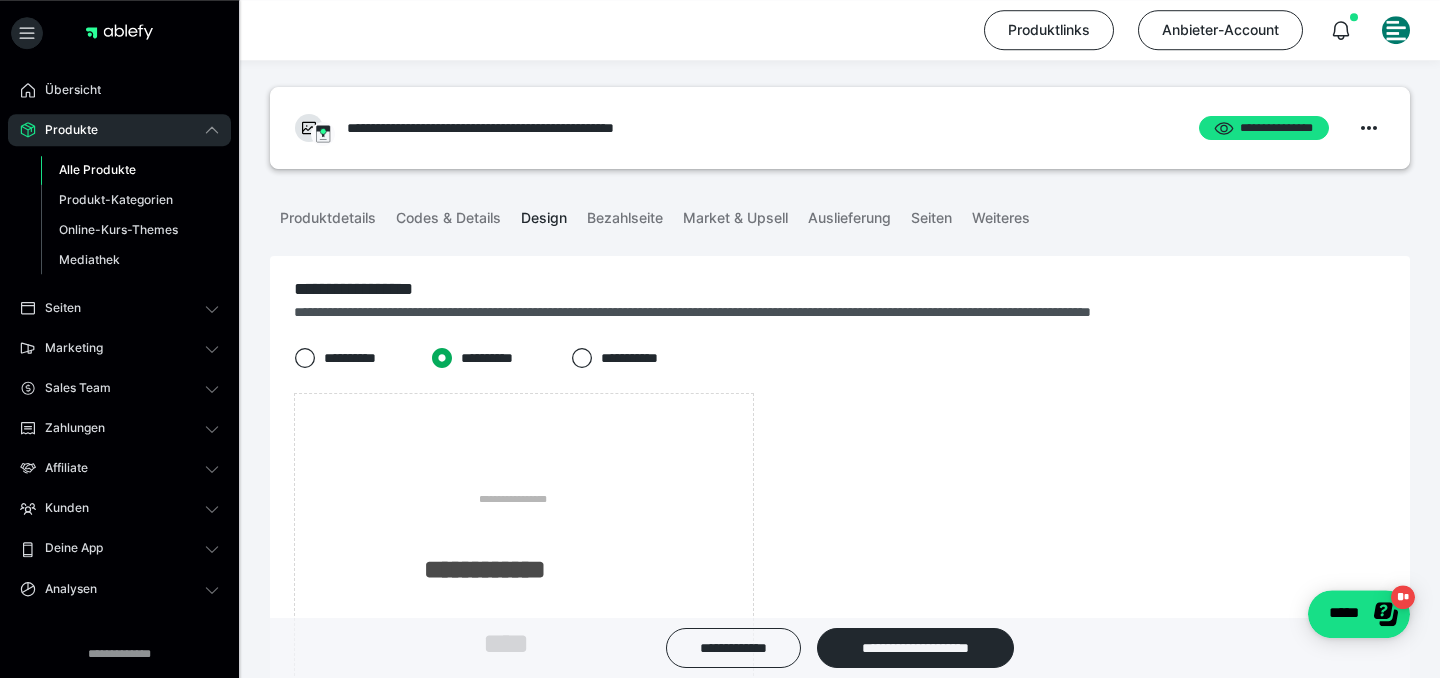 scroll, scrollTop: 0, scrollLeft: 0, axis: both 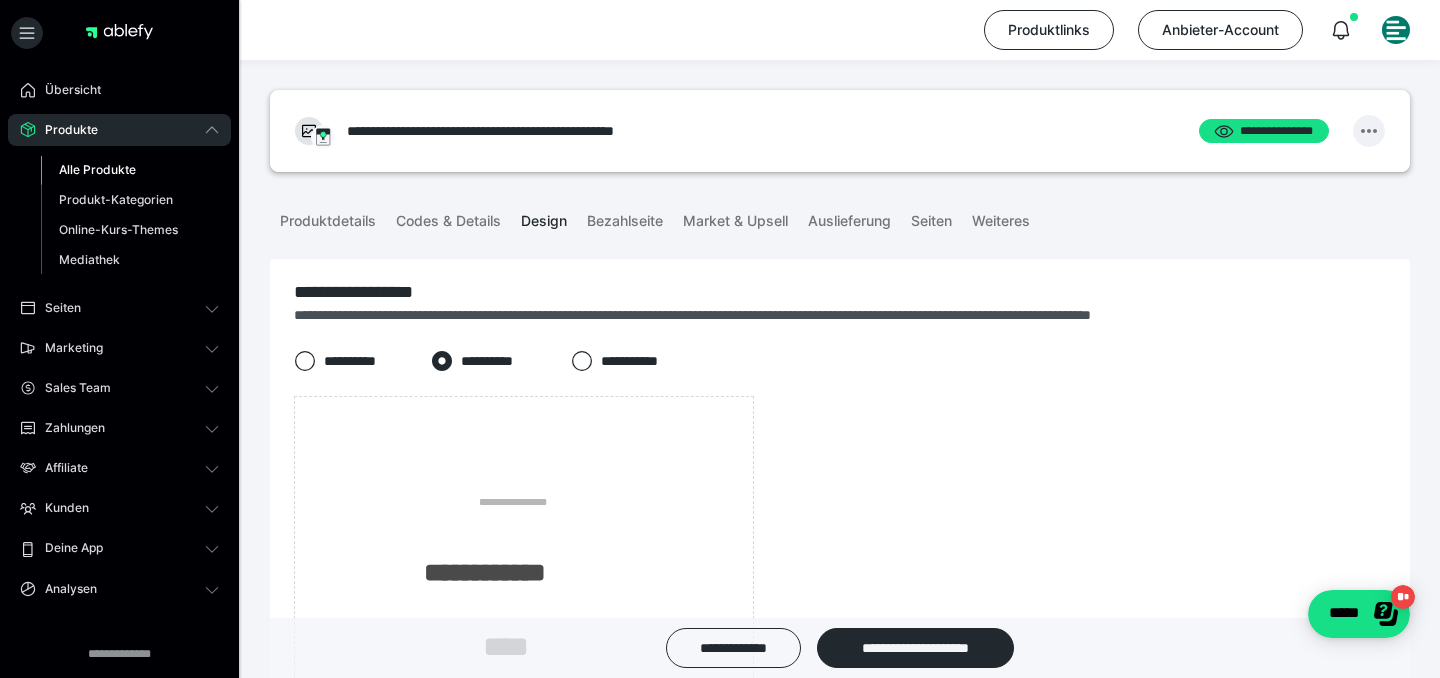 click at bounding box center (1369, 131) 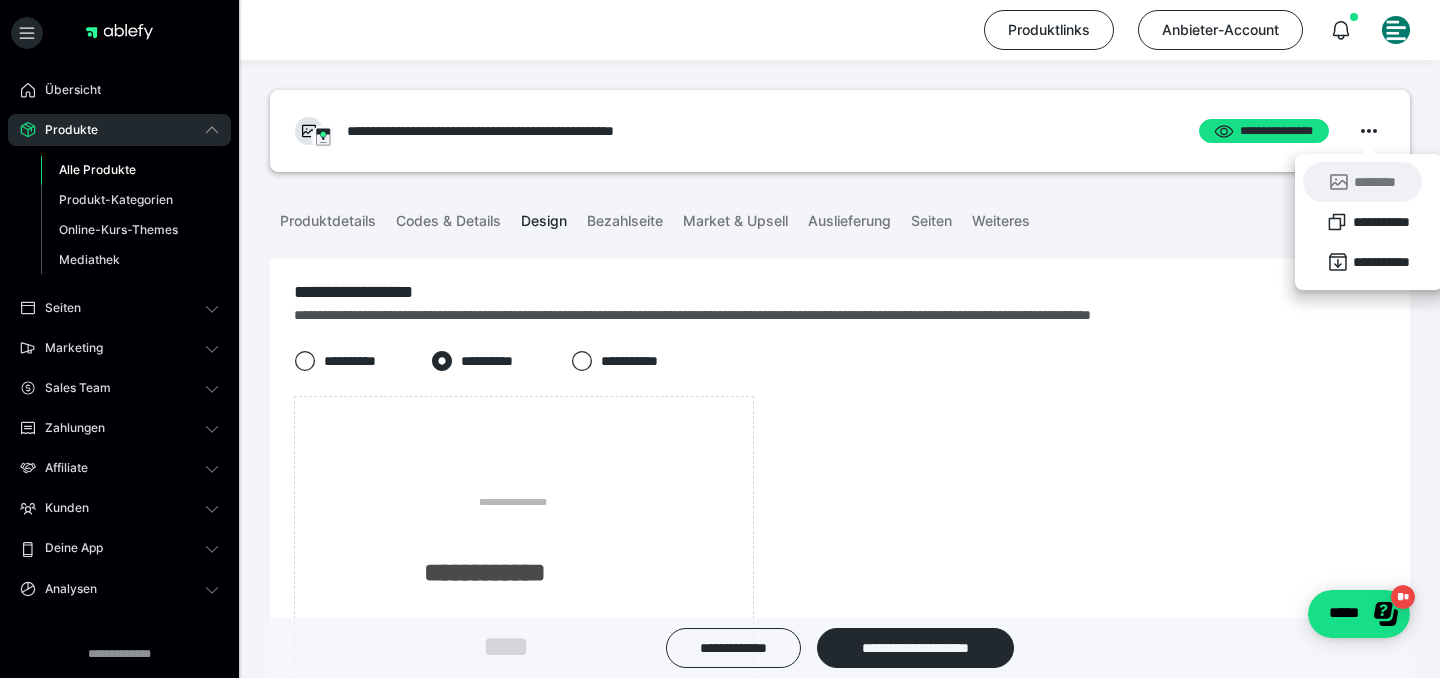 click on "********" at bounding box center (1362, 182) 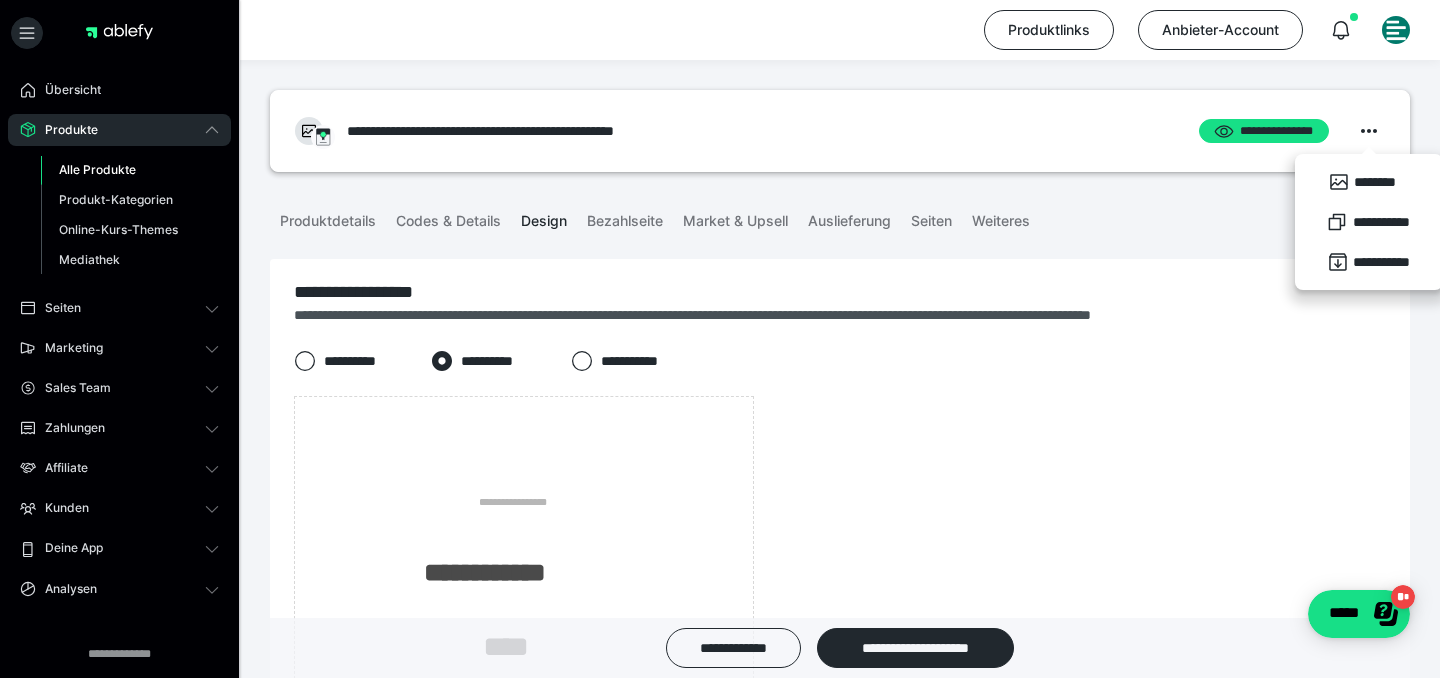 click on "**********" at bounding box center (840, 703) 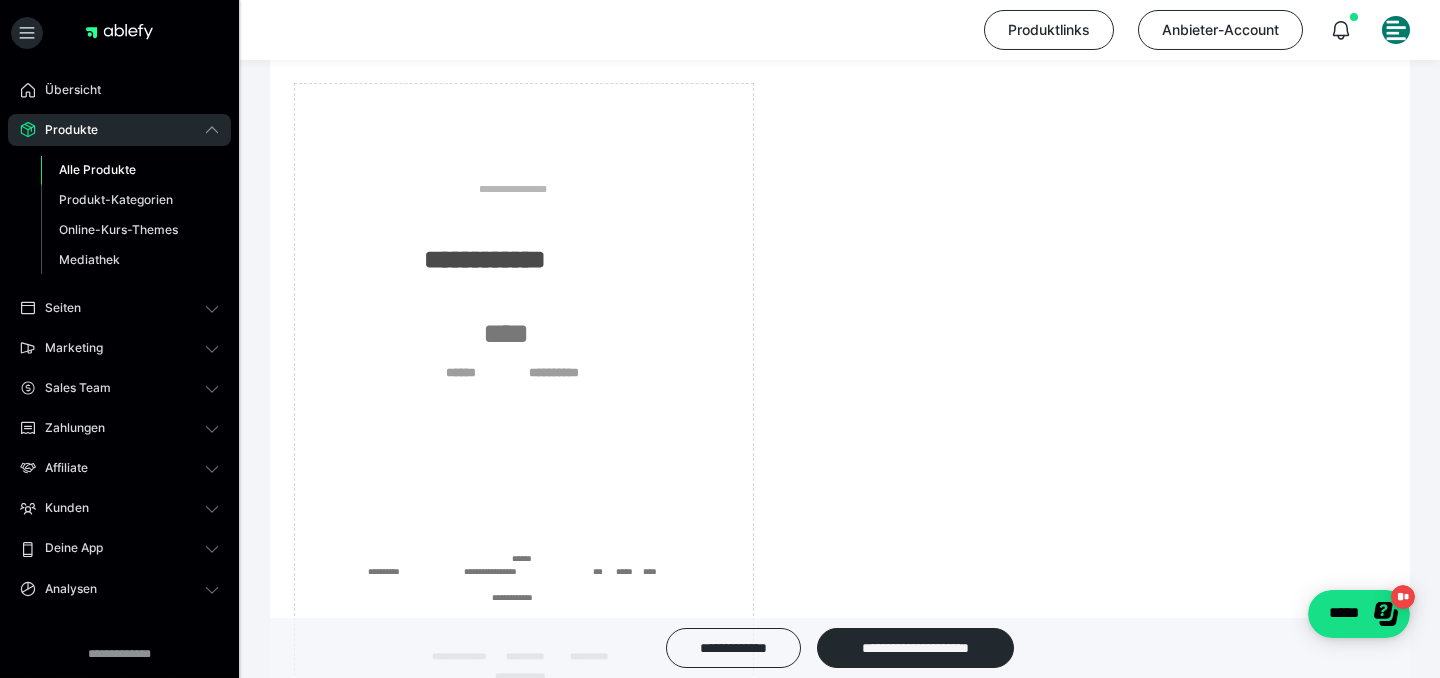scroll, scrollTop: 314, scrollLeft: 0, axis: vertical 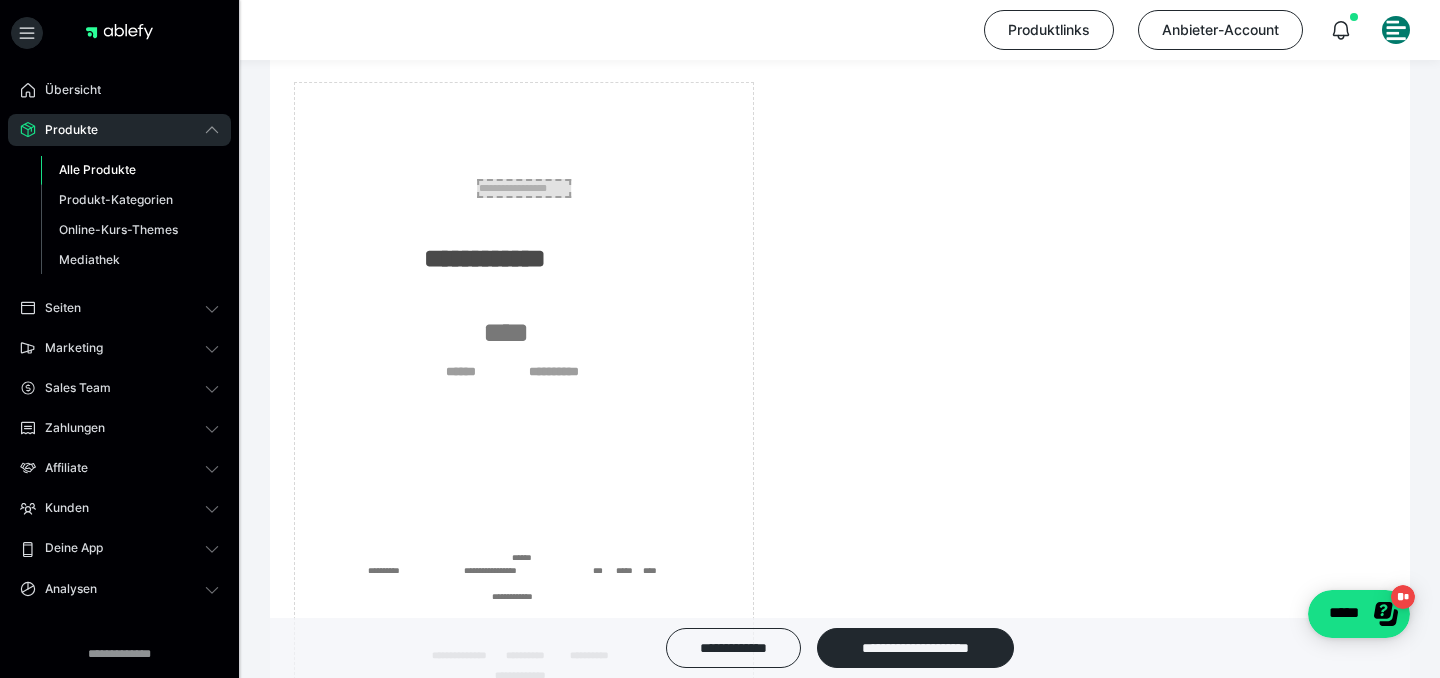 click on "**********" at bounding box center (524, 189) 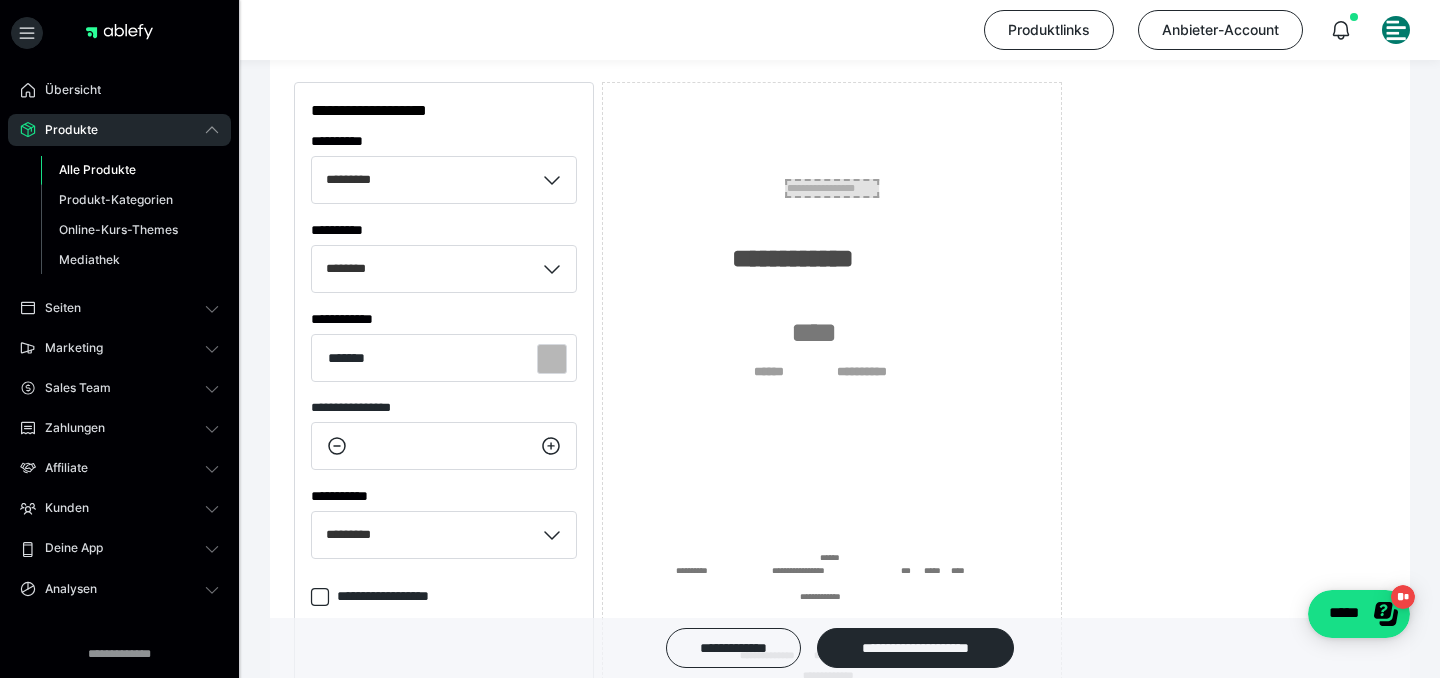 click on "**********" at bounding box center [832, 189] 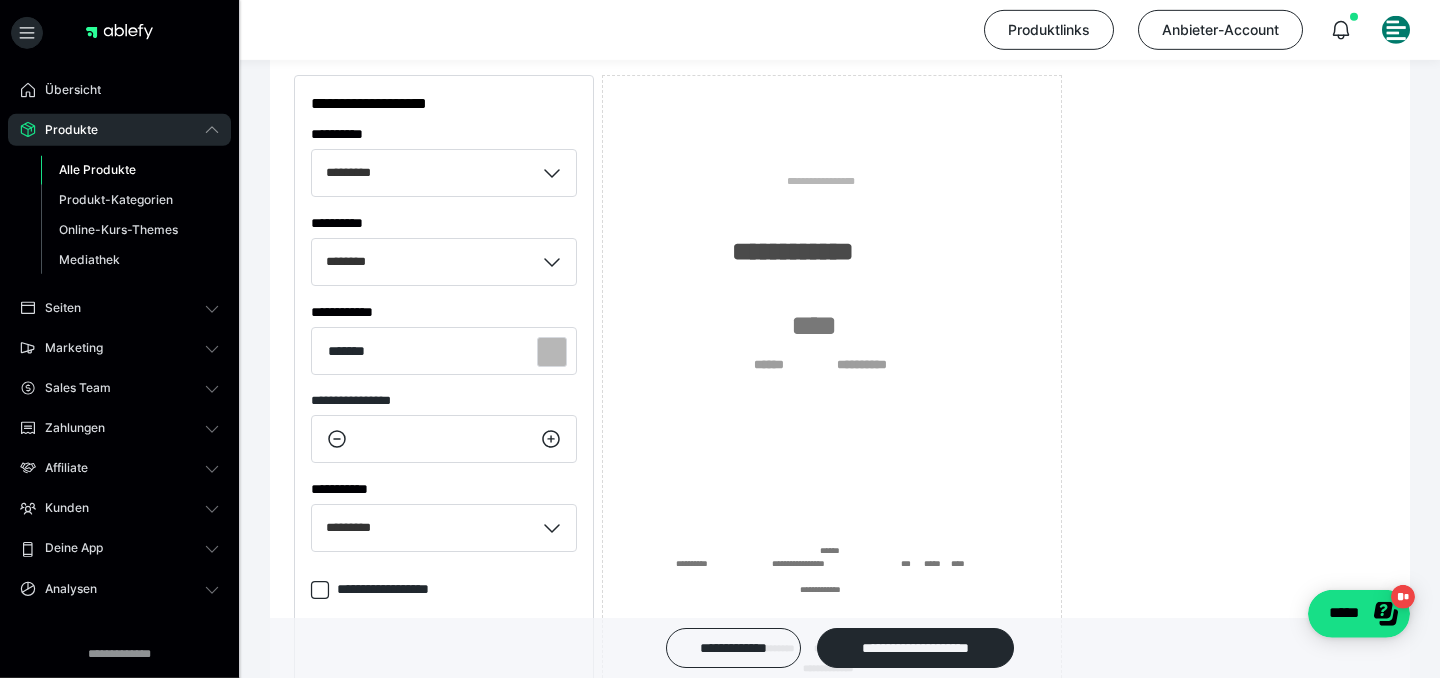 scroll, scrollTop: 314, scrollLeft: 0, axis: vertical 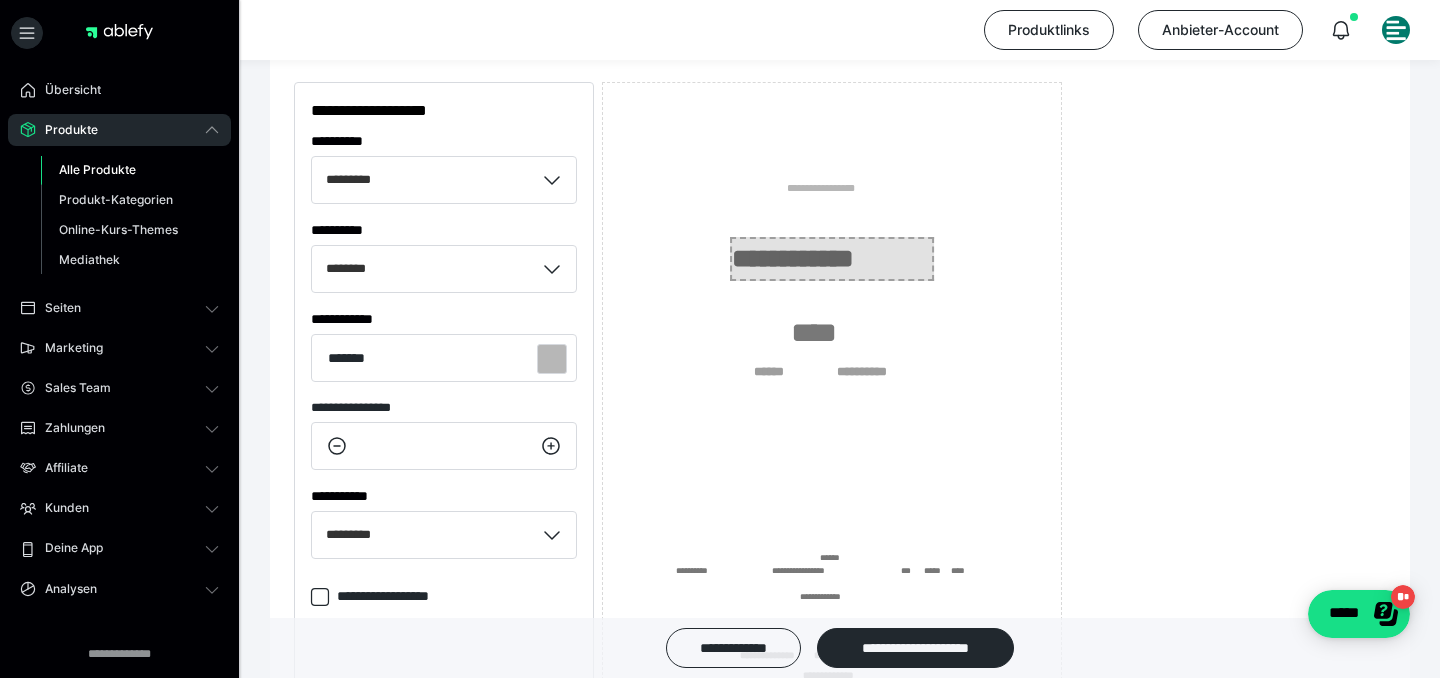 click on "**********" at bounding box center [832, 259] 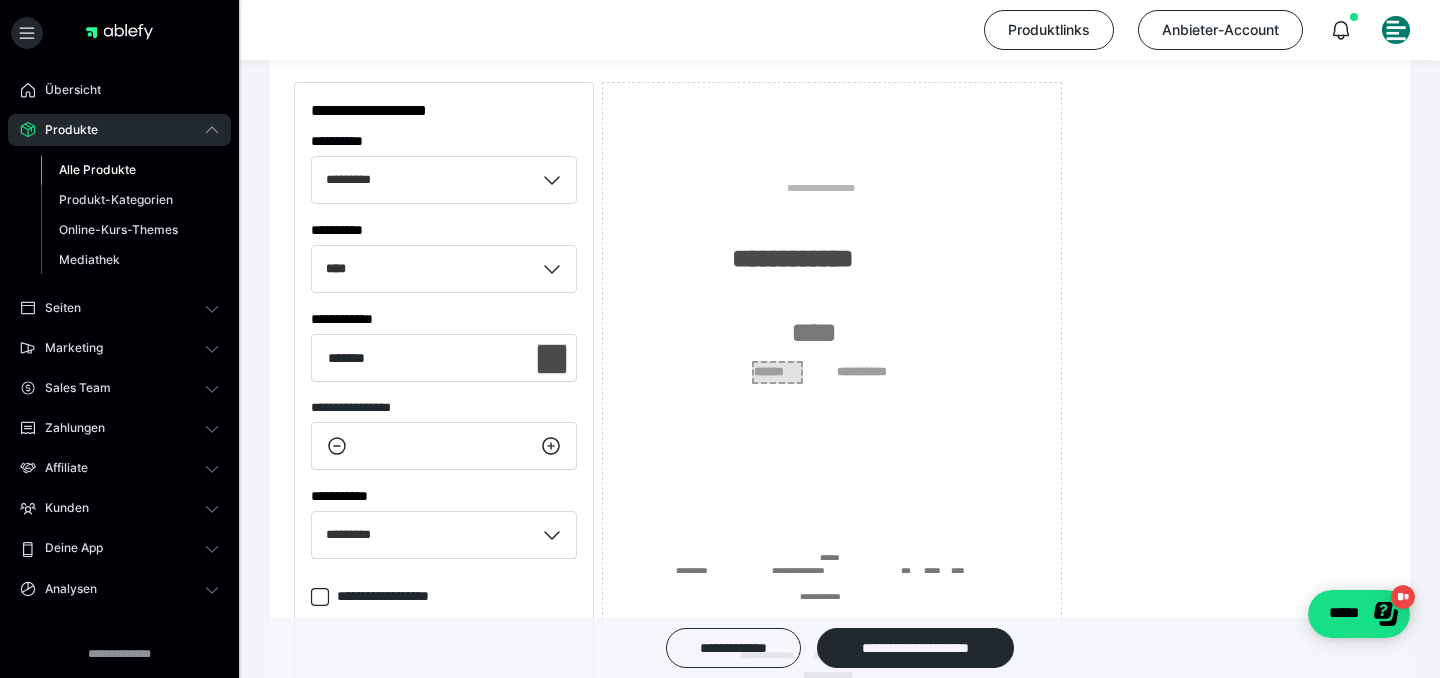 click on "******" at bounding box center [777, 372] 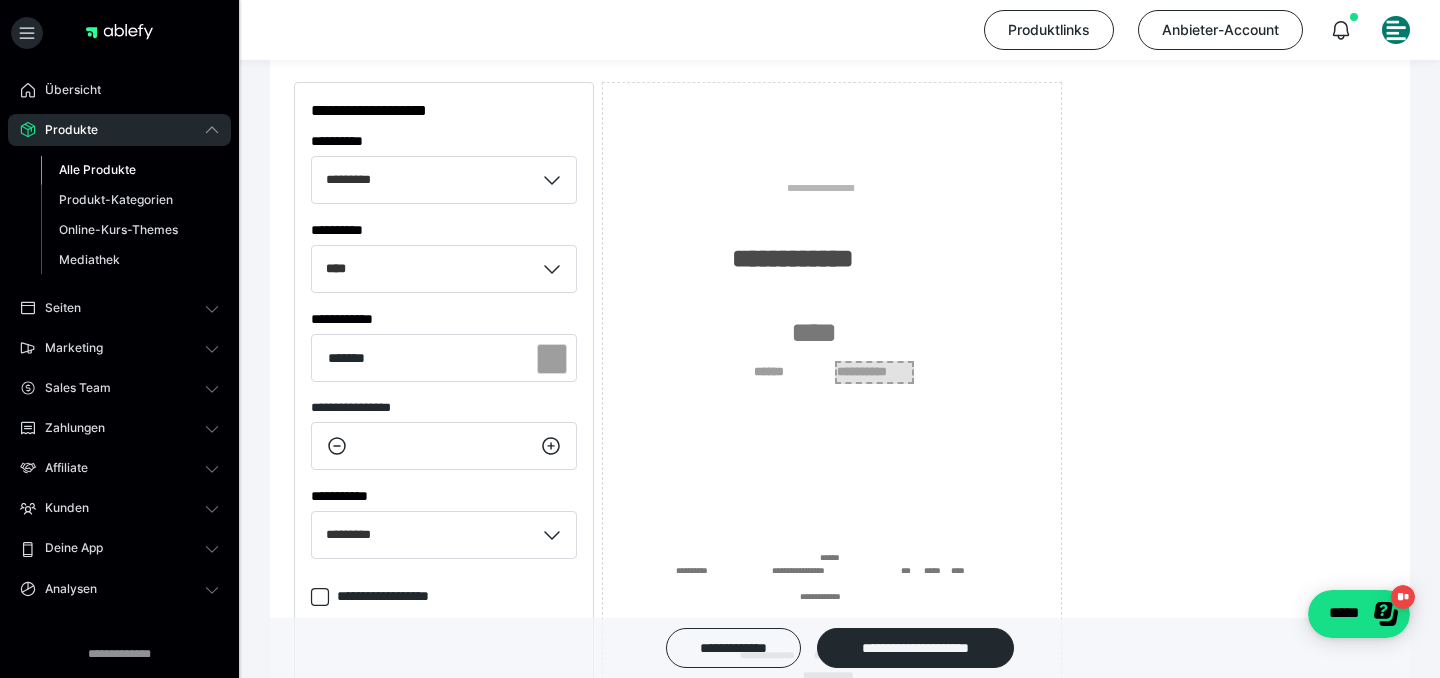 click on "**********" at bounding box center (875, 372) 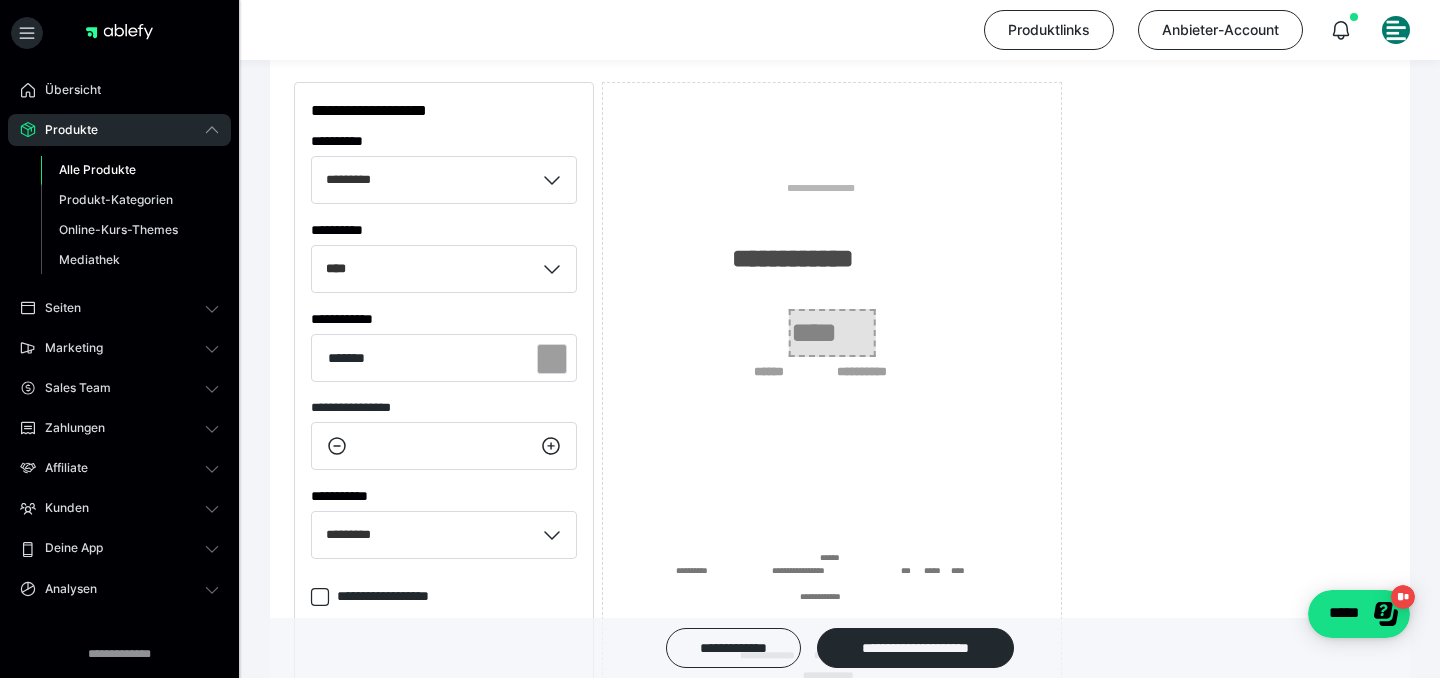 click on "****" at bounding box center (832, 333) 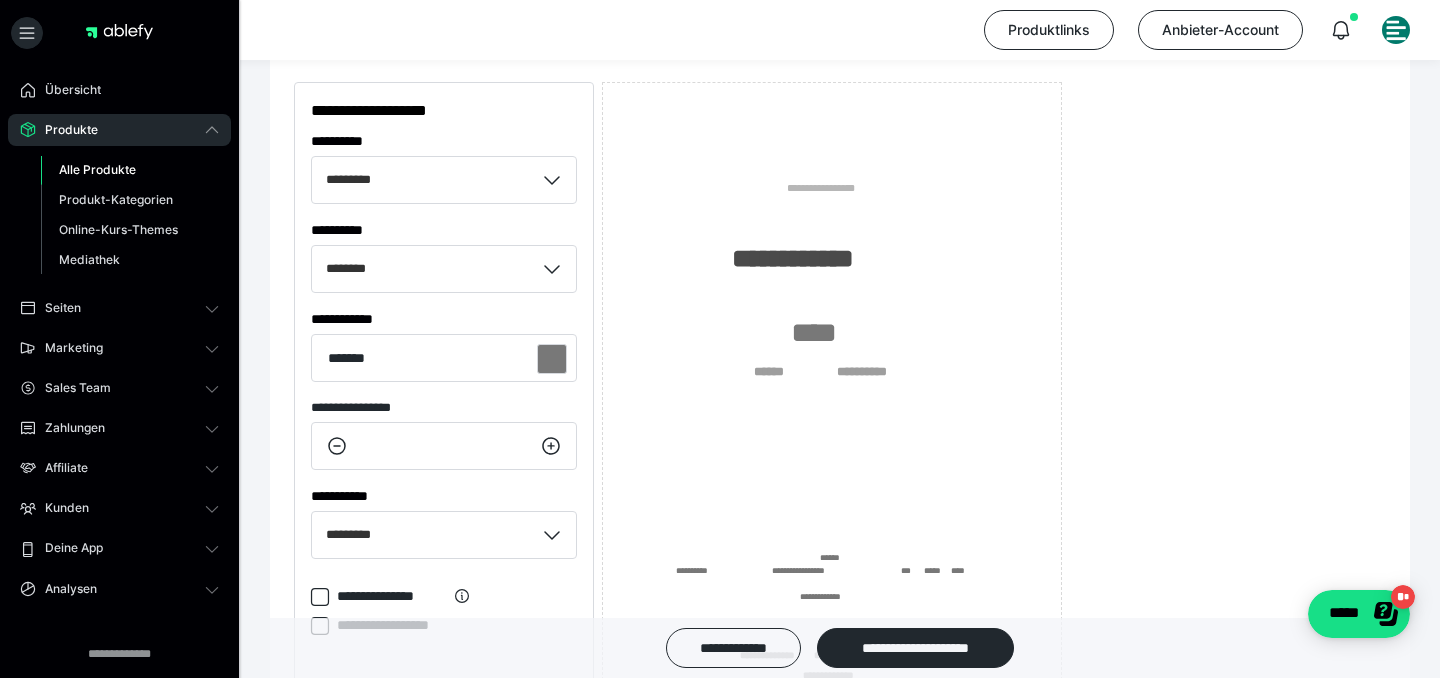 click on "**********" at bounding box center [840, 420] 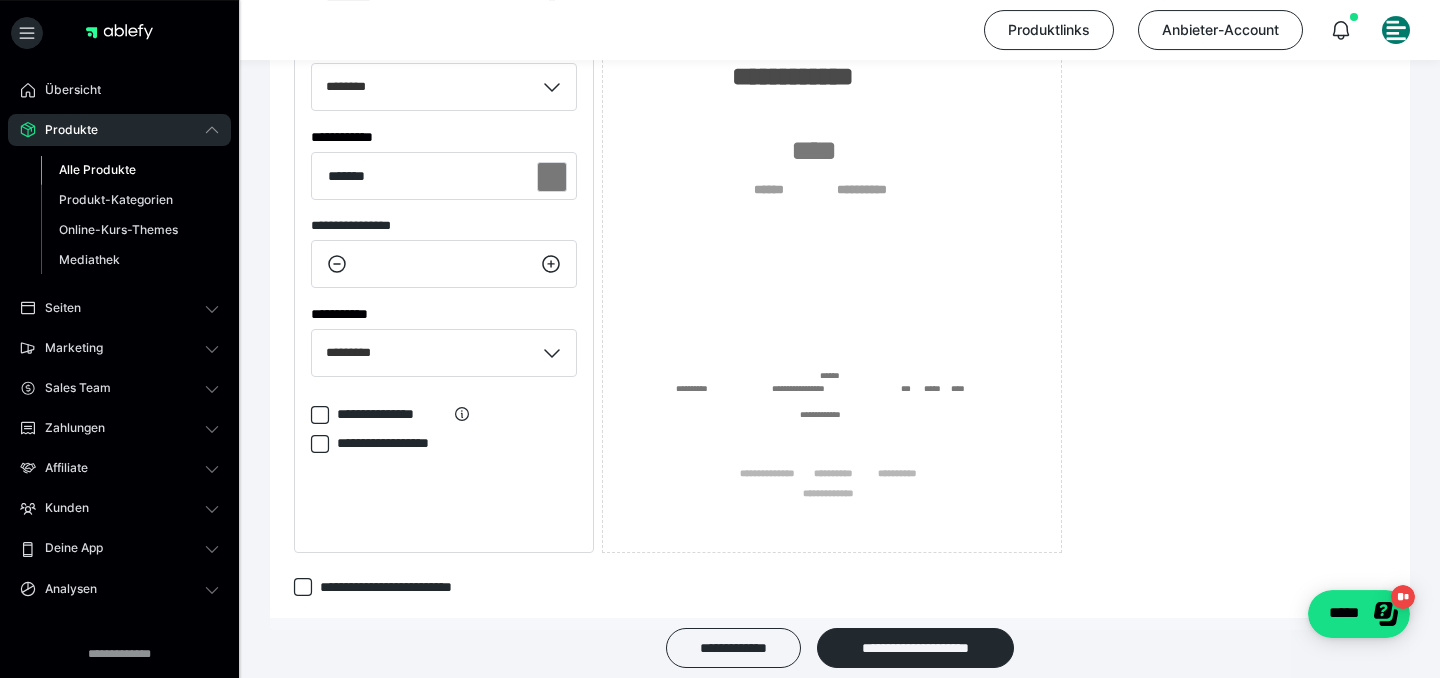 scroll, scrollTop: 530, scrollLeft: 0, axis: vertical 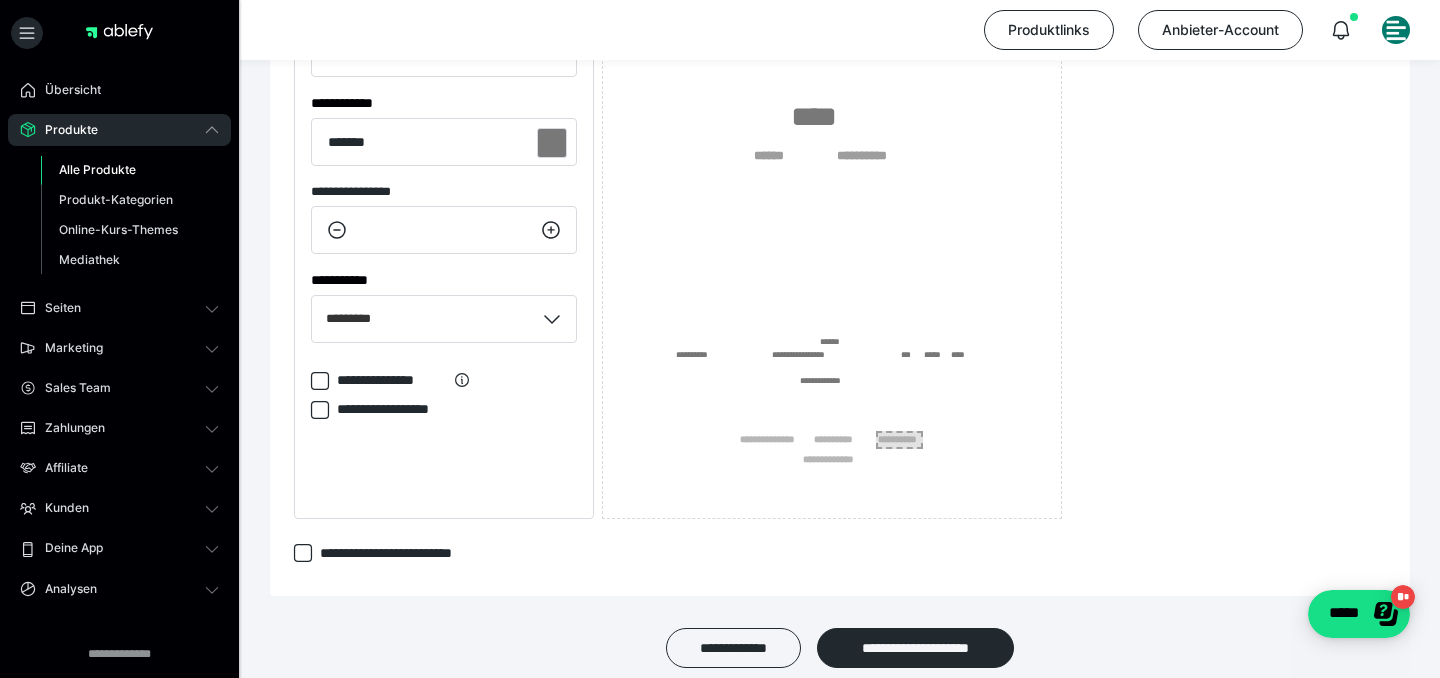click on "**********" at bounding box center (899, 440) 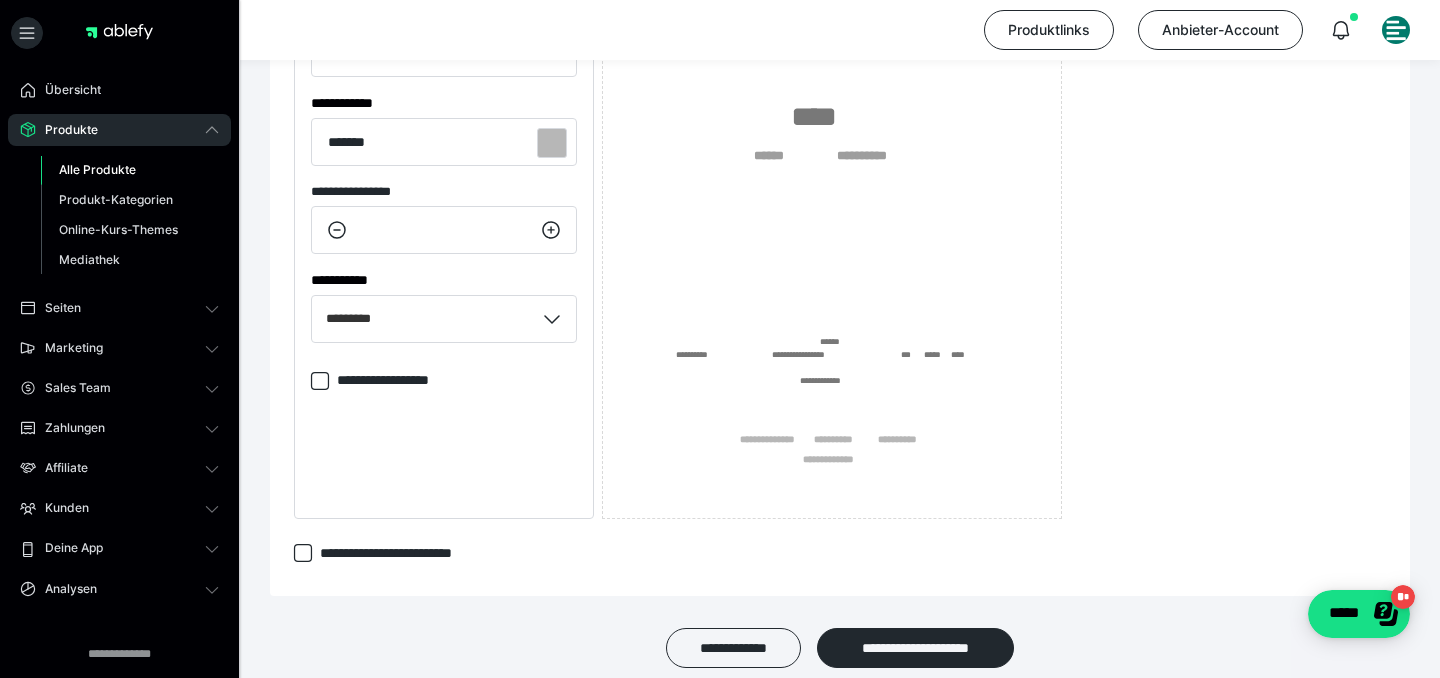 click on "**********" at bounding box center [405, 380] 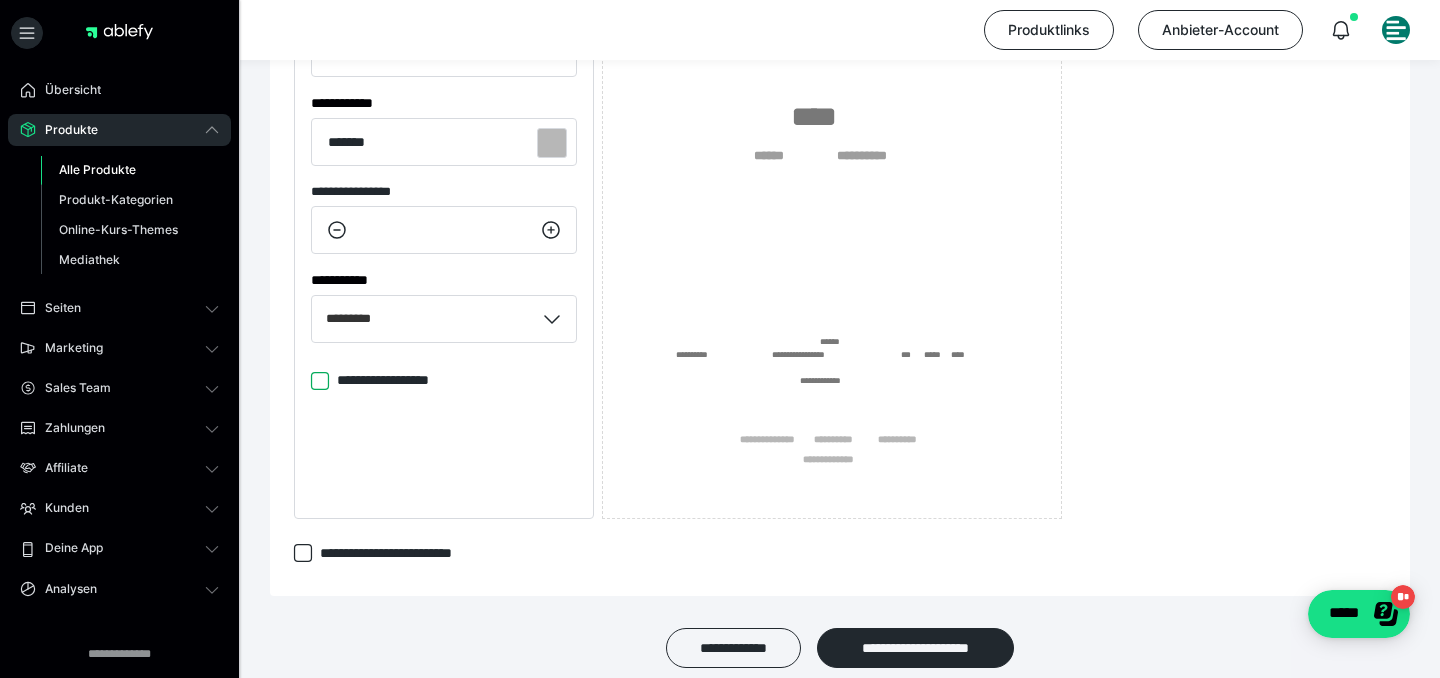 click on "**********" at bounding box center (311, 381) 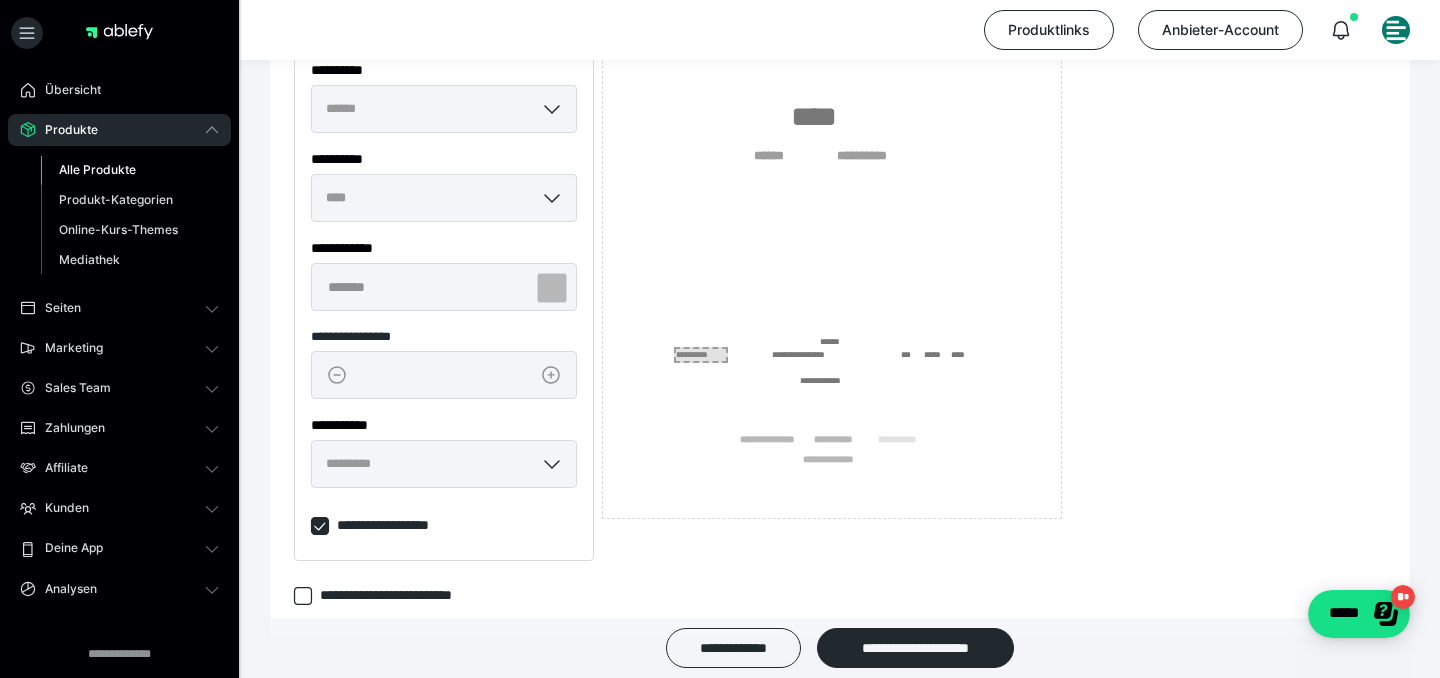 click on "**********" at bounding box center [701, 355] 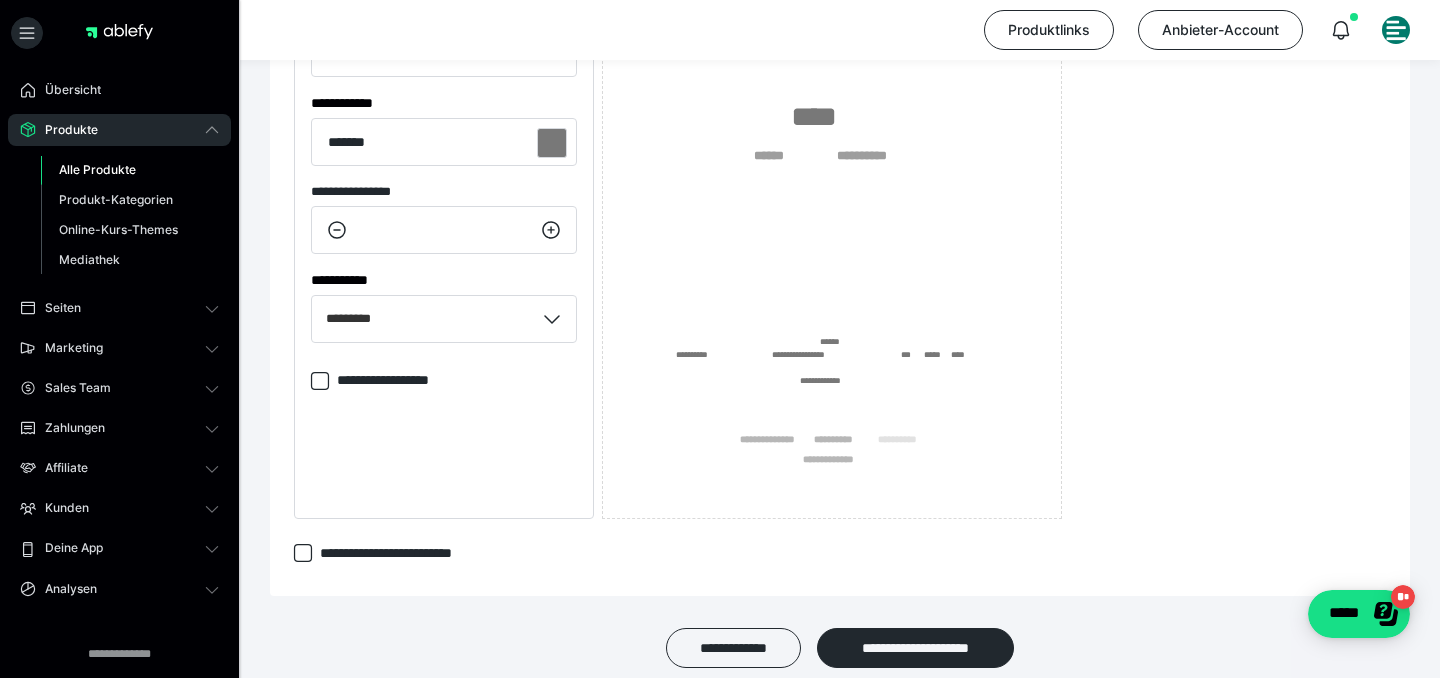 click on "**********" at bounding box center [405, 380] 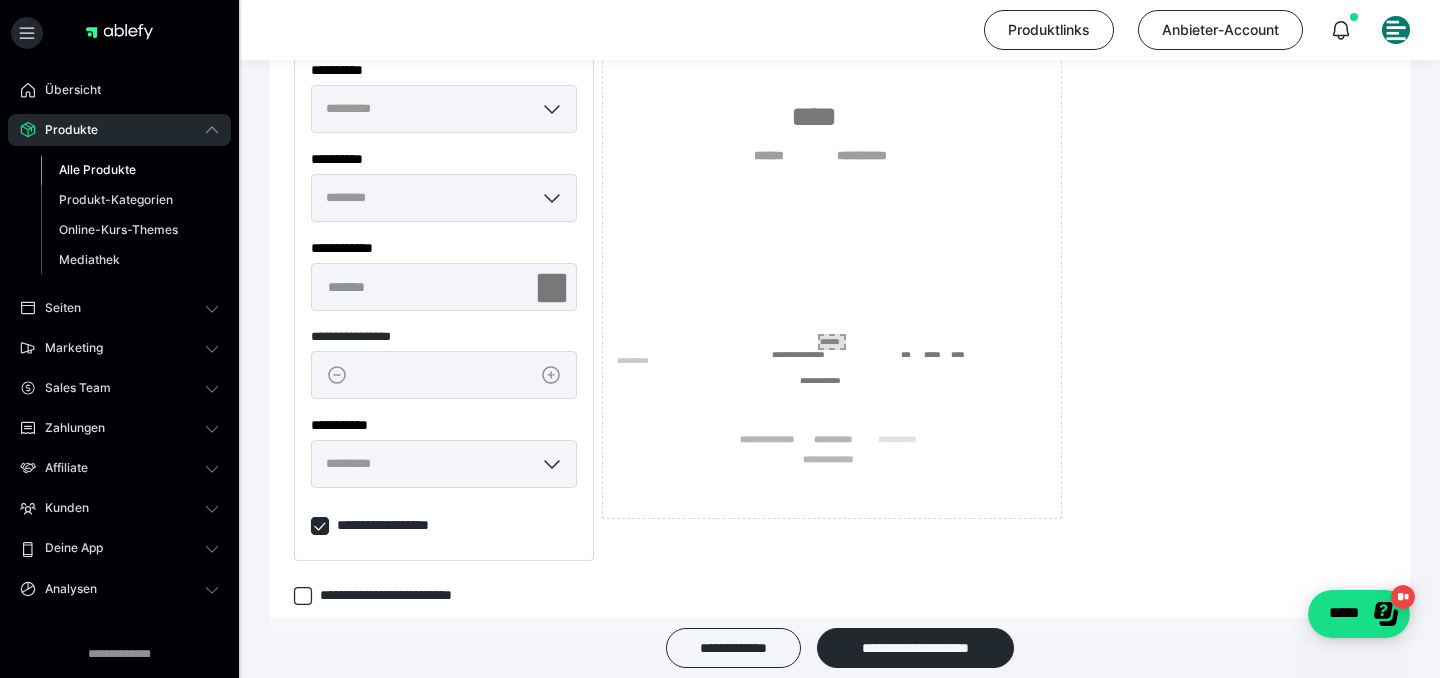 click on "******" at bounding box center (832, 342) 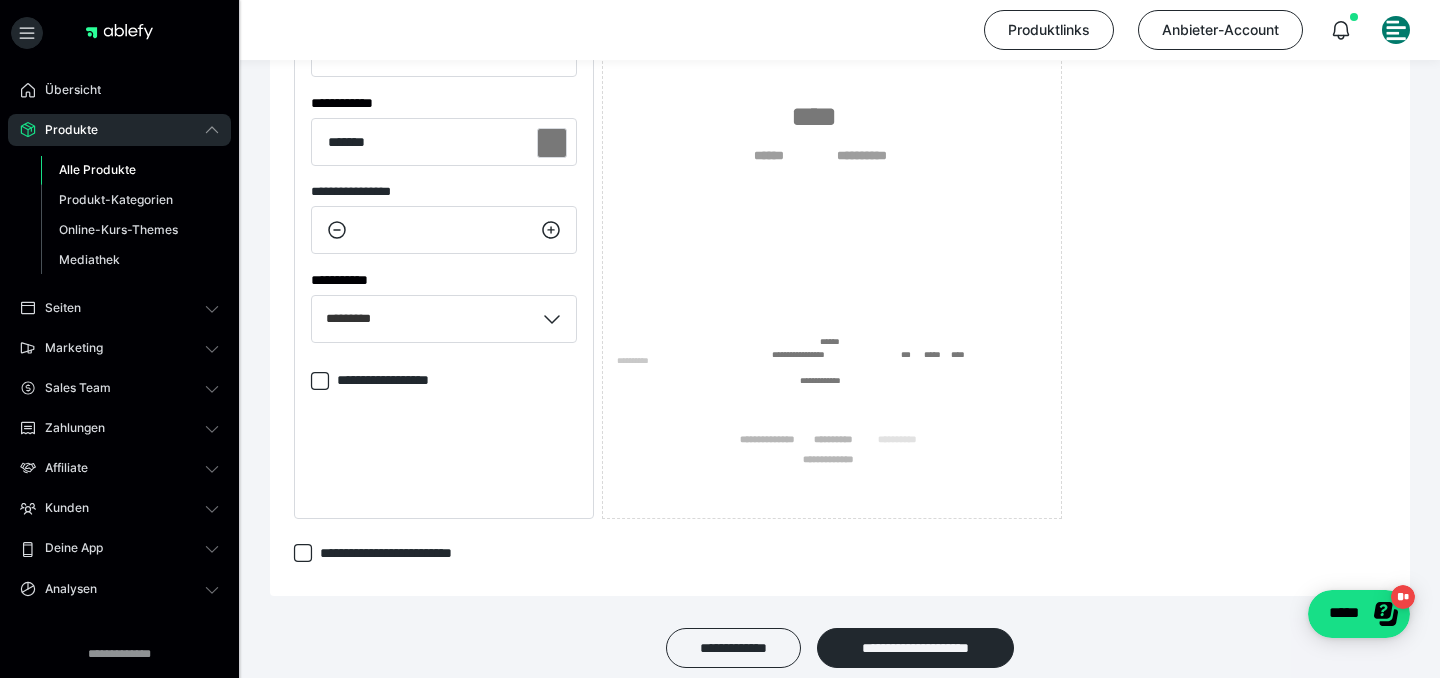 click on "**********" at bounding box center [411, 553] 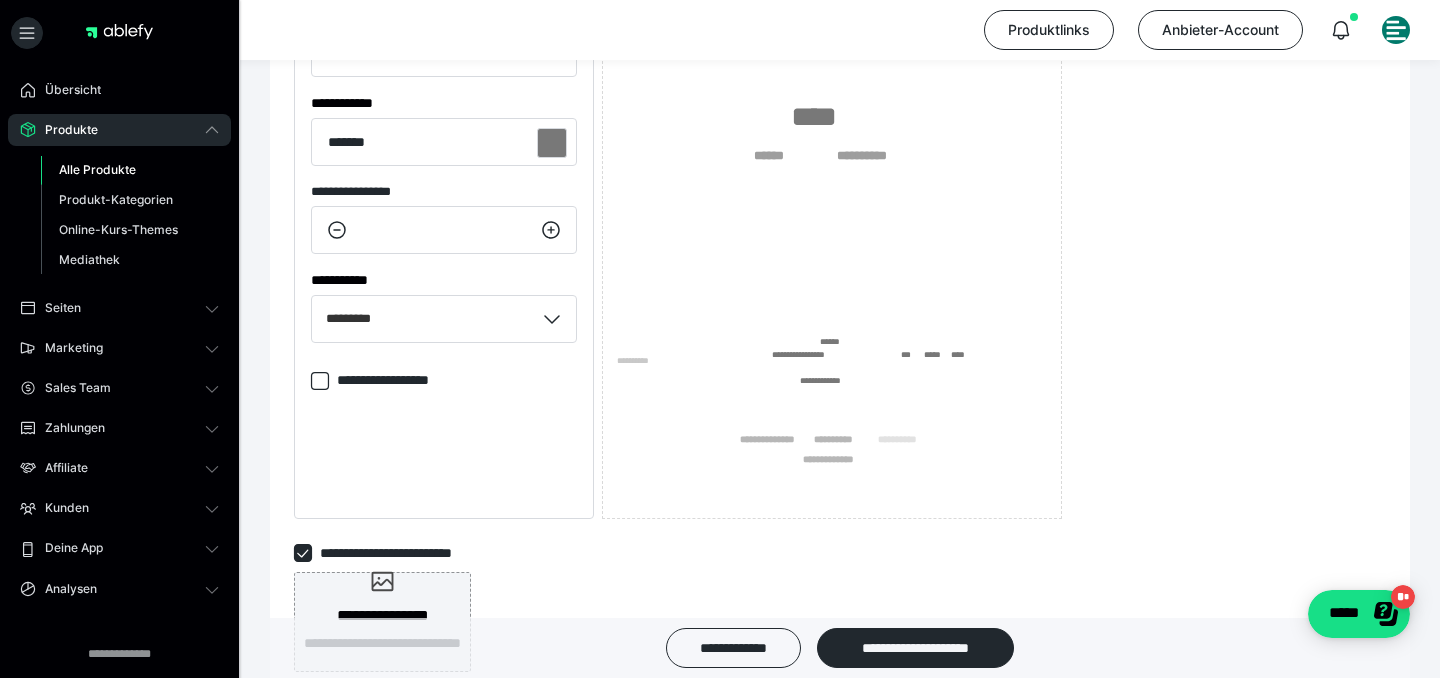 click on "**********" at bounding box center (411, 553) 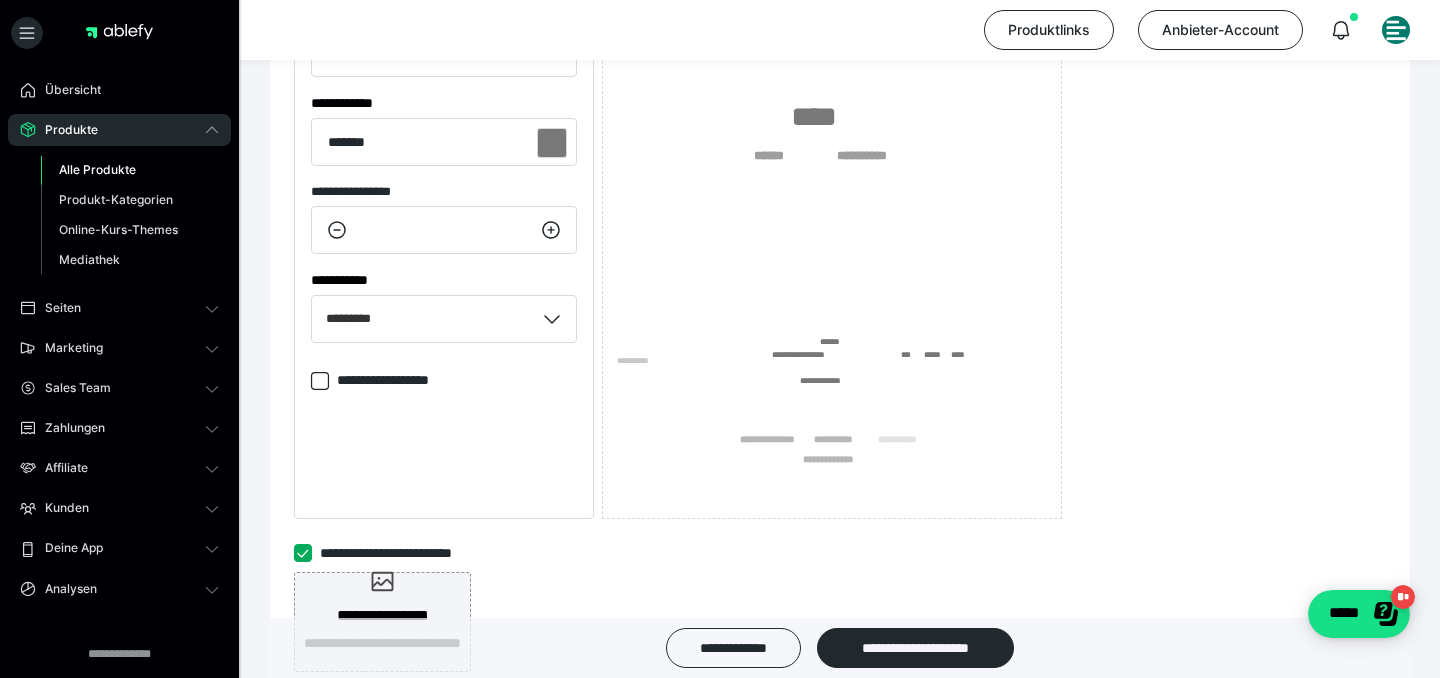 click on "**********" at bounding box center (294, 553) 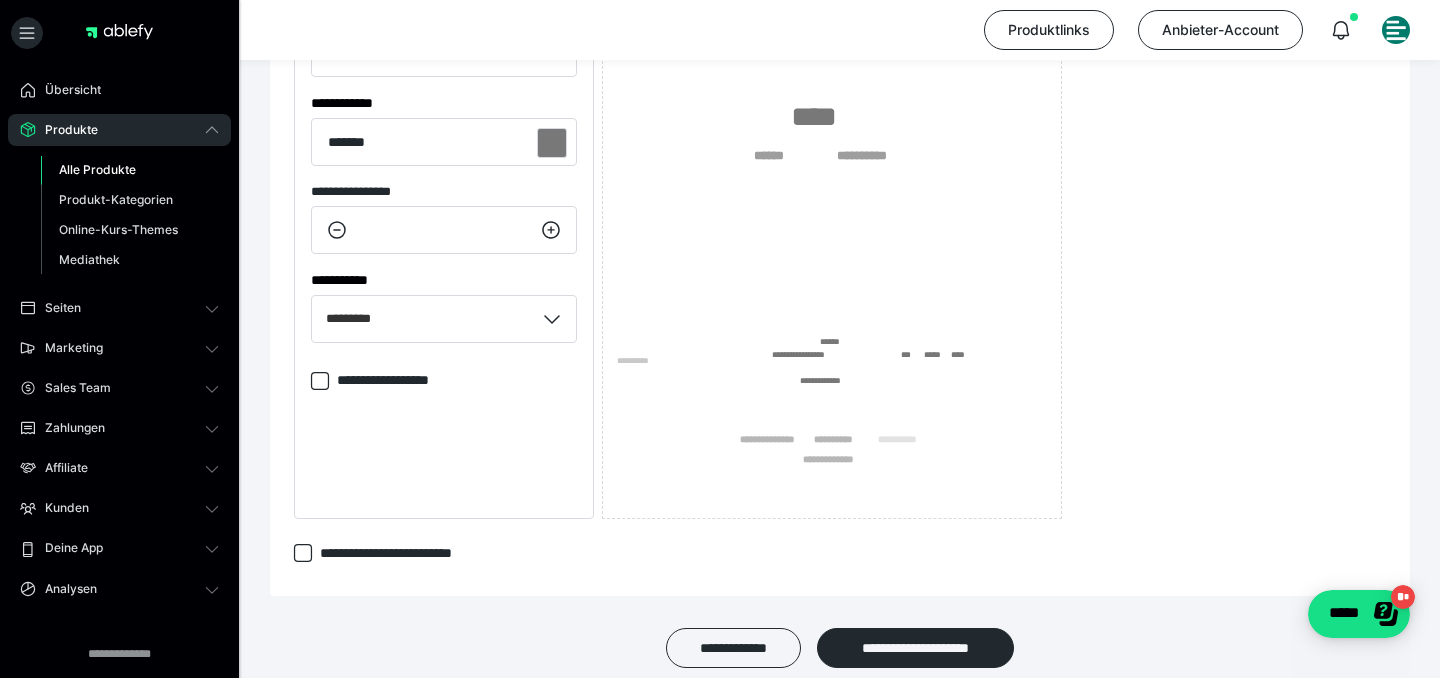 click on "**********" at bounding box center (405, 380) 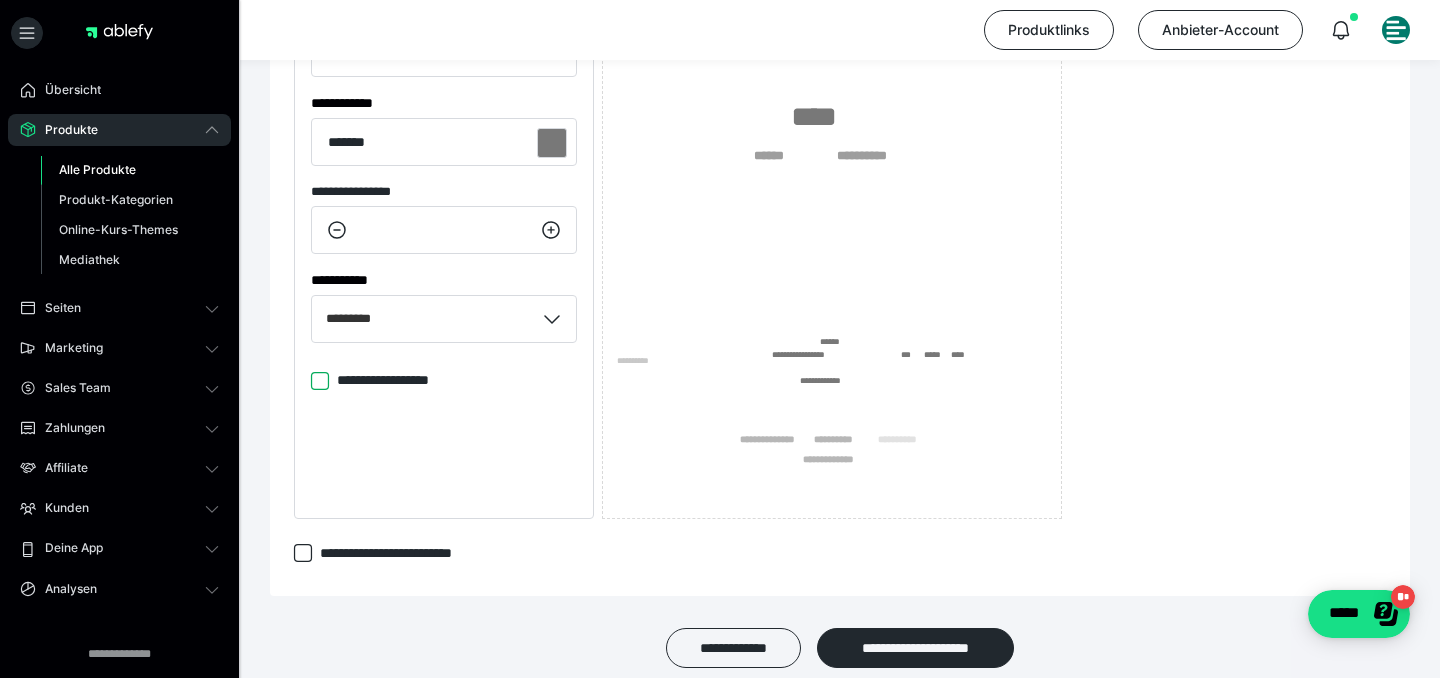 click on "**********" at bounding box center (311, 381) 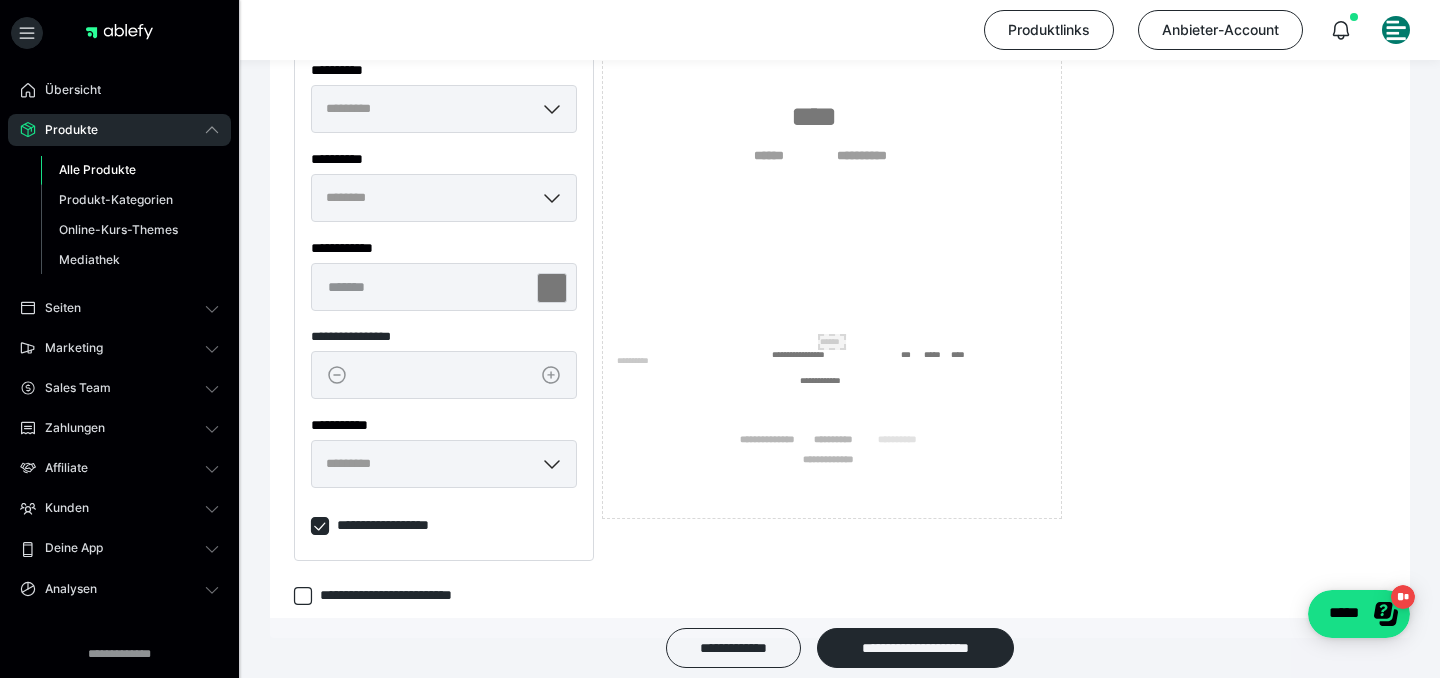 click on "******" at bounding box center [832, 342] 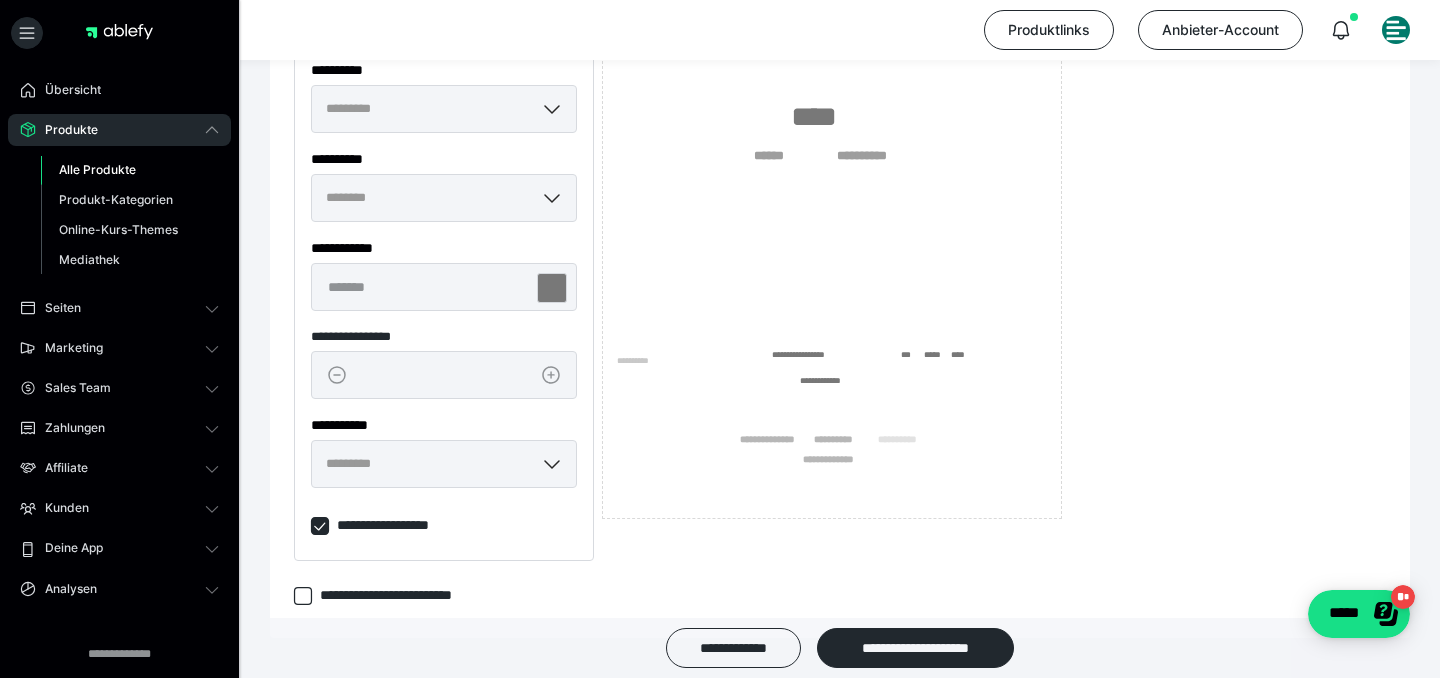 click on "**********" at bounding box center [832, 192] 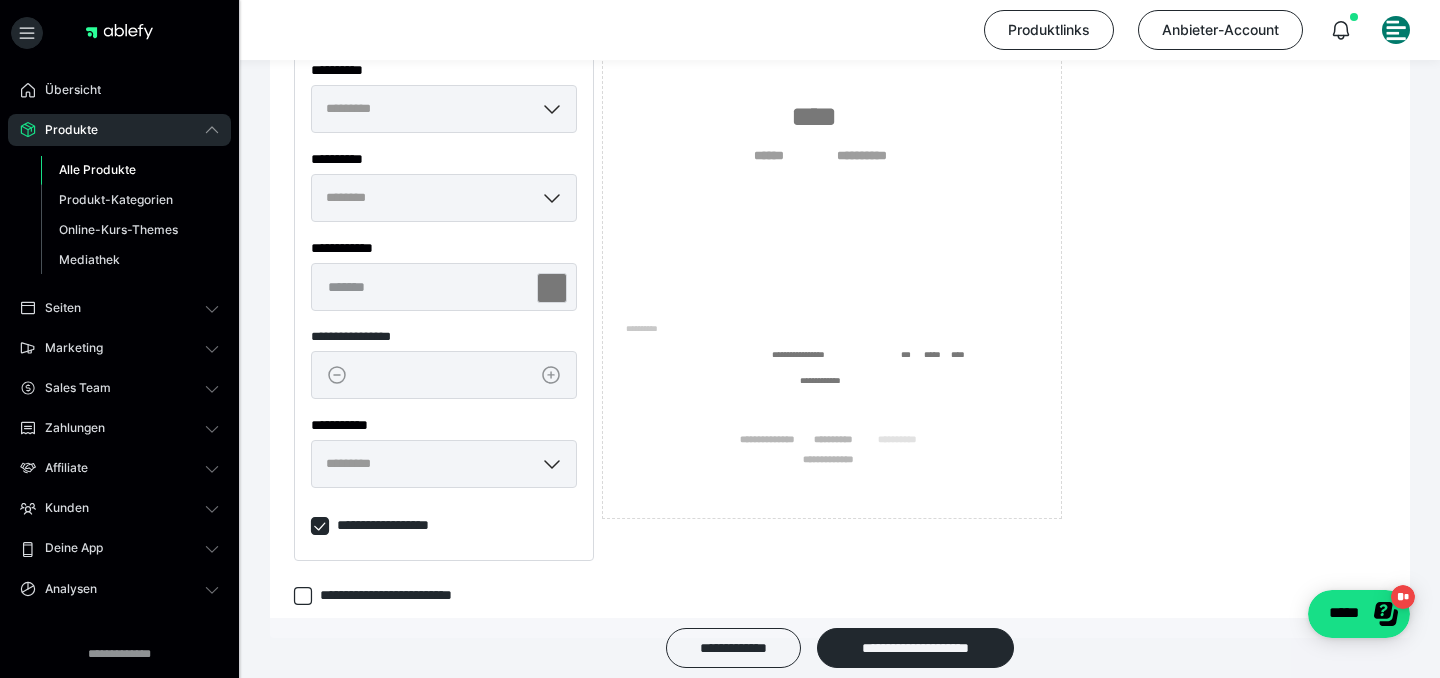 click on "**********" at bounding box center (832, 192) 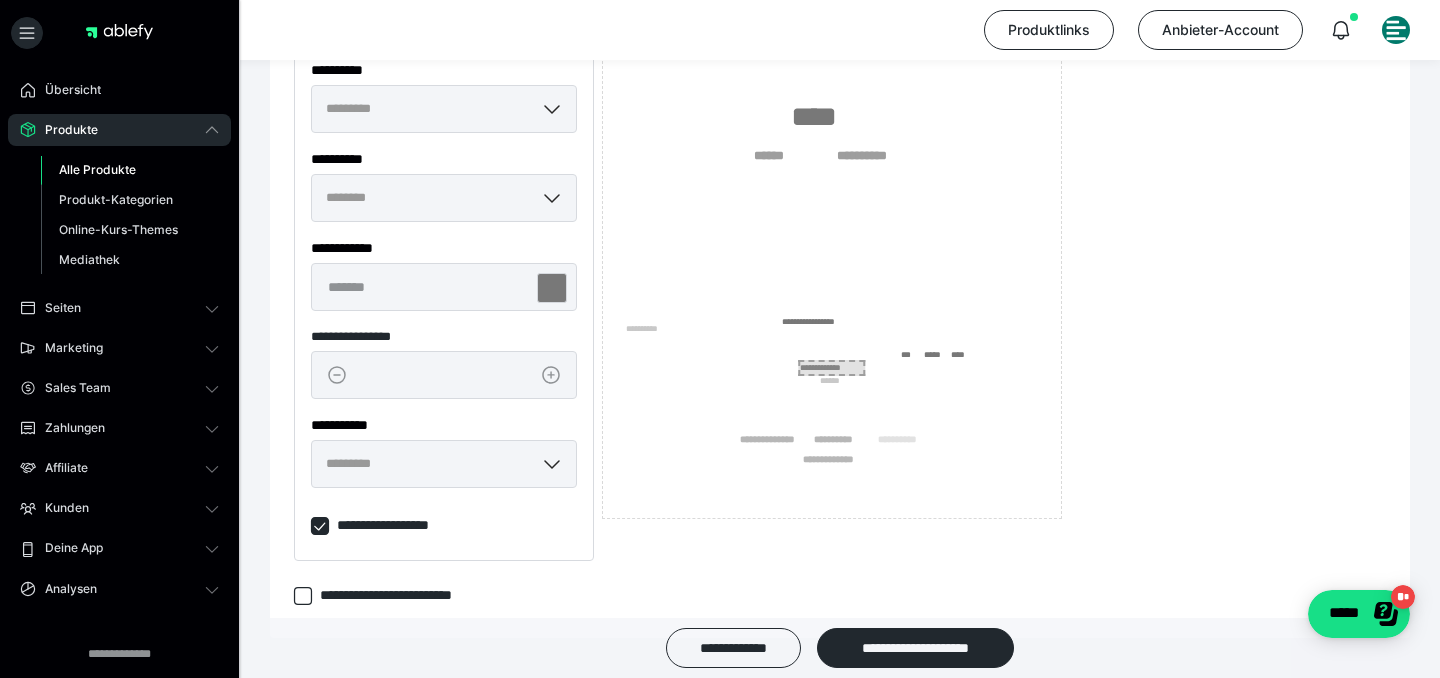 click on "**********" at bounding box center [831, 368] 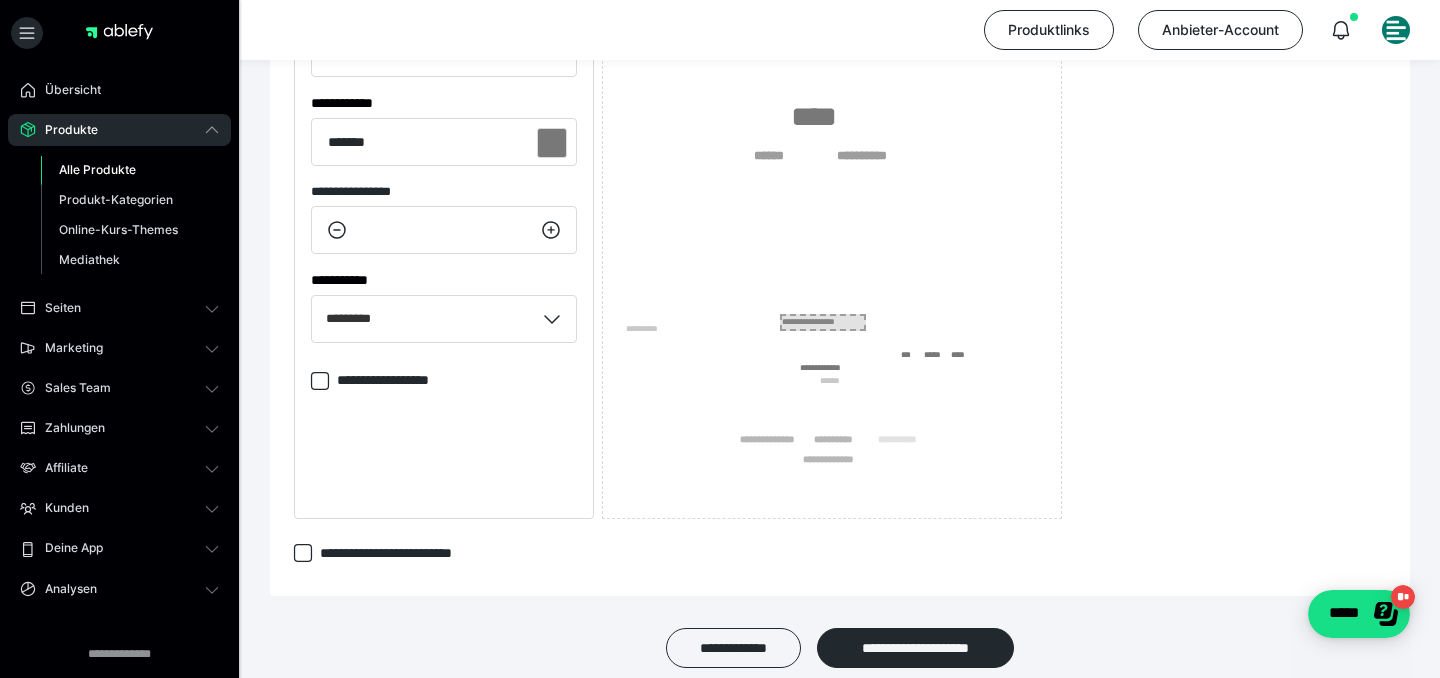 click on "**********" at bounding box center (823, 322) 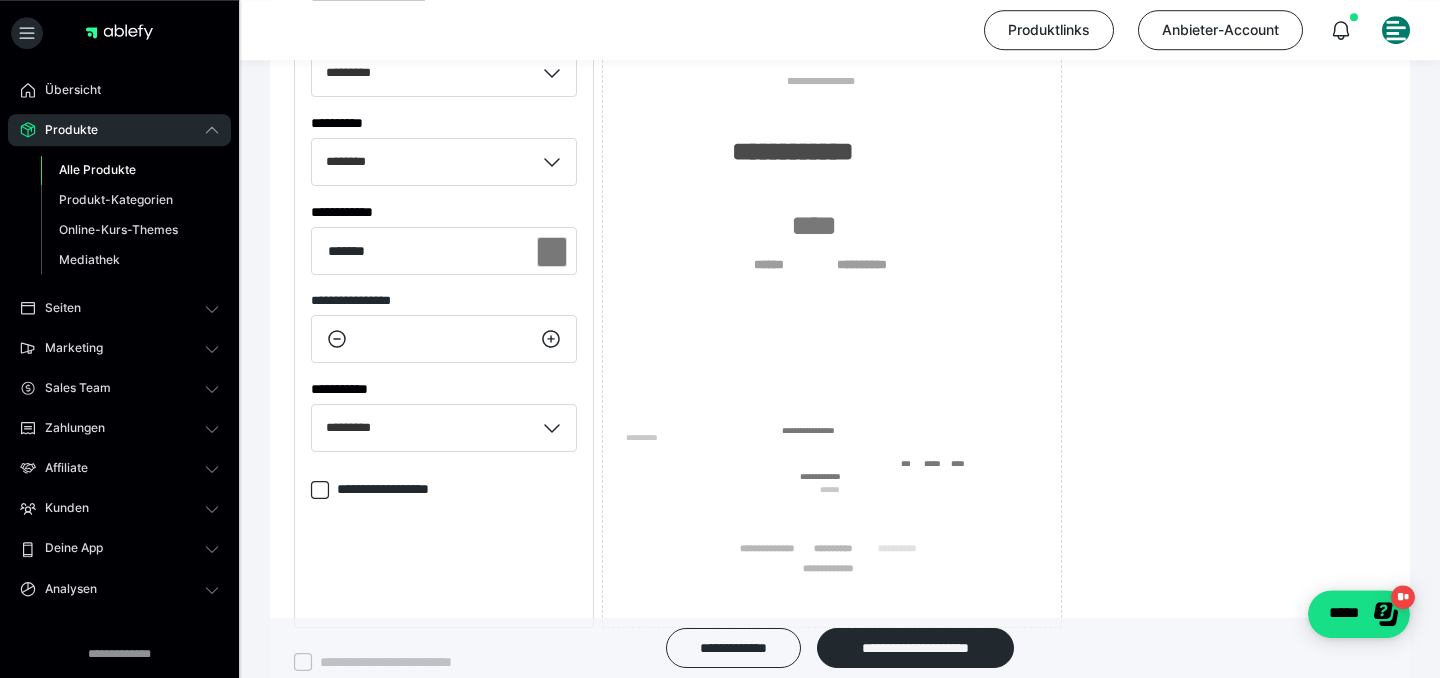 scroll, scrollTop: 432, scrollLeft: 0, axis: vertical 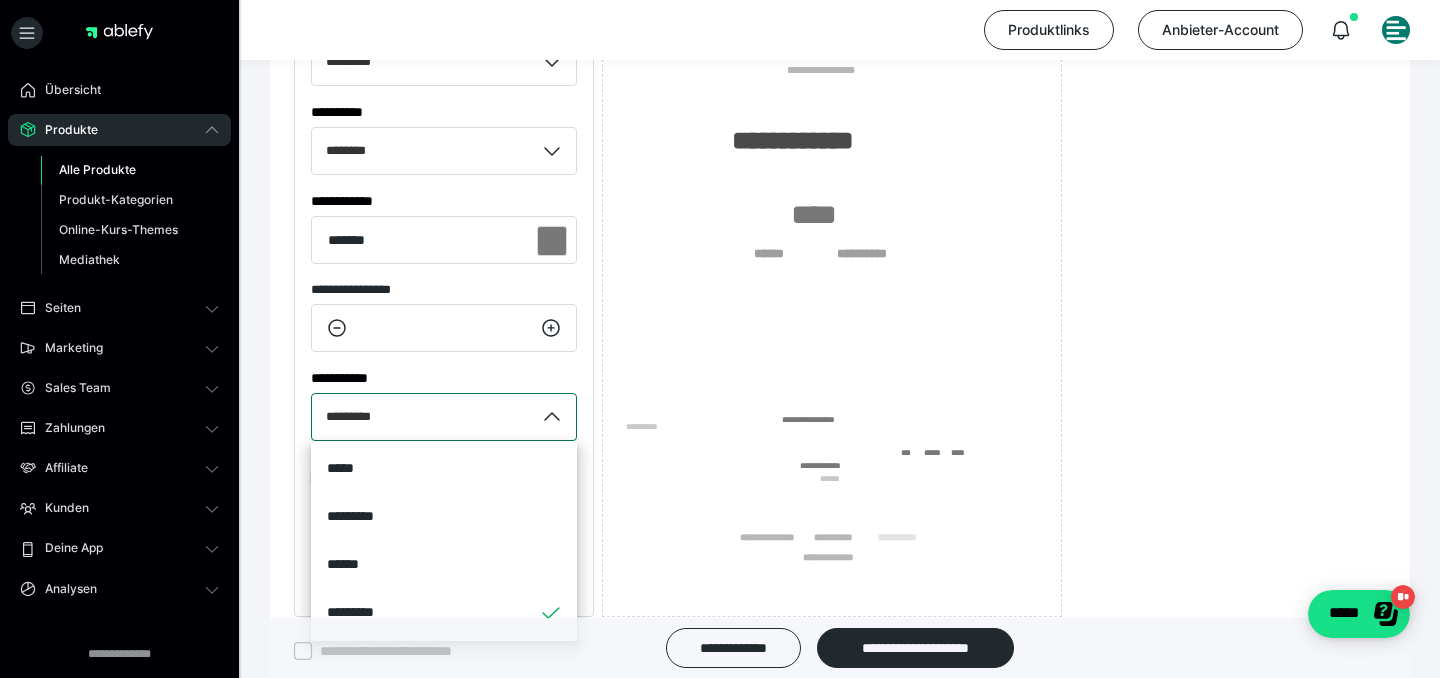click on "*********" at bounding box center [423, 417] 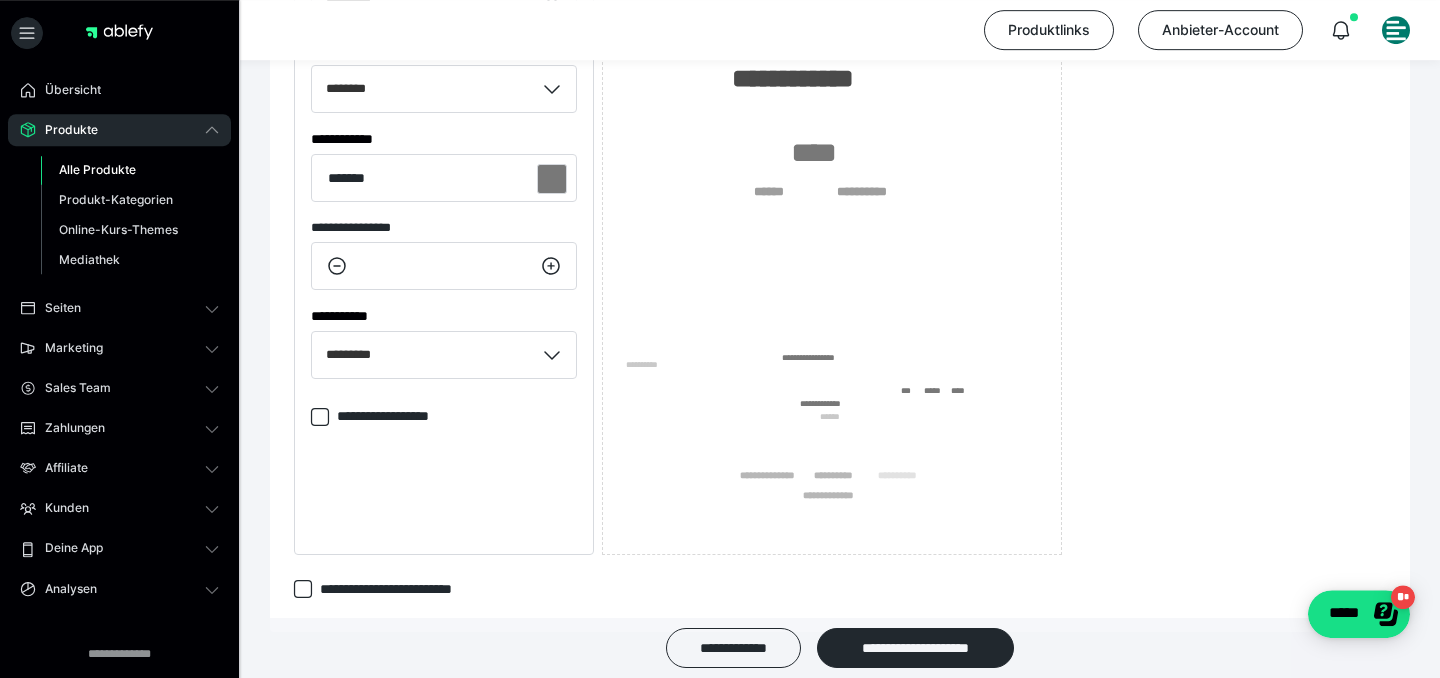 scroll, scrollTop: 432, scrollLeft: 0, axis: vertical 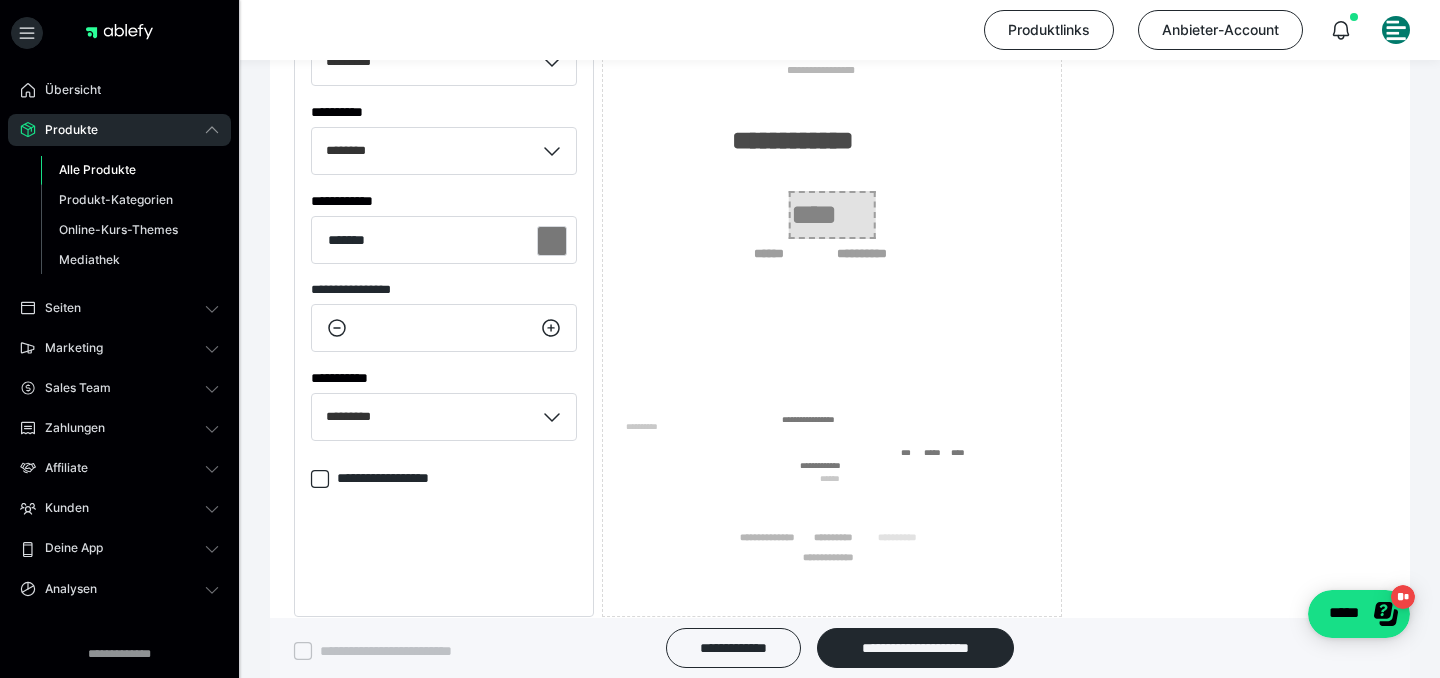 click on "****" at bounding box center (832, 215) 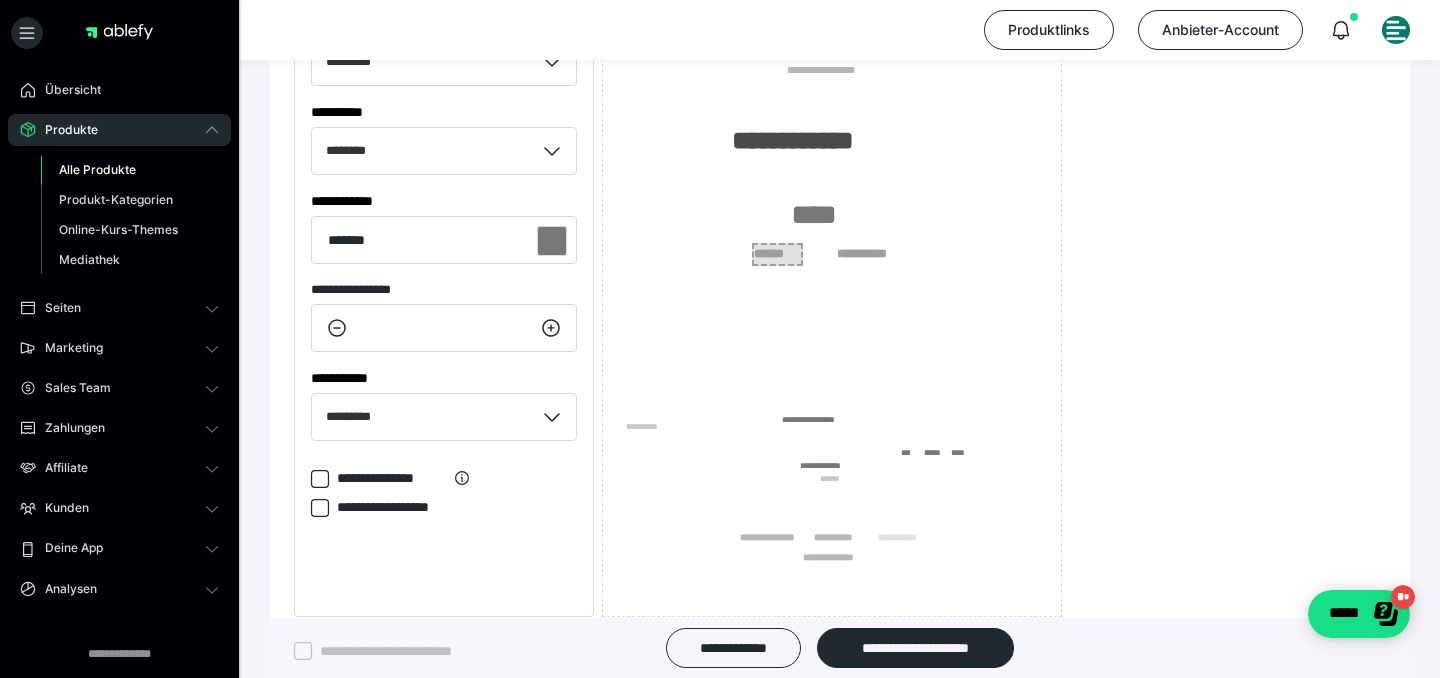 click on "******" at bounding box center (777, 254) 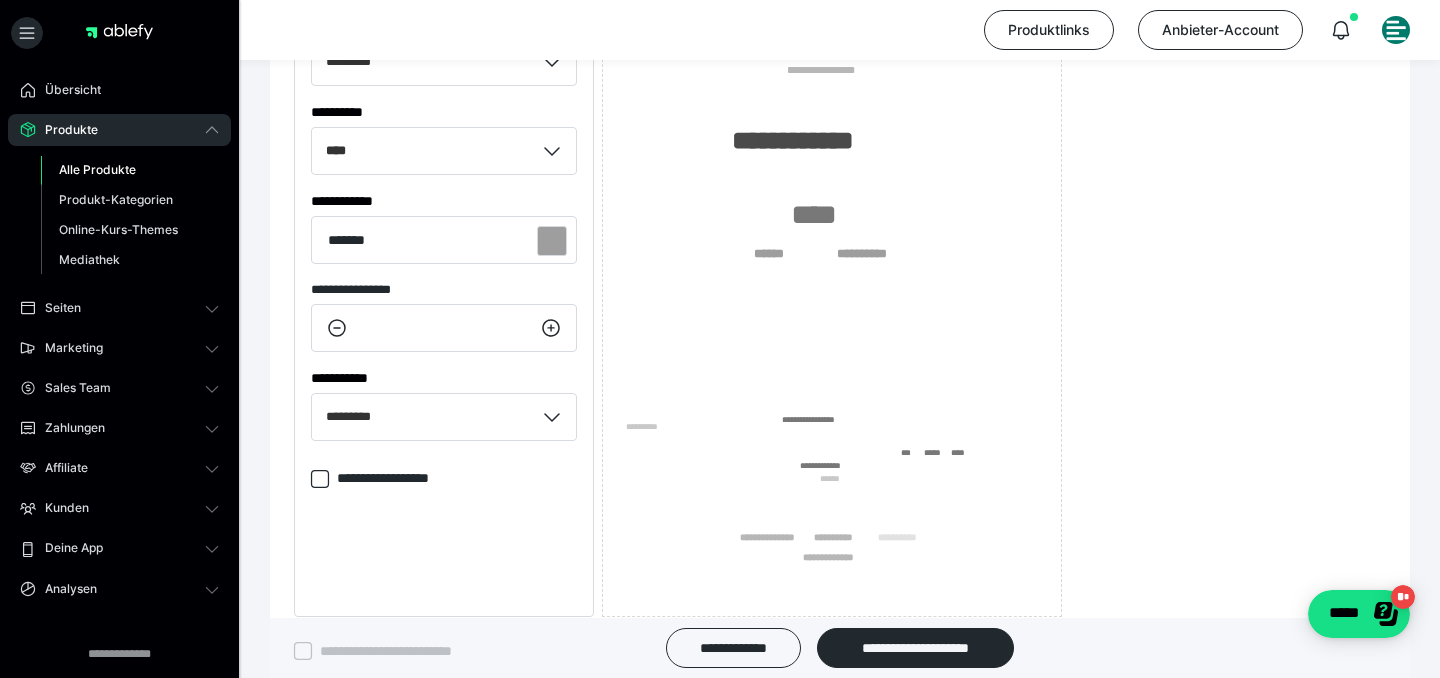 click on "**********" at bounding box center [405, 478] 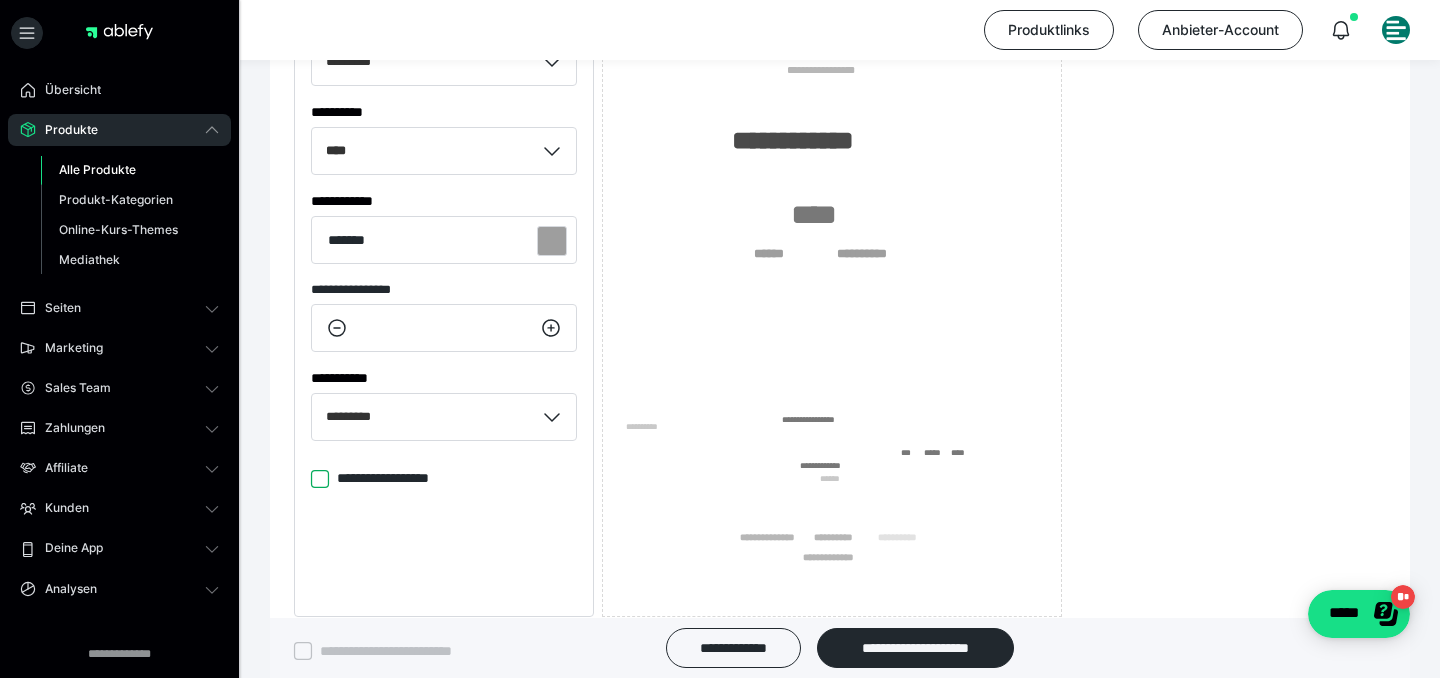 click on "**********" at bounding box center [311, 479] 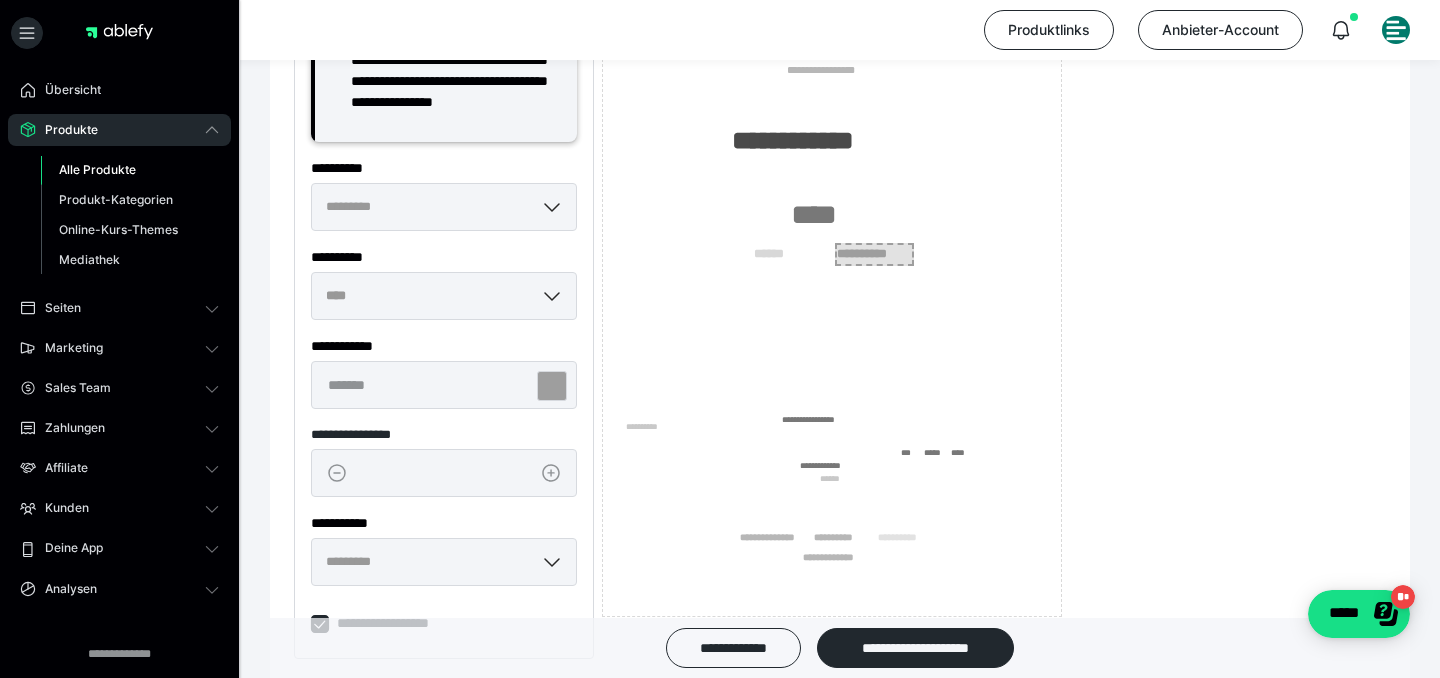 click on "**********" at bounding box center [875, 254] 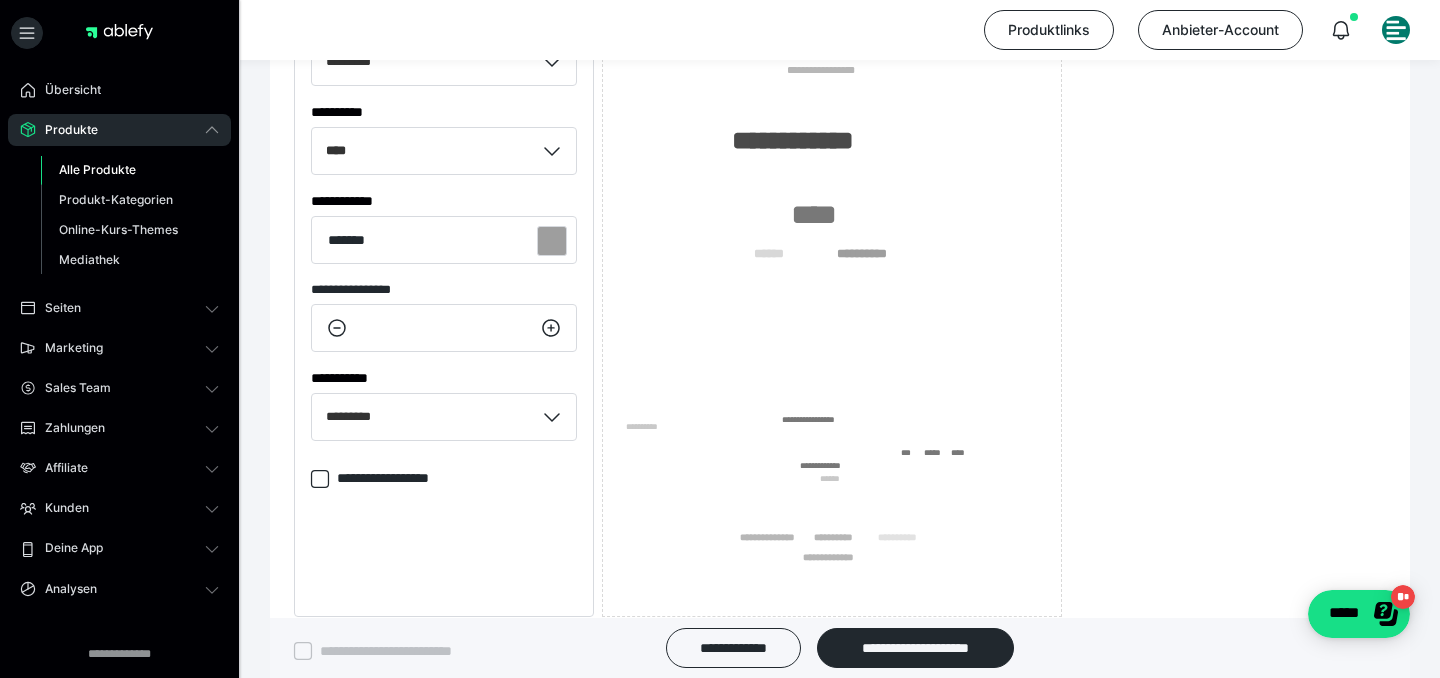 click on "**********" at bounding box center [405, 478] 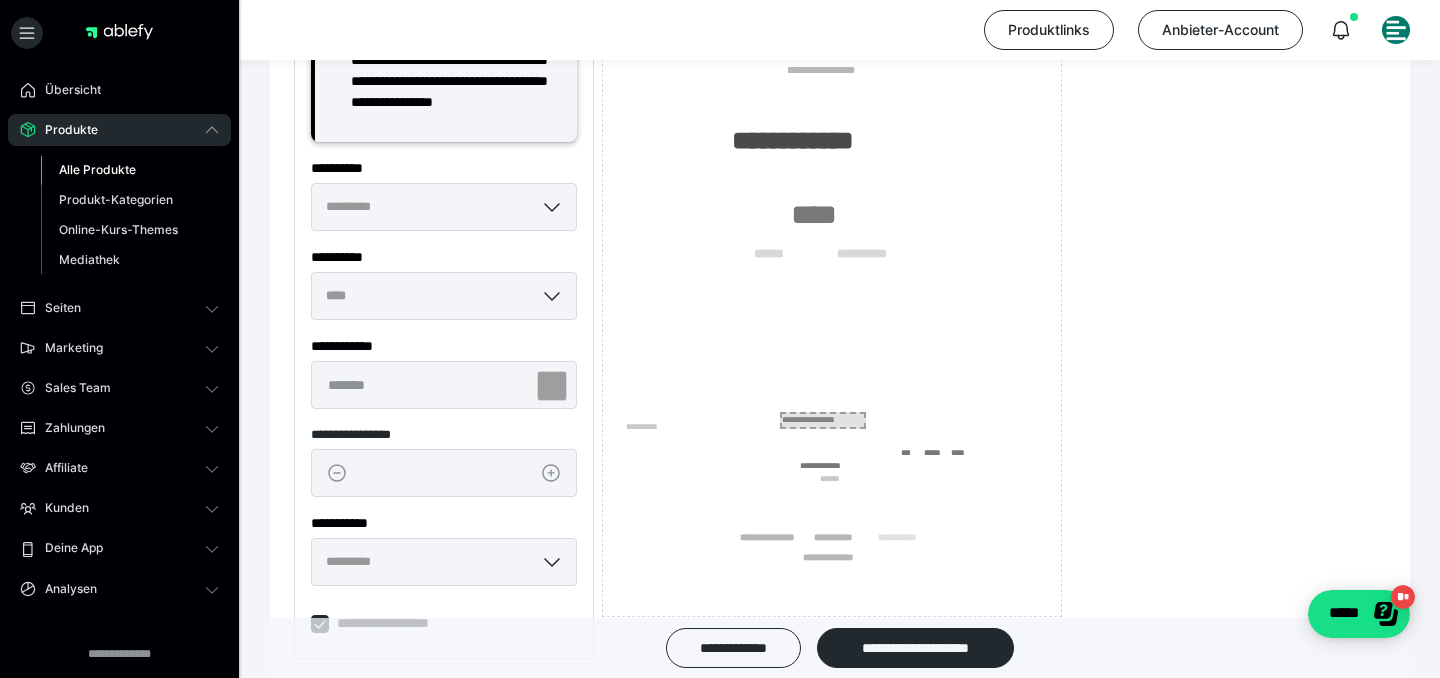 click on "**********" at bounding box center [823, 420] 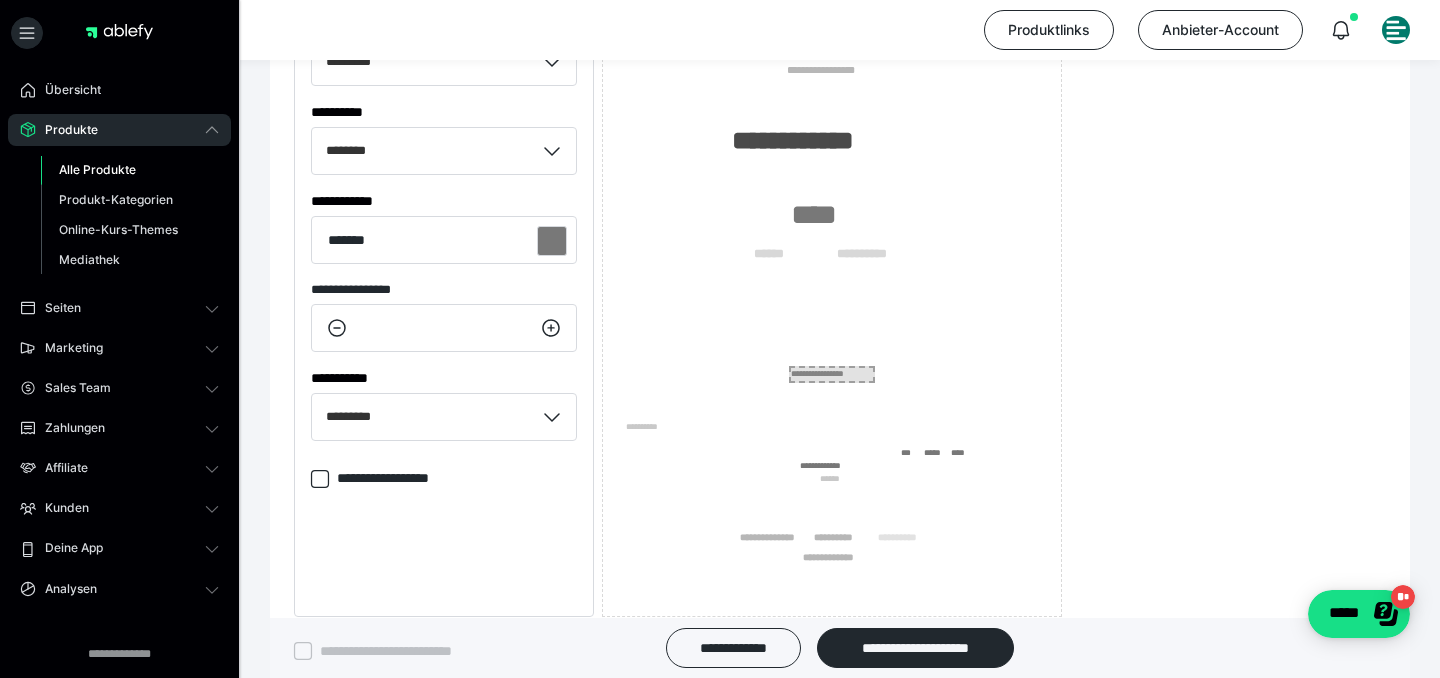 click on "**********" at bounding box center (832, 374) 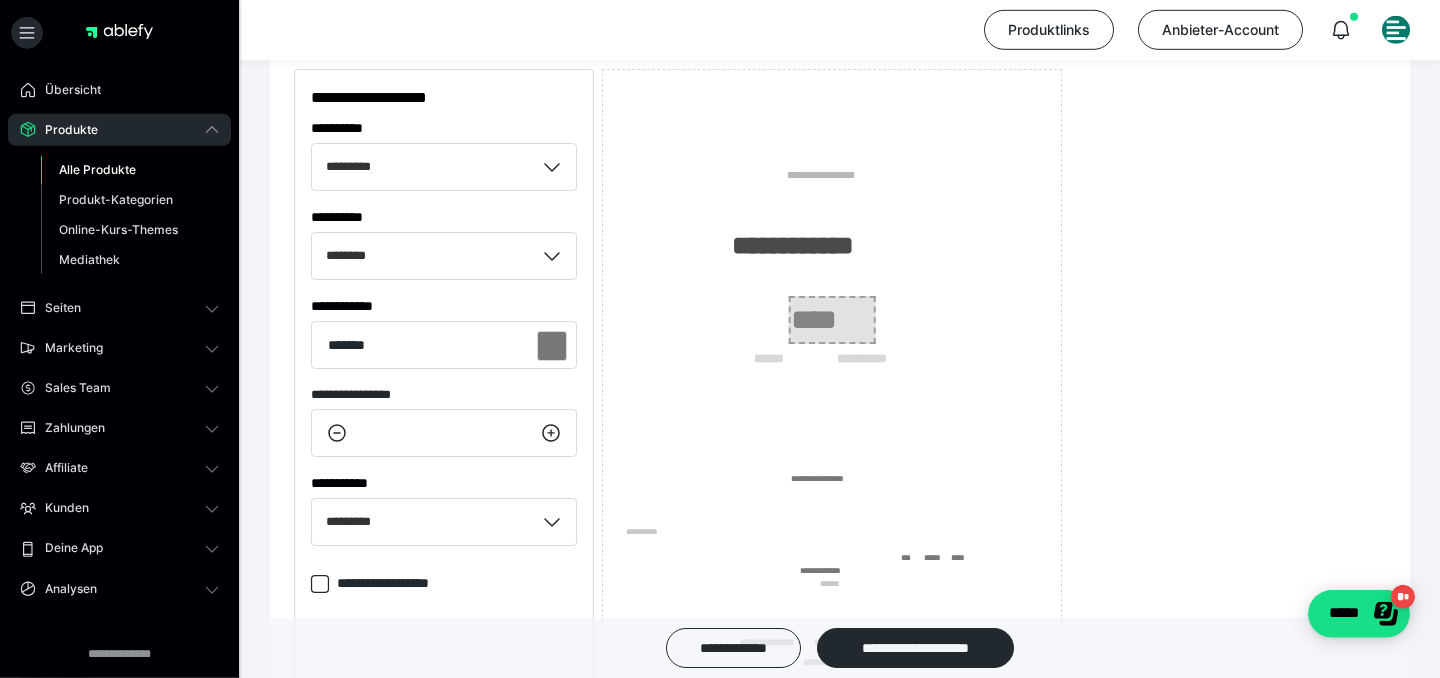scroll, scrollTop: 324, scrollLeft: 0, axis: vertical 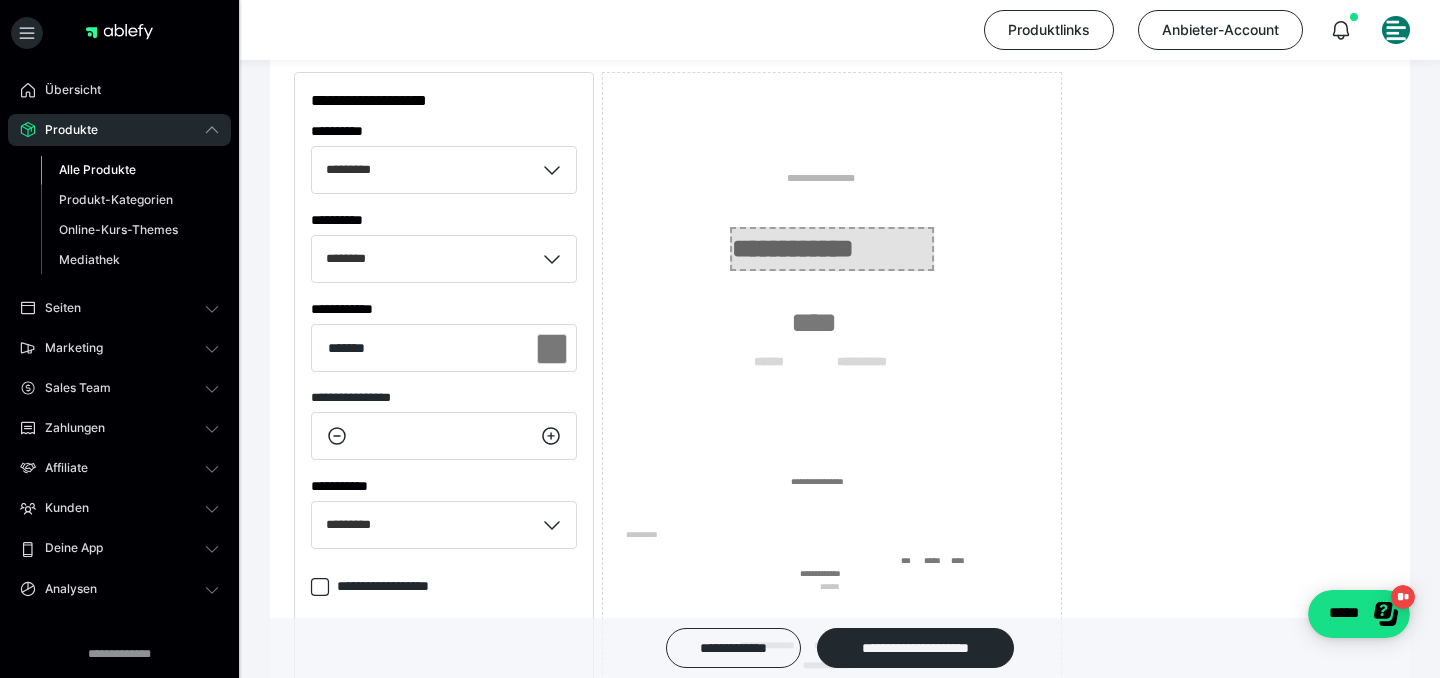 click on "**********" at bounding box center [832, 249] 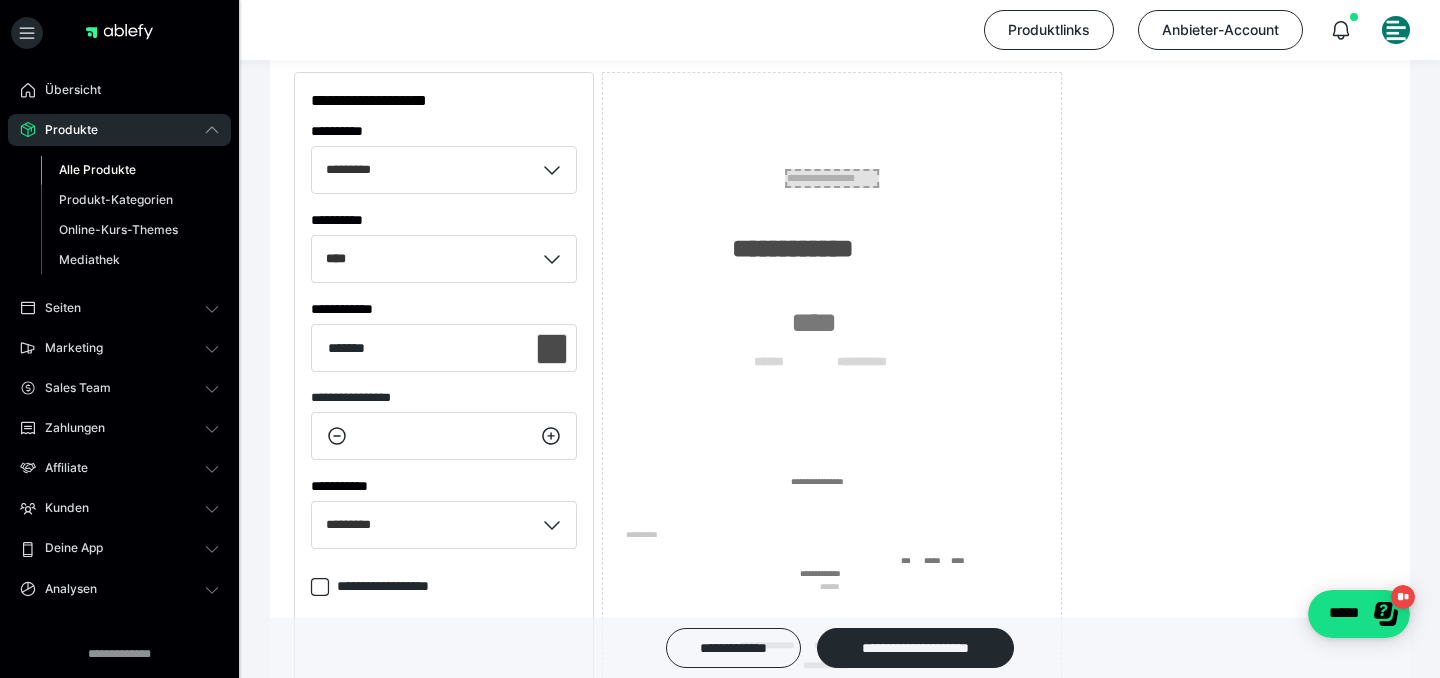 click on "**********" at bounding box center [832, 179] 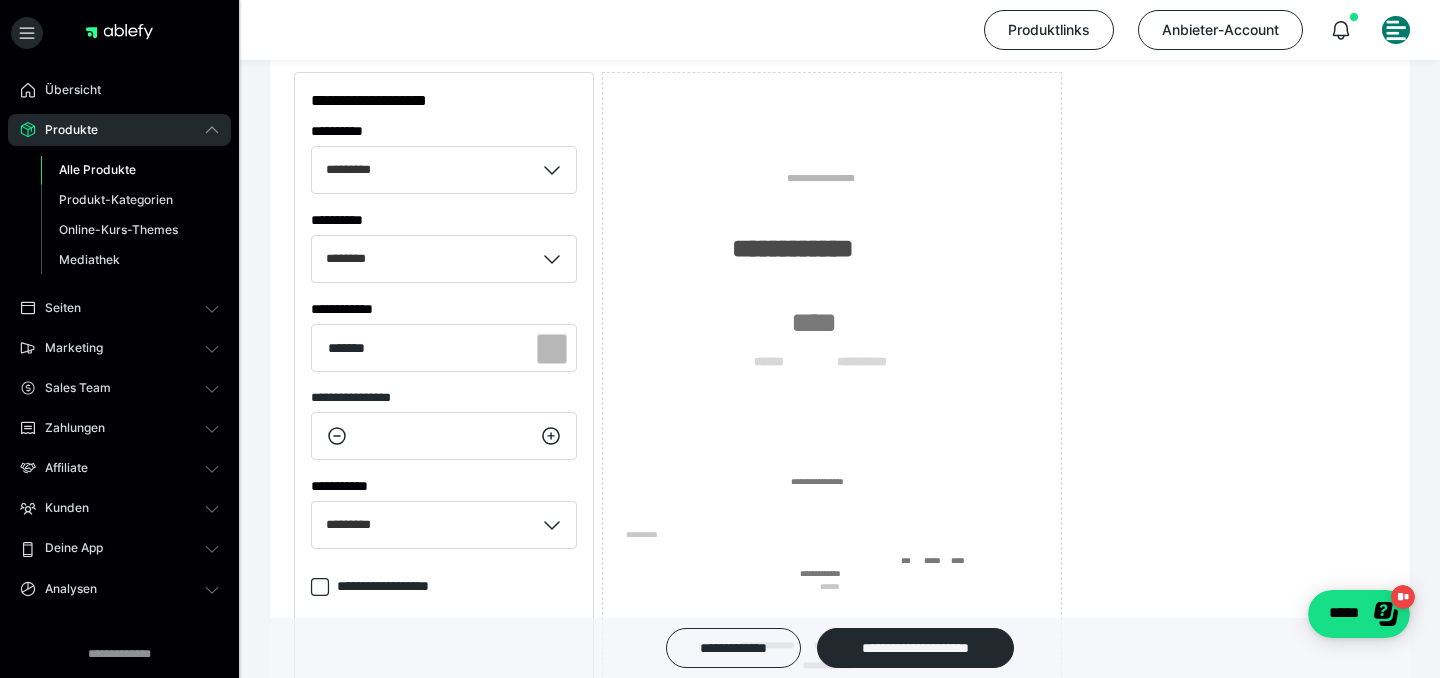 scroll, scrollTop: 540, scrollLeft: 0, axis: vertical 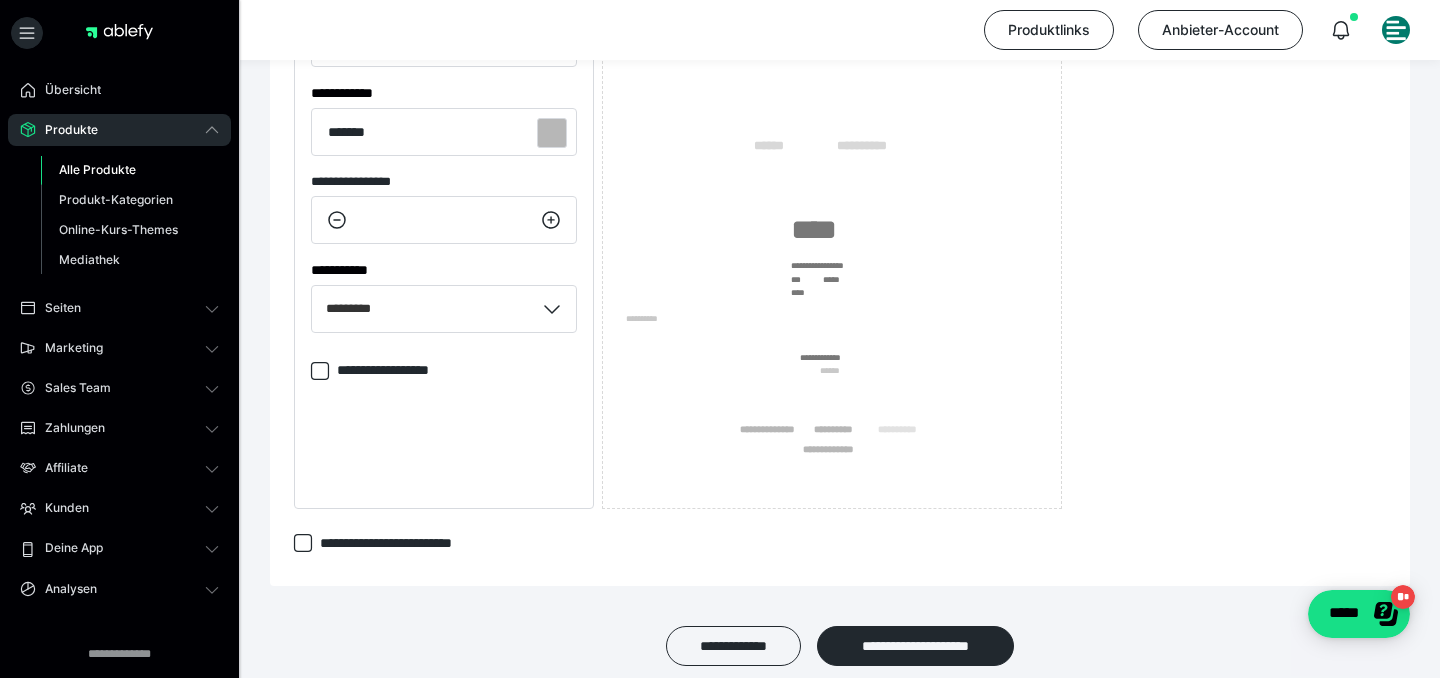 click on "**********" at bounding box center [832, 182] 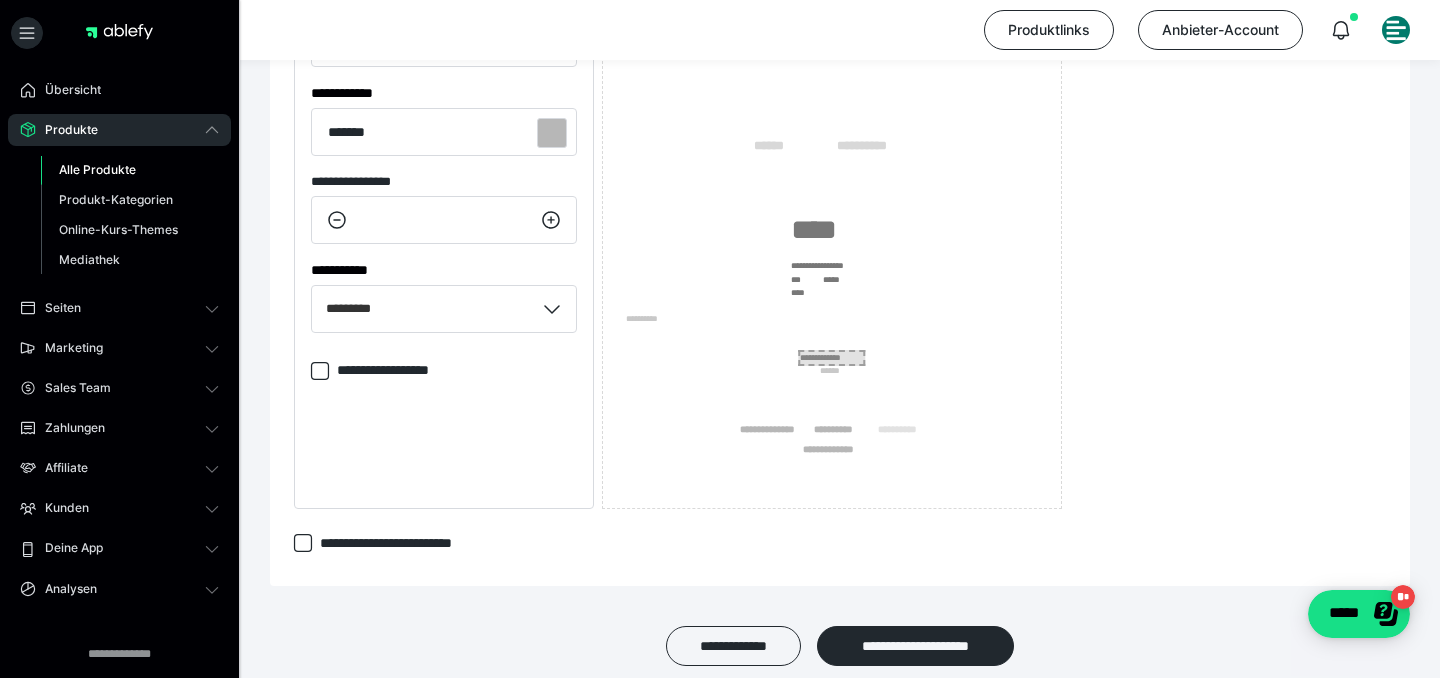 click on "**********" at bounding box center (831, 358) 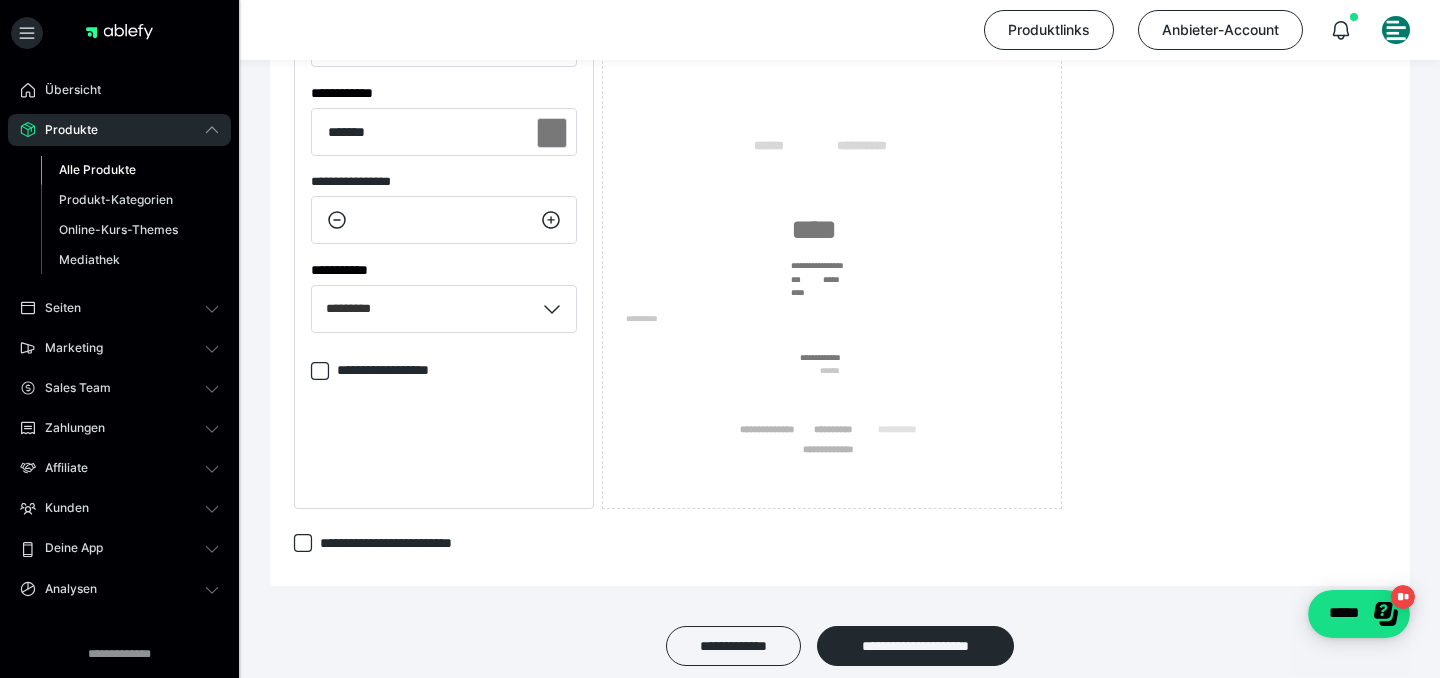 click on "**********" at bounding box center (405, 370) 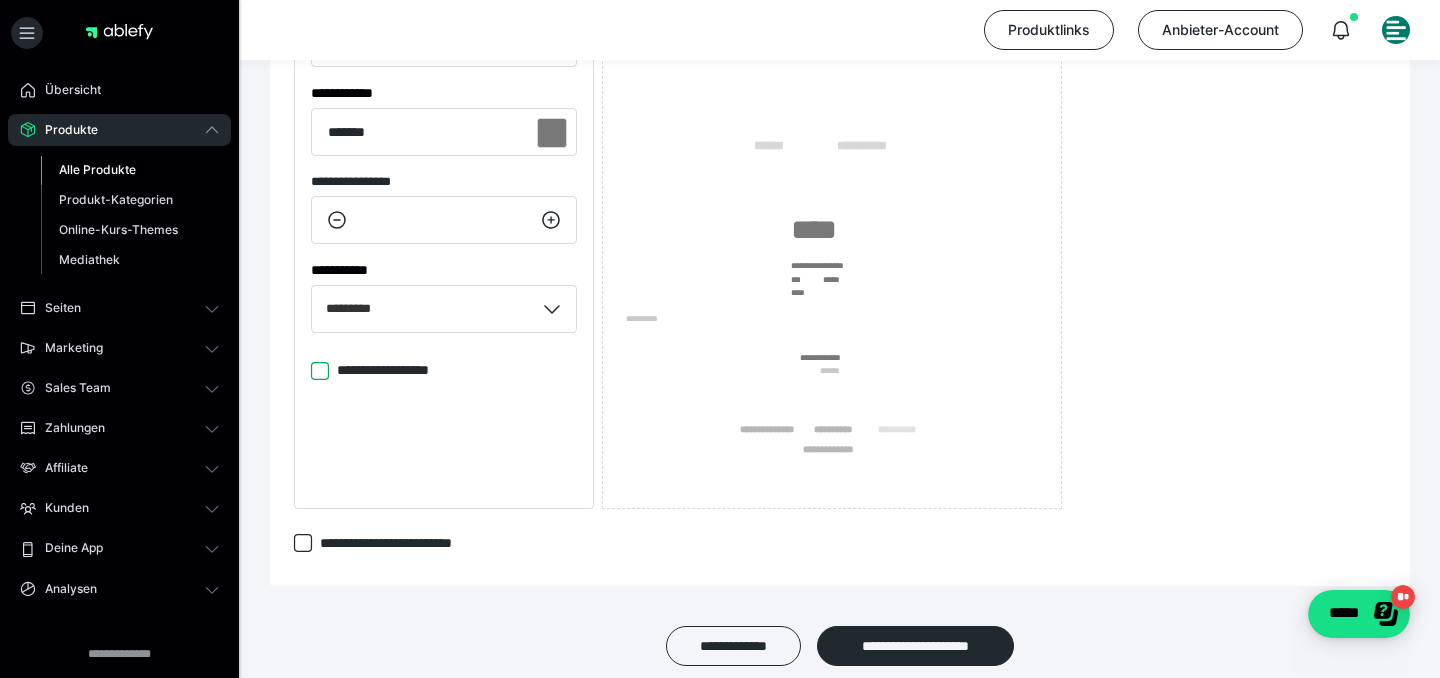 click on "**********" at bounding box center [311, 371] 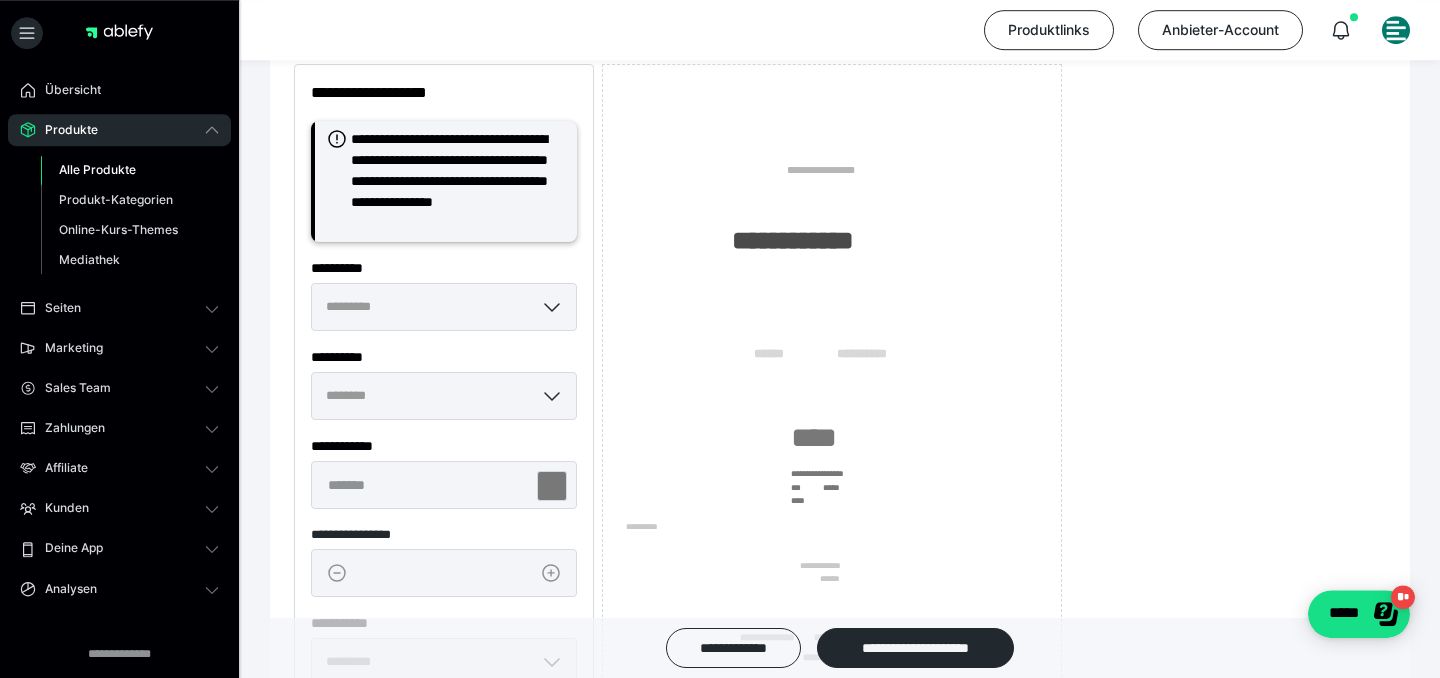 scroll, scrollTop: 324, scrollLeft: 0, axis: vertical 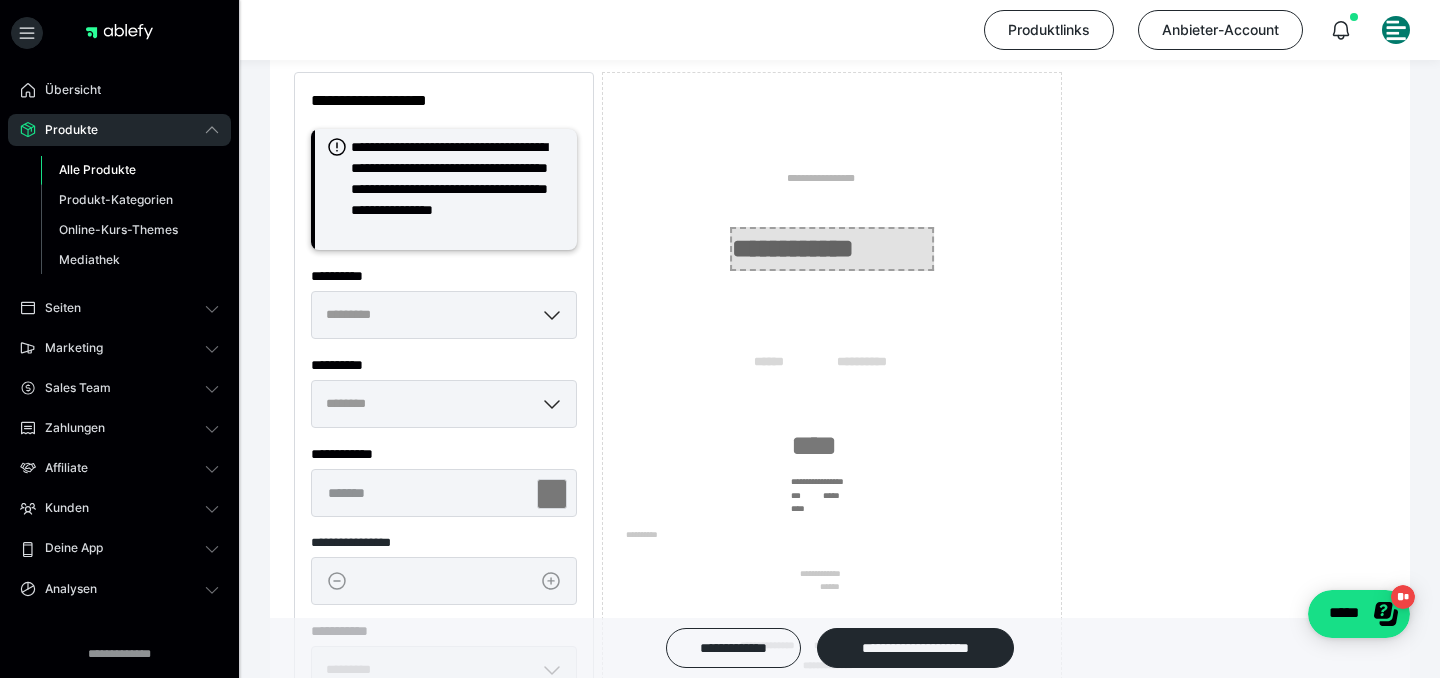 click on "**********" at bounding box center [832, 249] 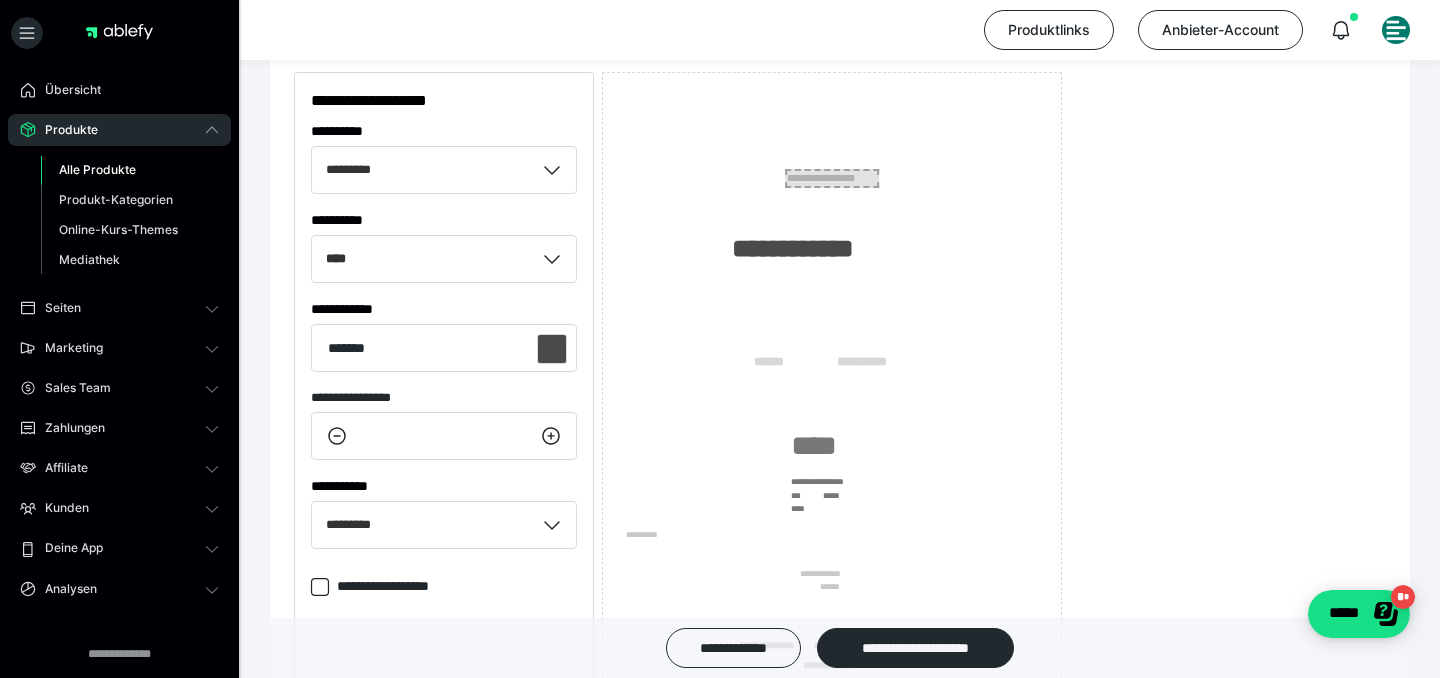 click on "**********" at bounding box center (832, 179) 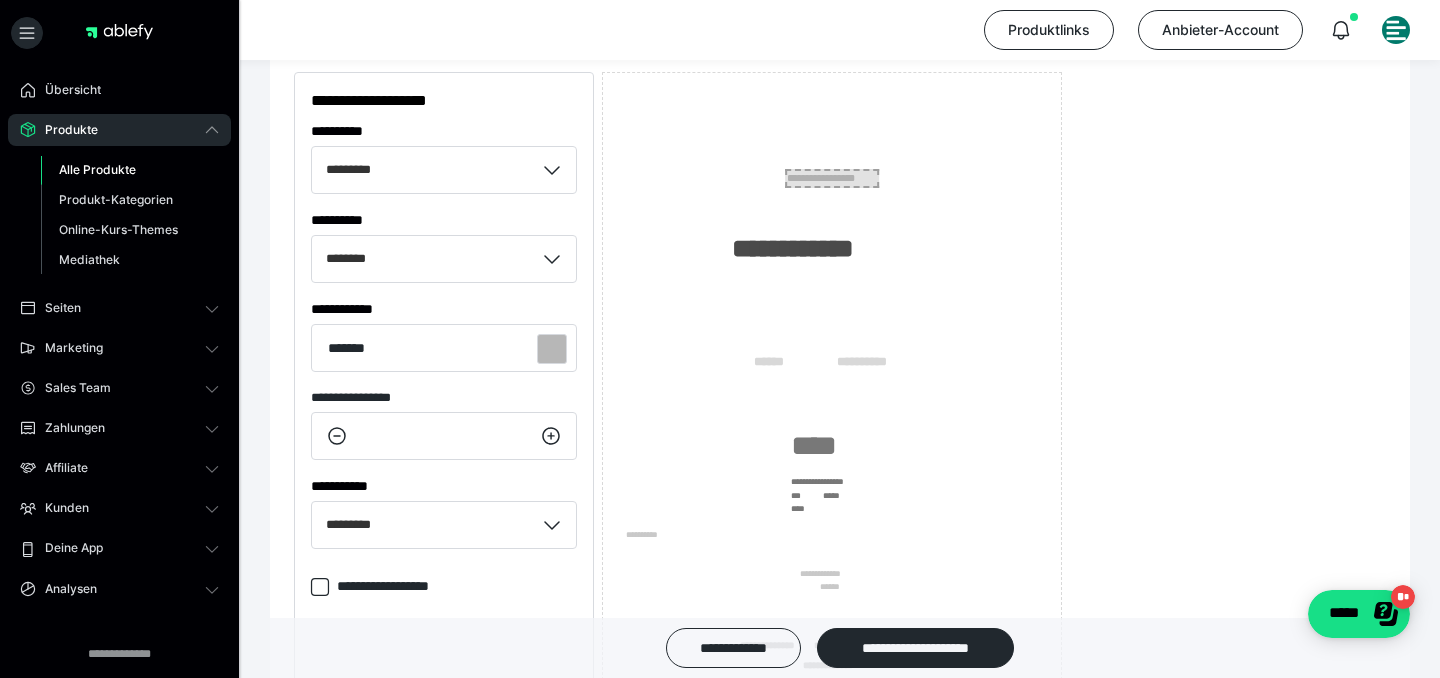 click on "**********" at bounding box center (832, 179) 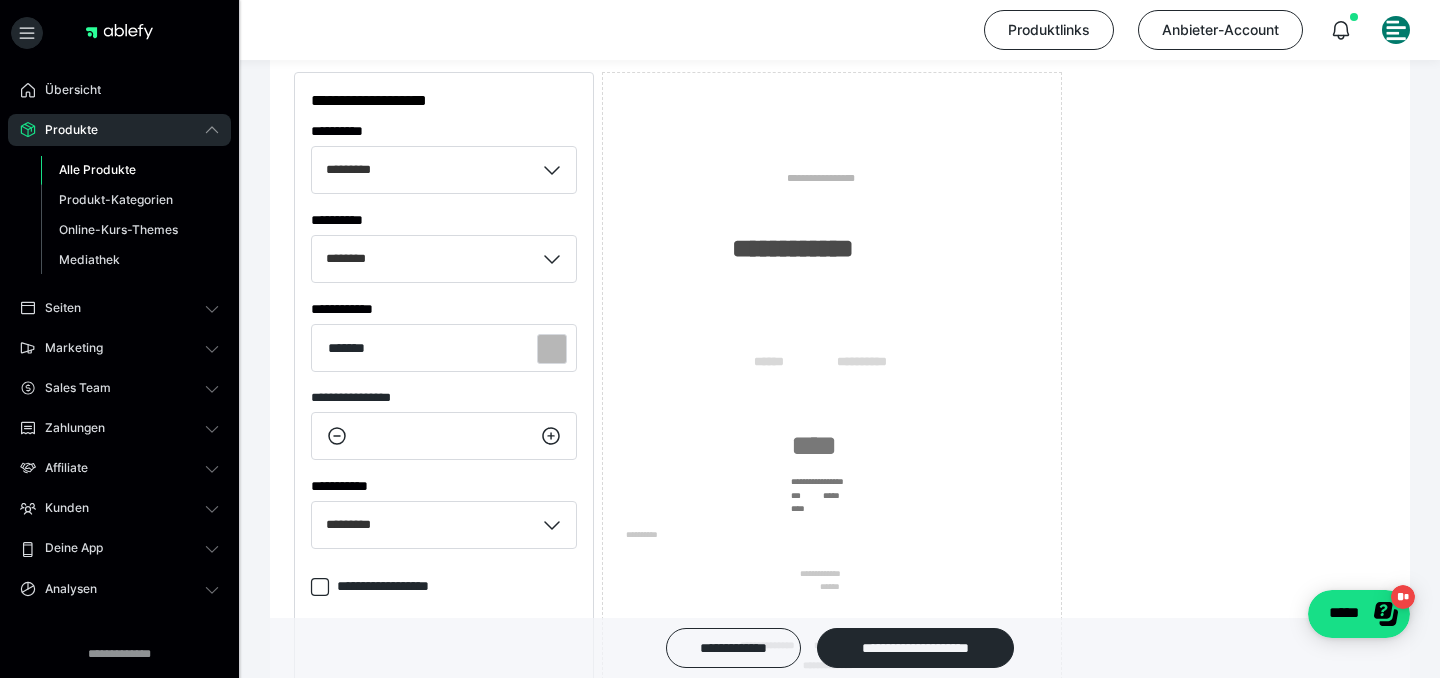 click 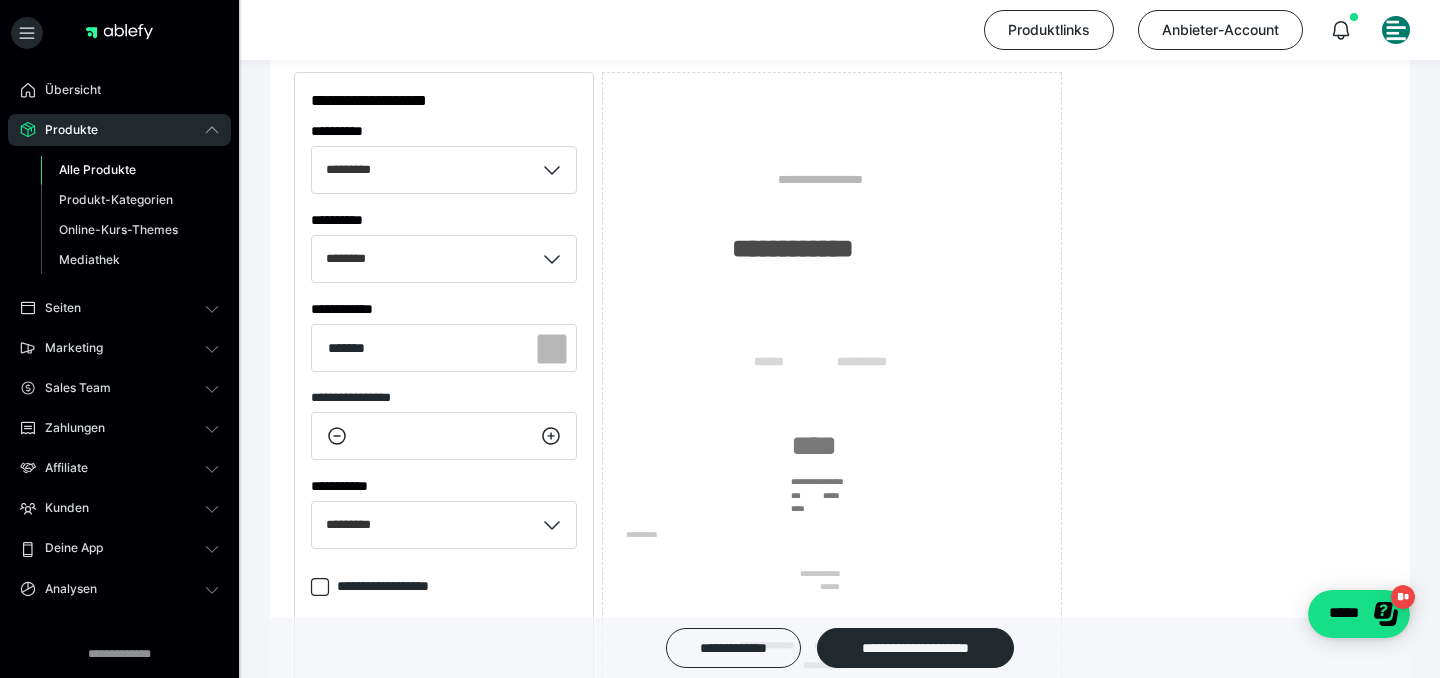 click 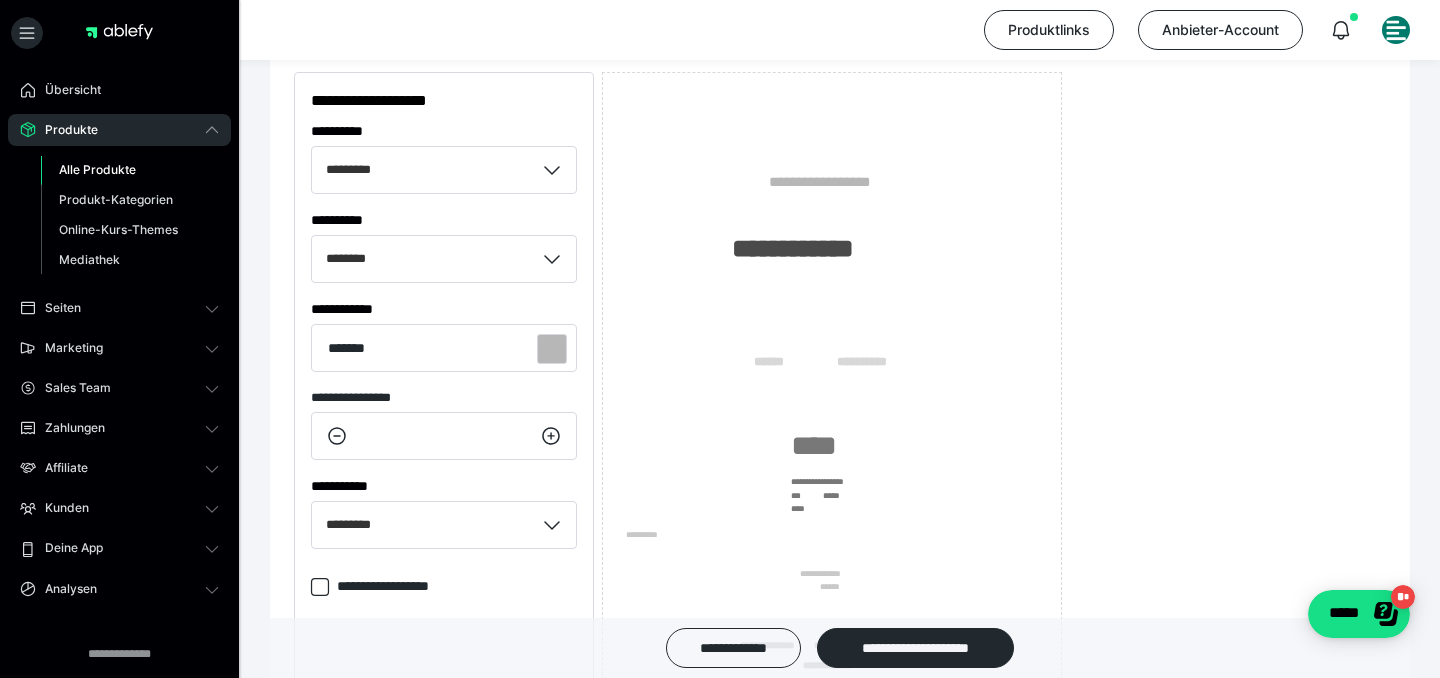click 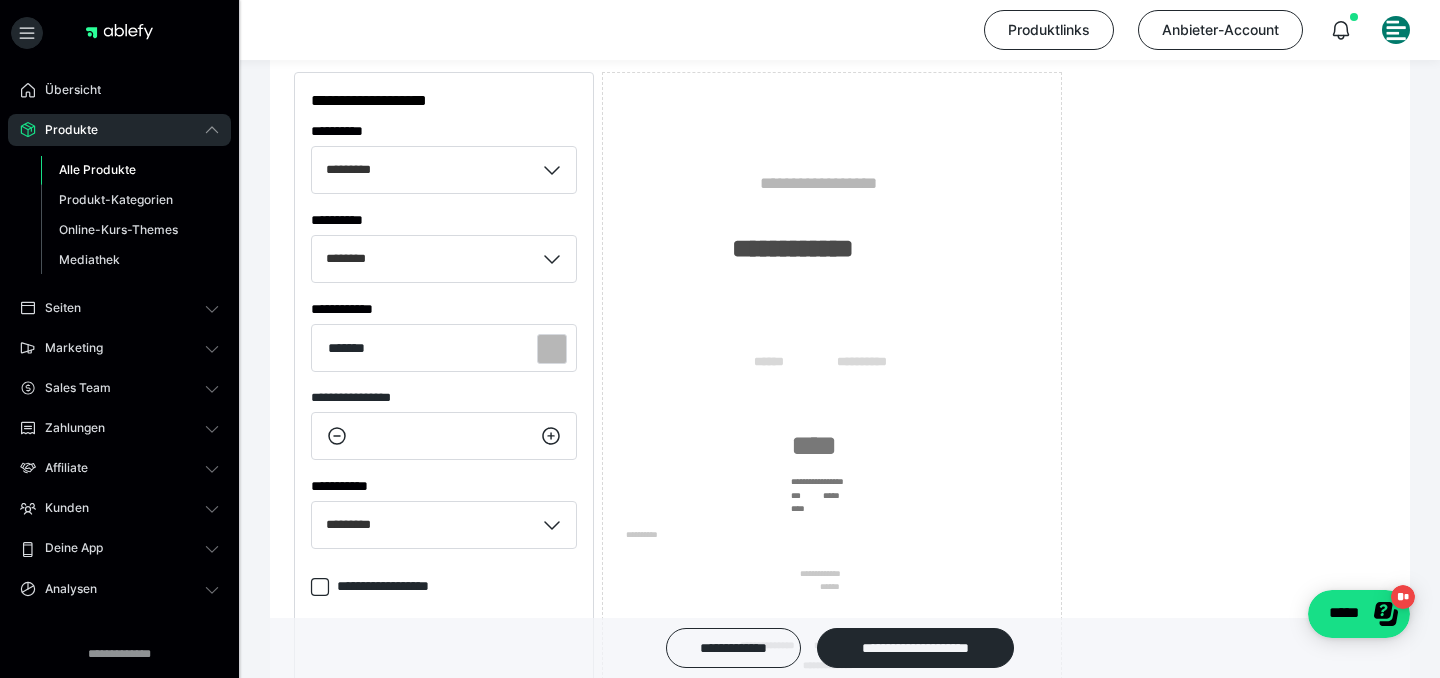 click 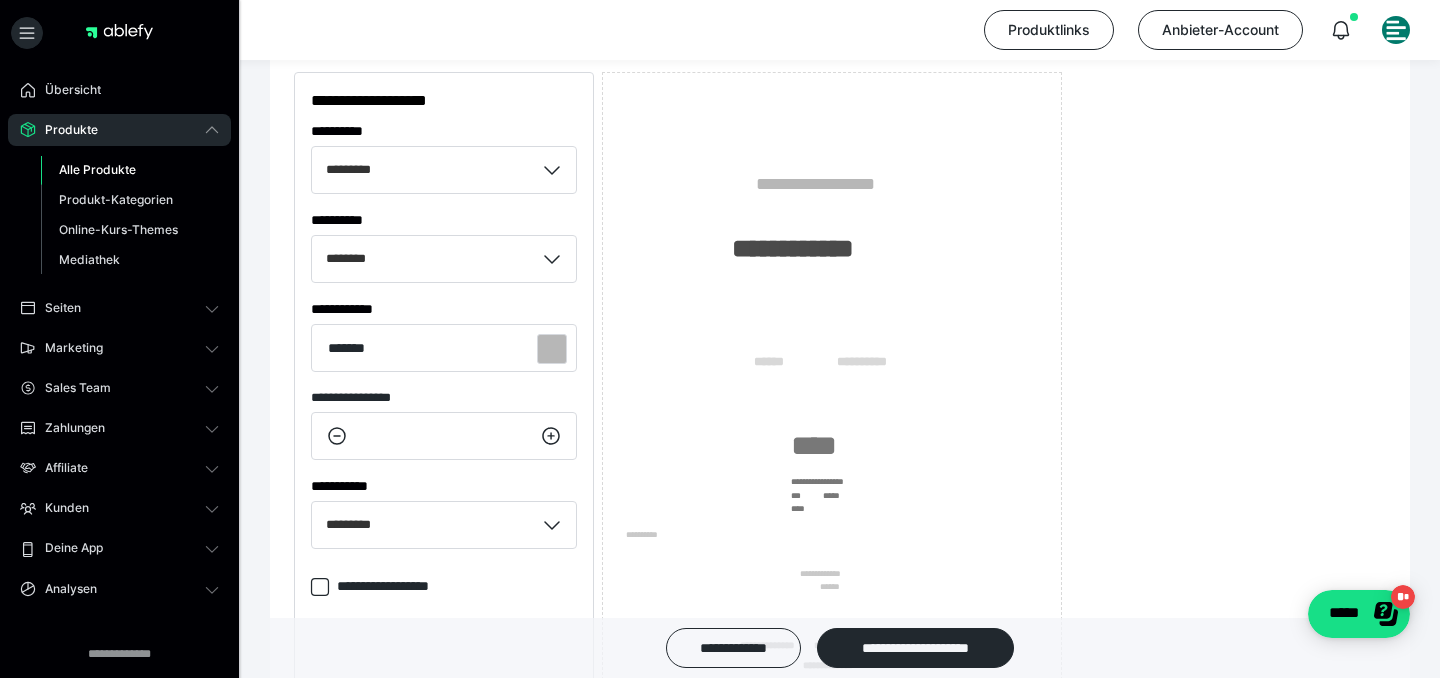 click 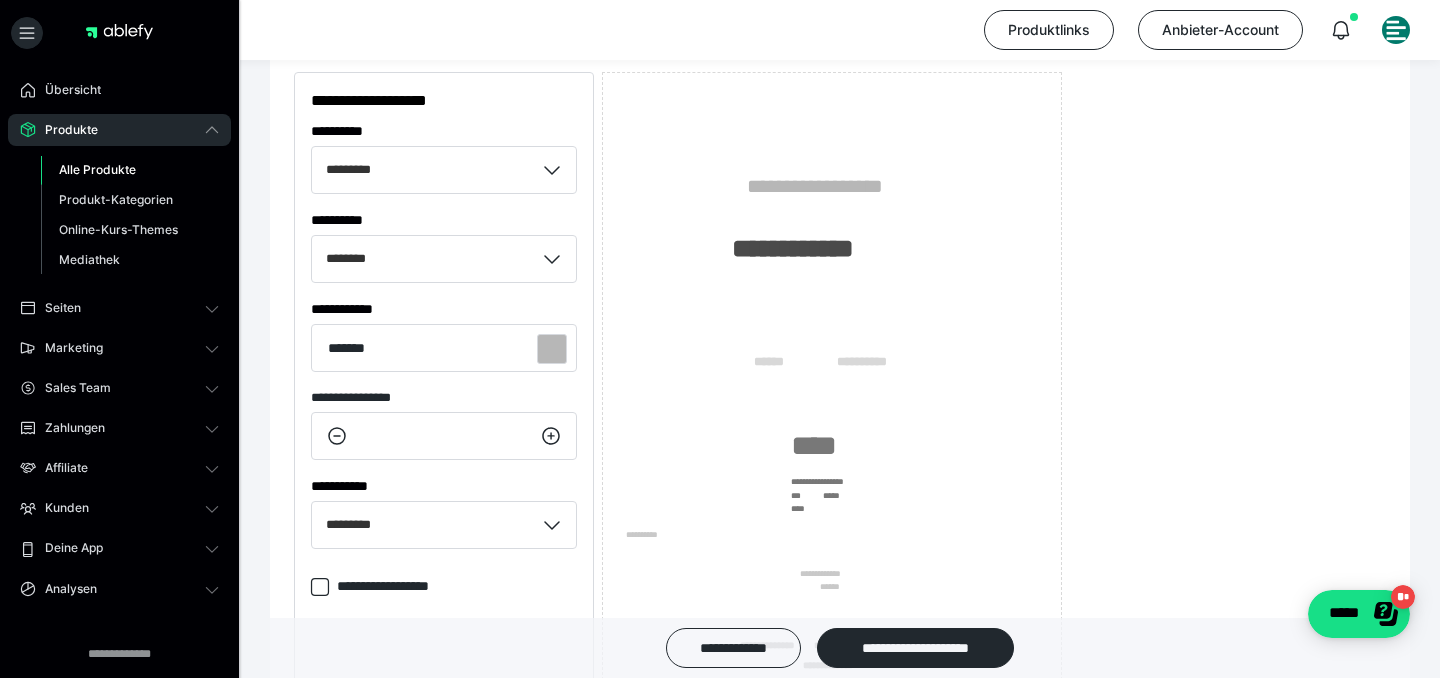 click at bounding box center (552, 349) 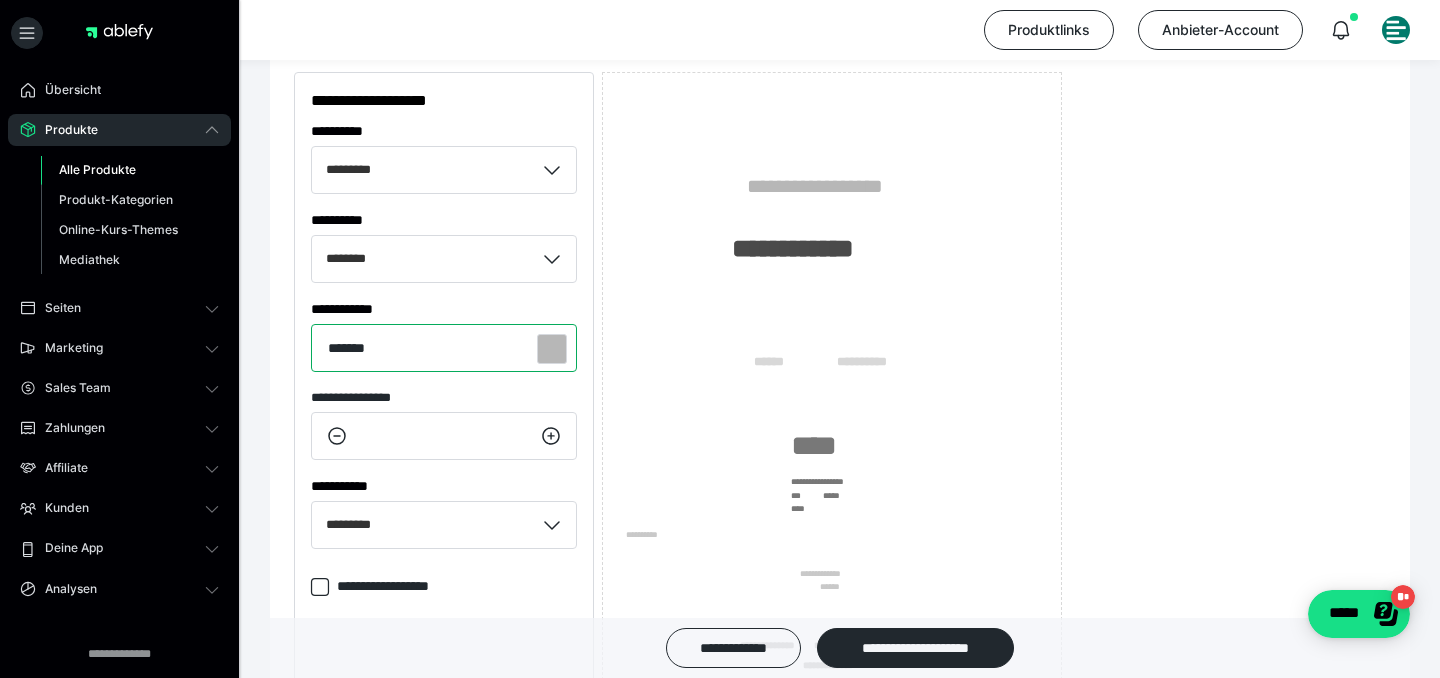 click on "*******" at bounding box center (444, 348) 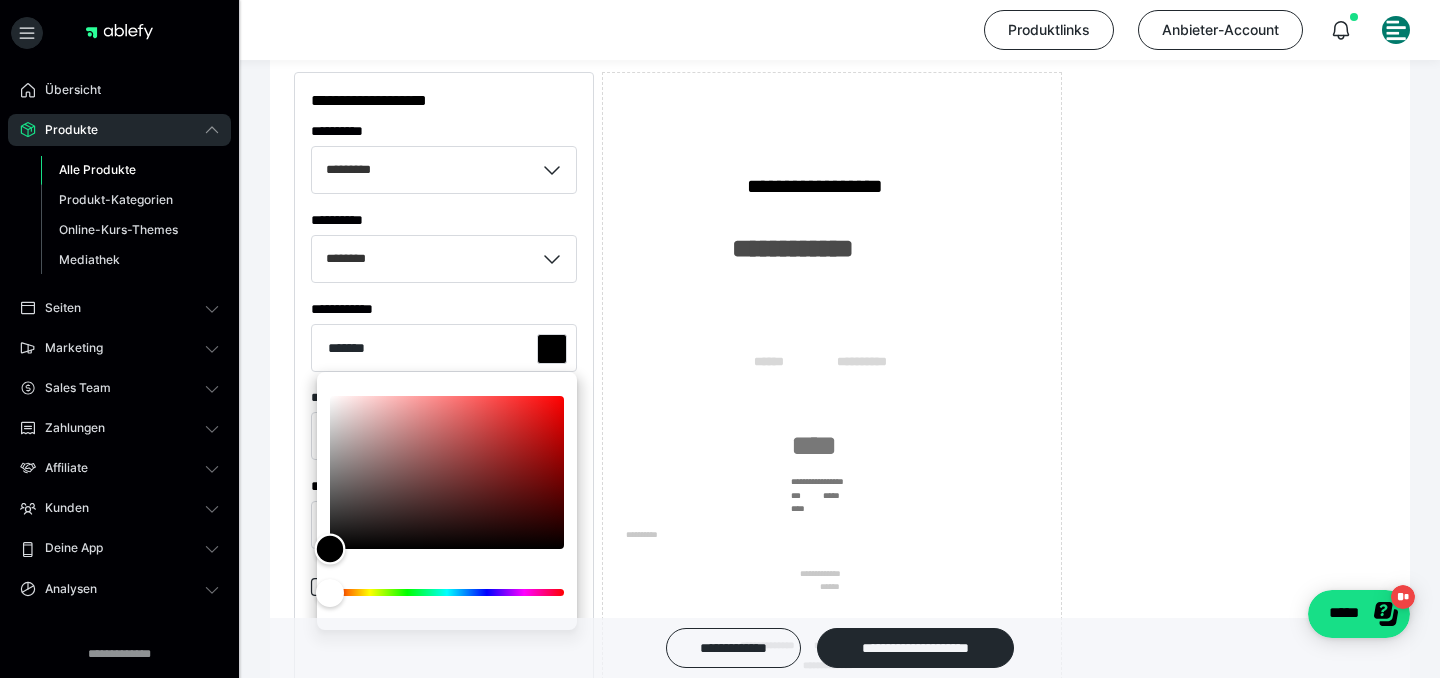 drag, startPoint x: 327, startPoint y: 439, endPoint x: 304, endPoint y: 596, distance: 158.67577 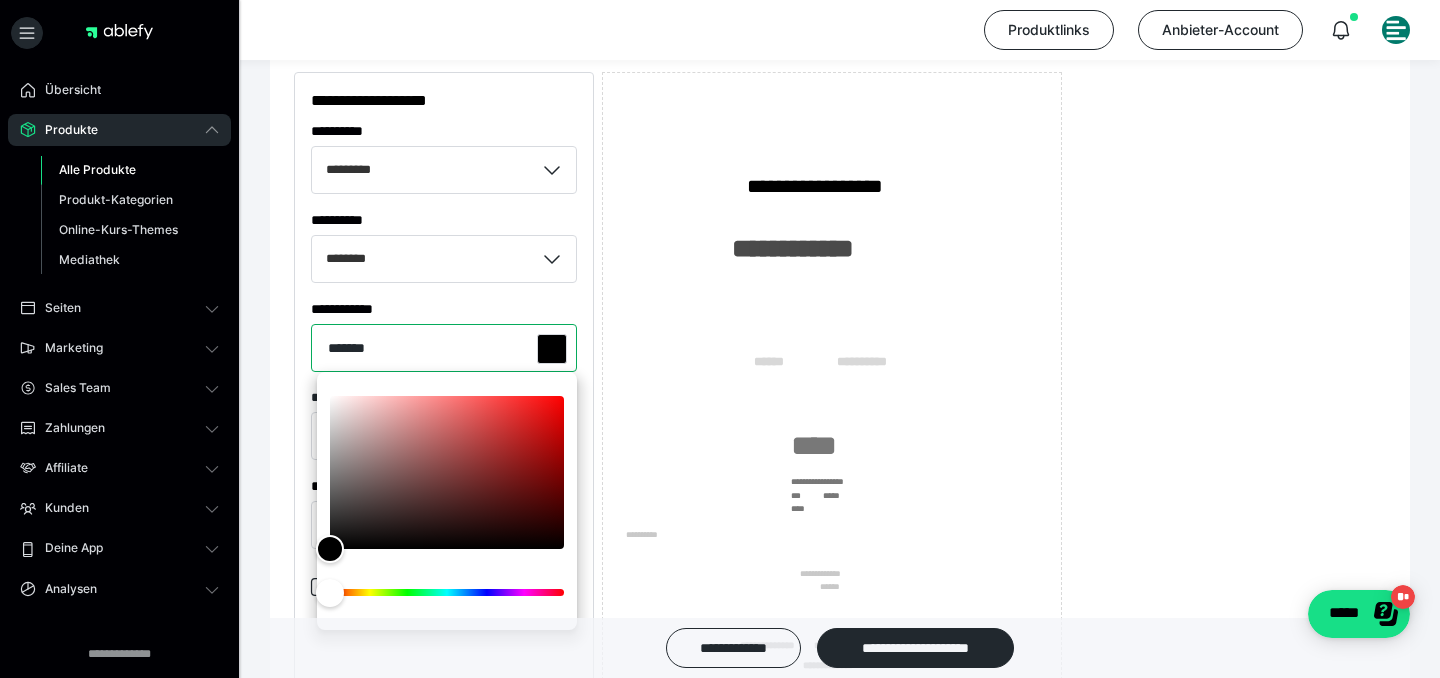 click on "*******" at bounding box center (444, 348) 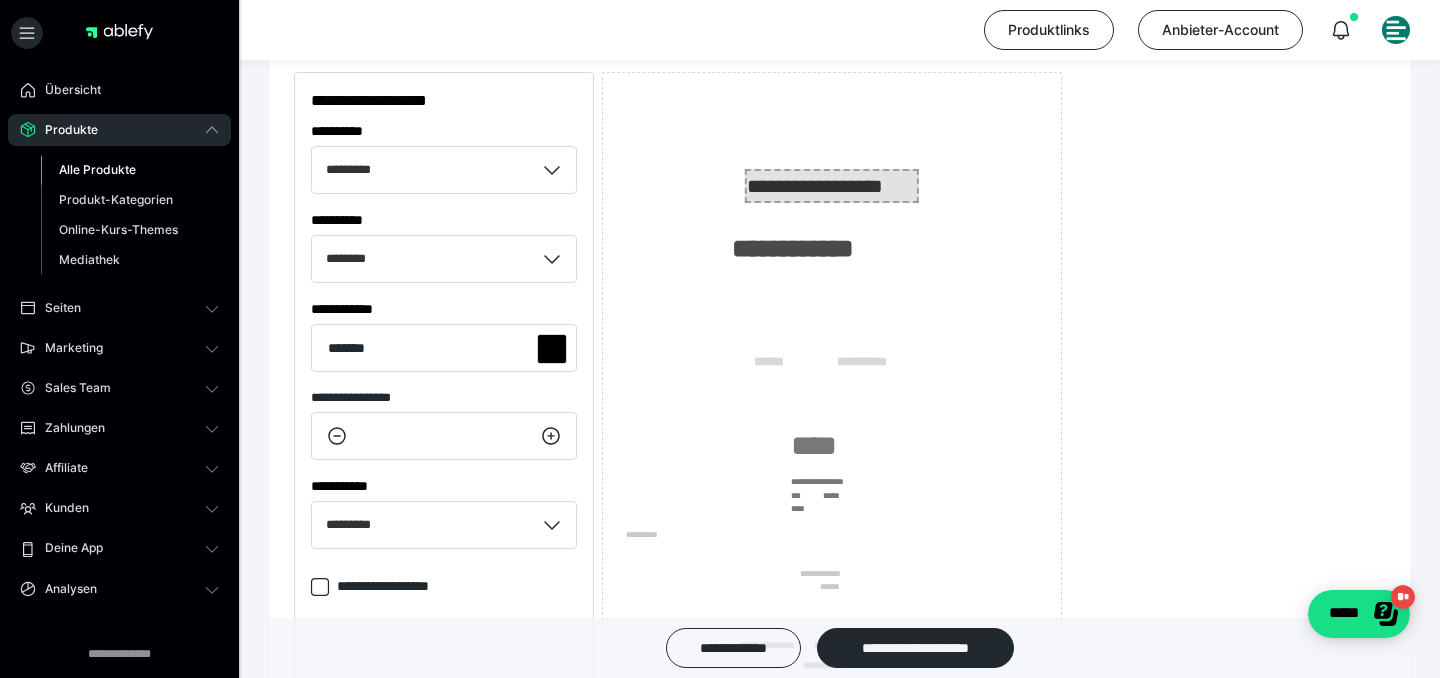 click on "**********" at bounding box center [832, 186] 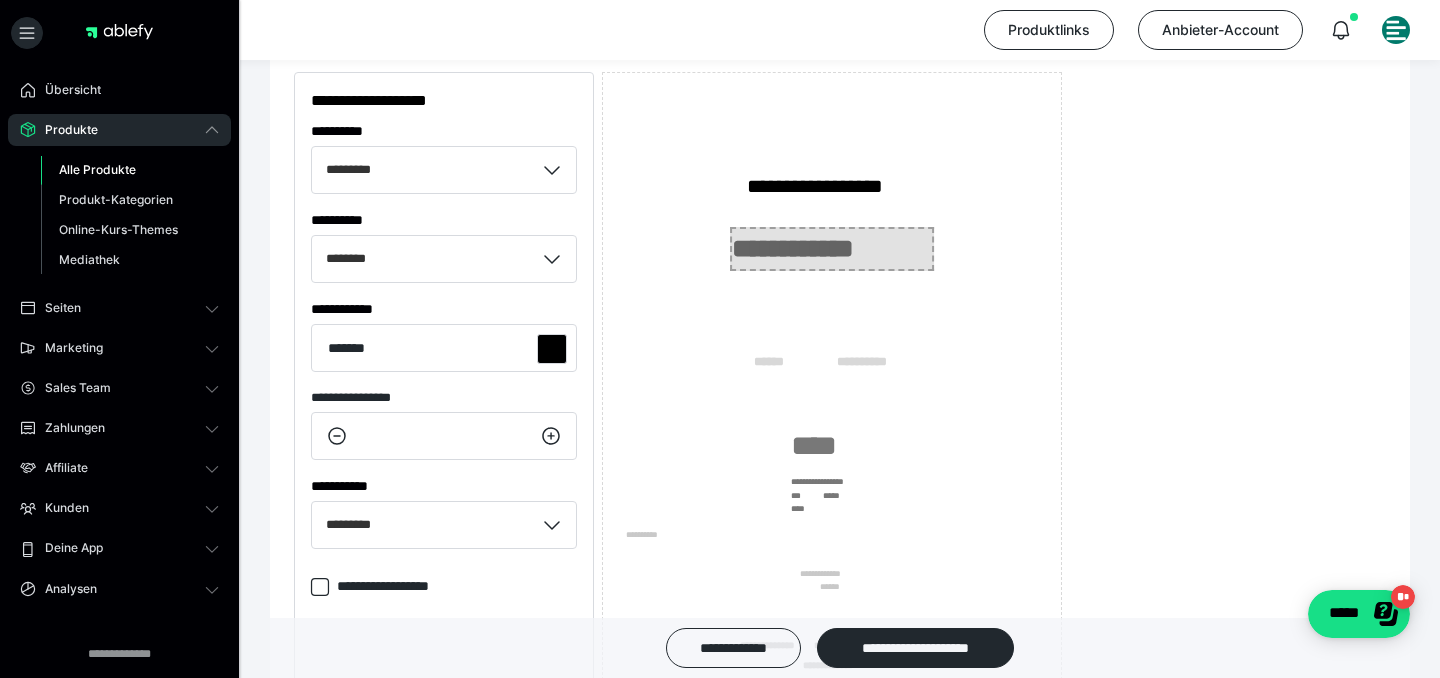 click on "**********" at bounding box center [832, 249] 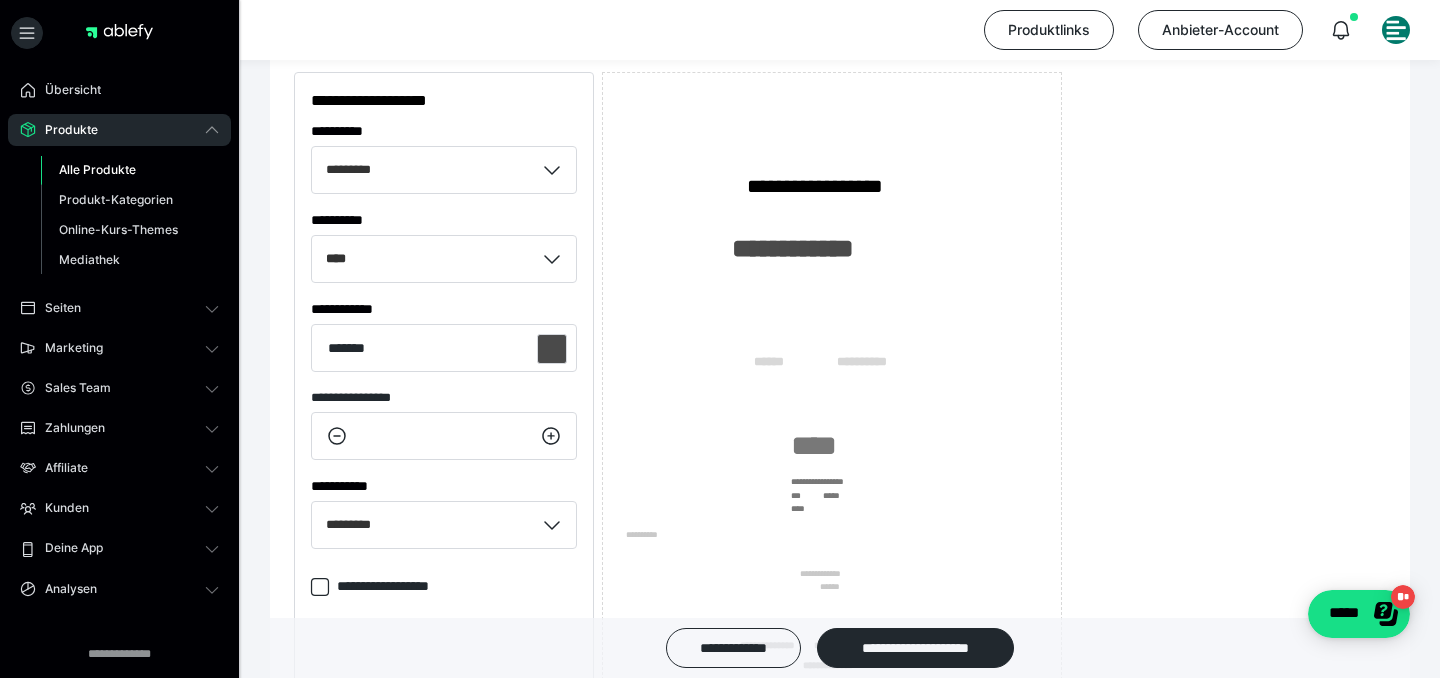 click on "**********" at bounding box center [405, 586] 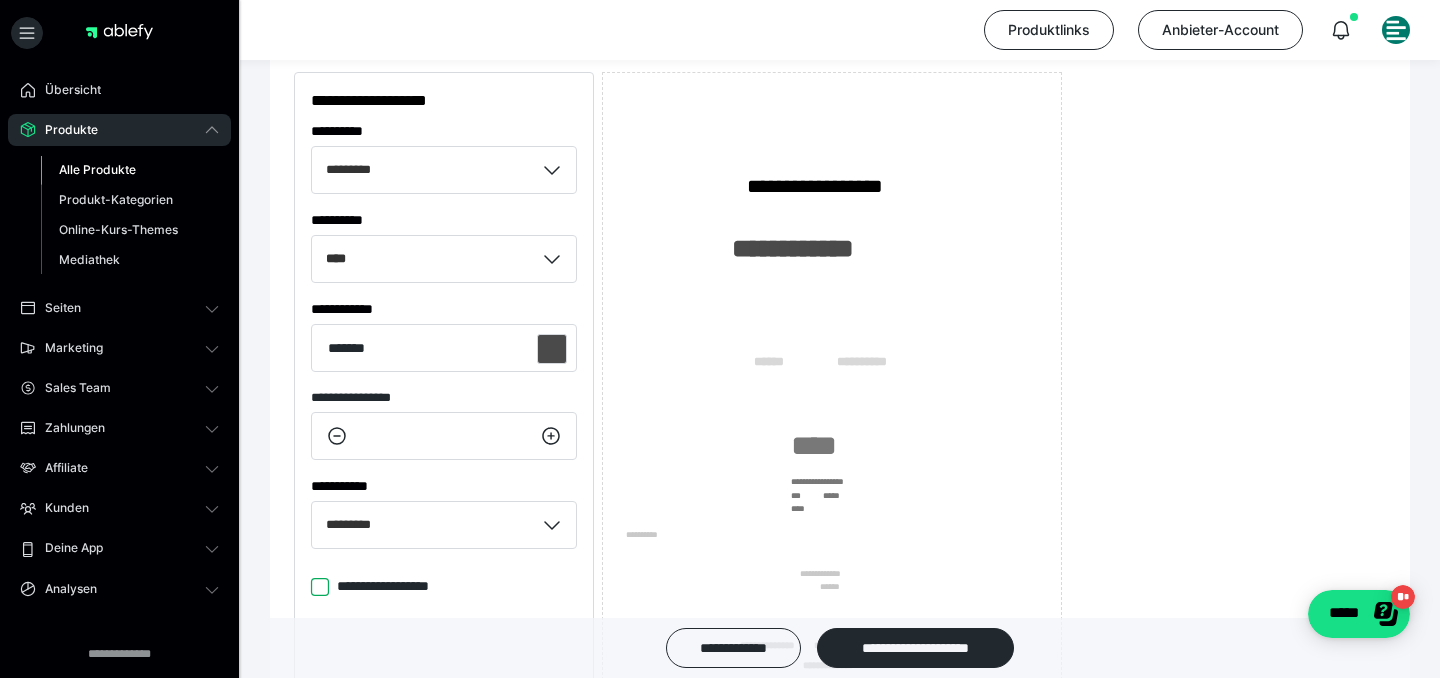 click on "**********" at bounding box center [311, 587] 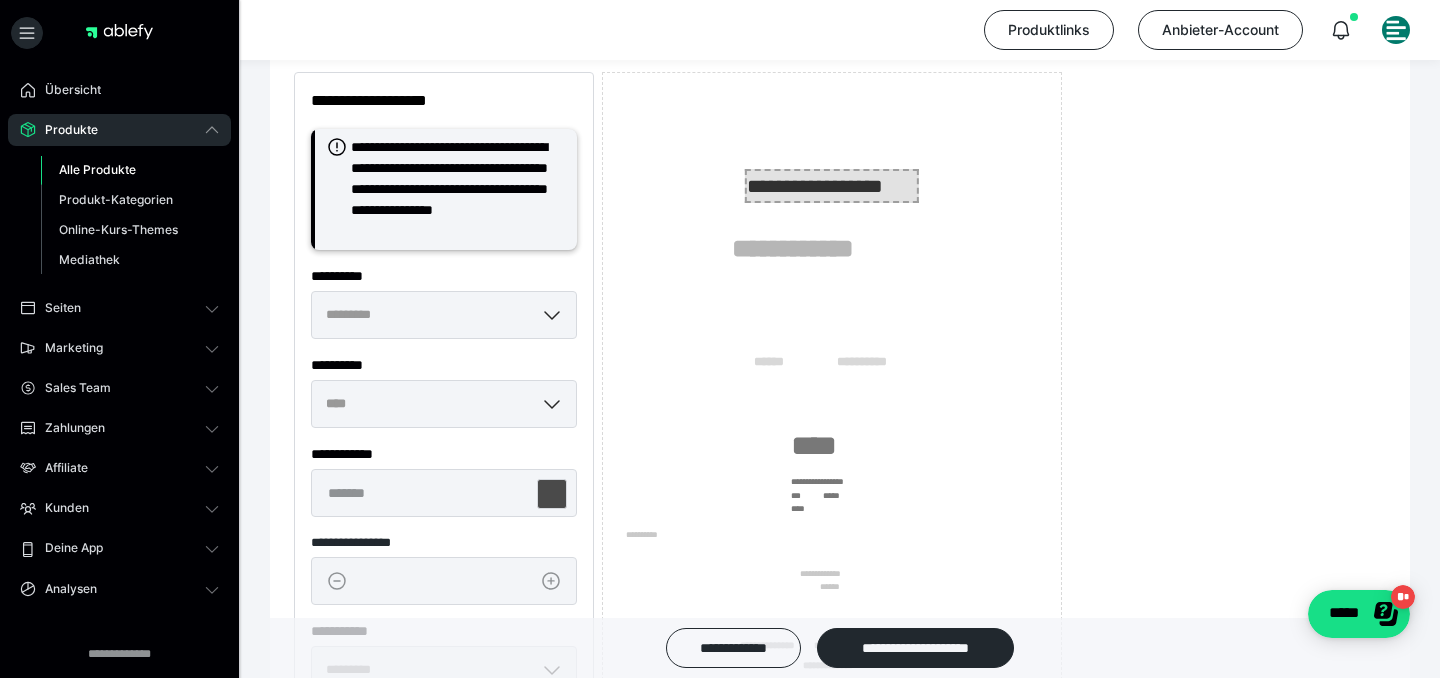 click on "**********" at bounding box center (832, 186) 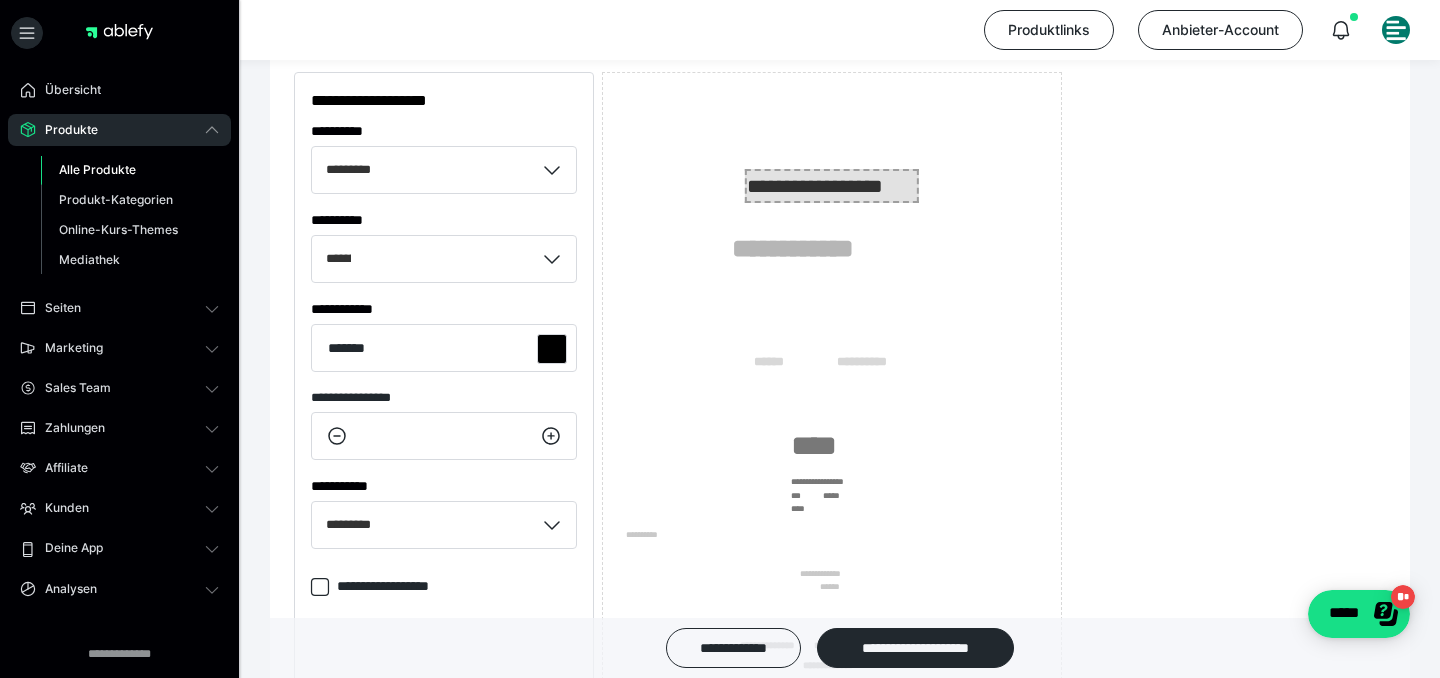 type on "*******" 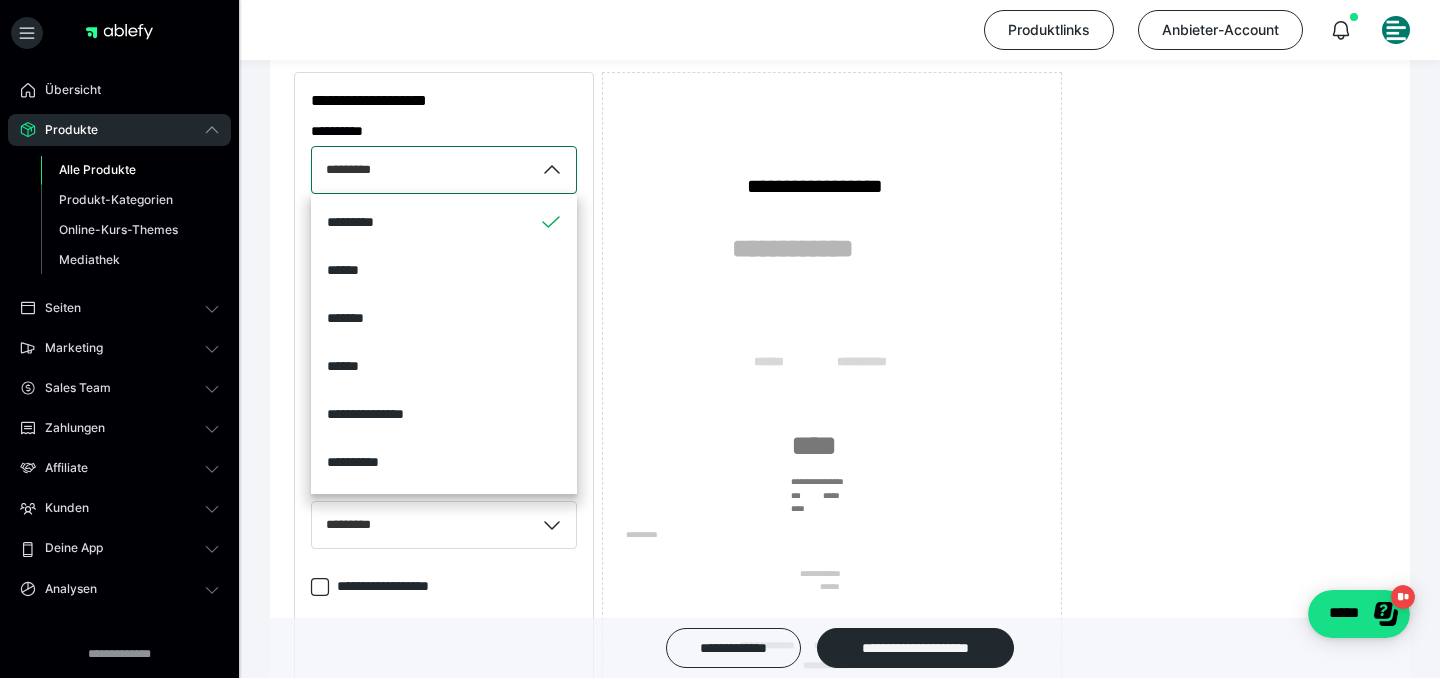 click on "*********" at bounding box center (423, 170) 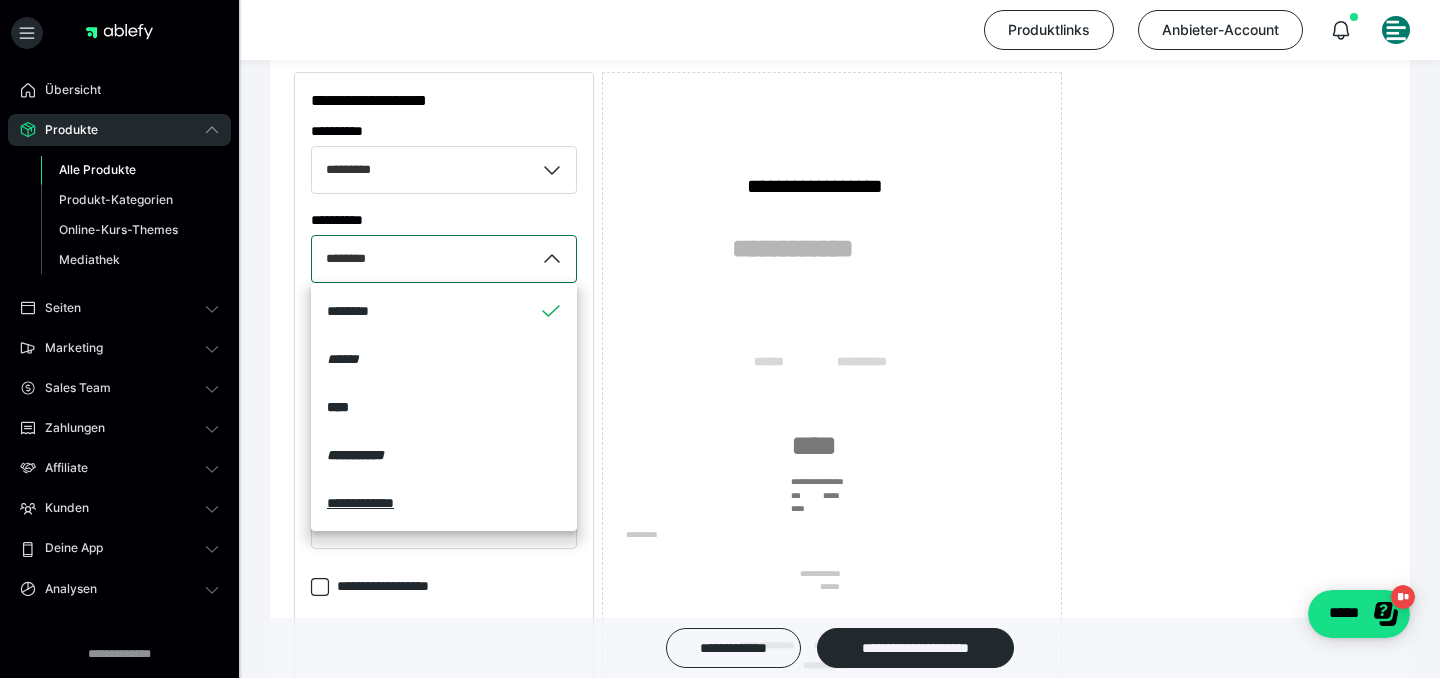 click on "********" at bounding box center [423, 259] 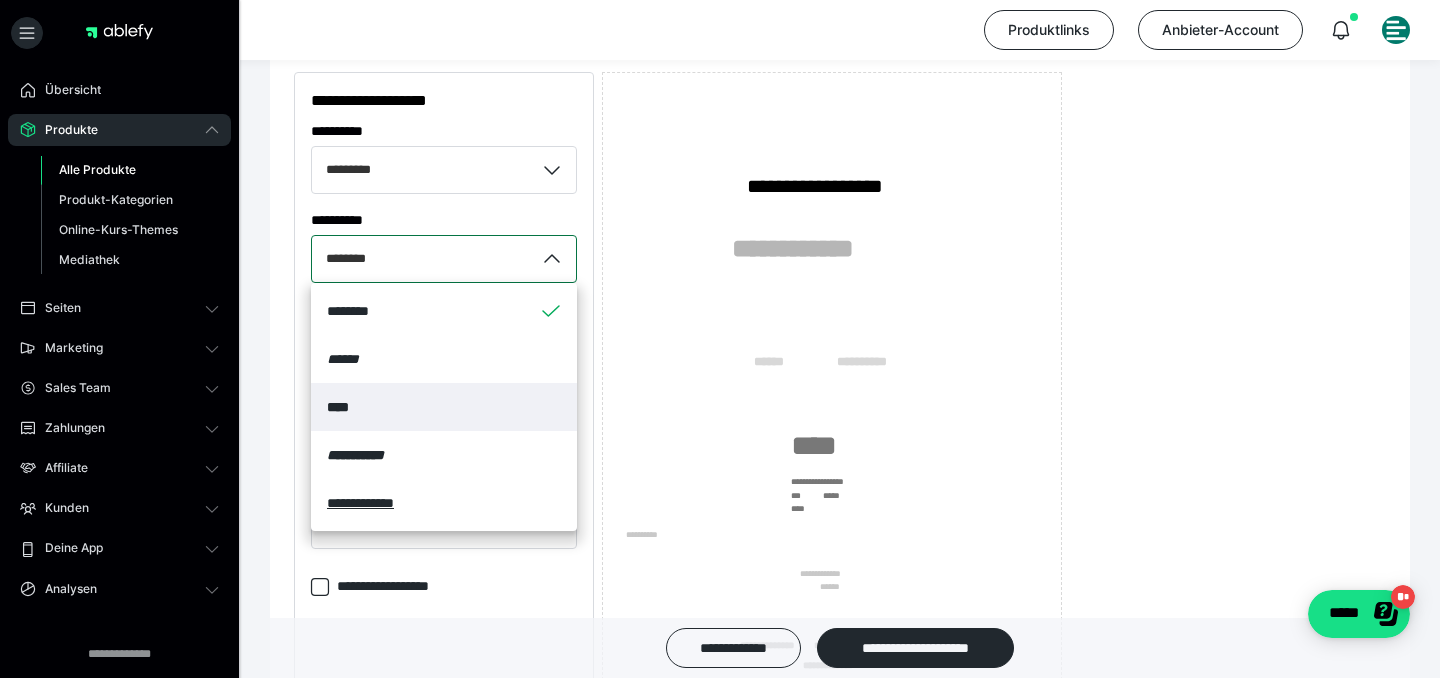 click on "****" at bounding box center [444, 407] 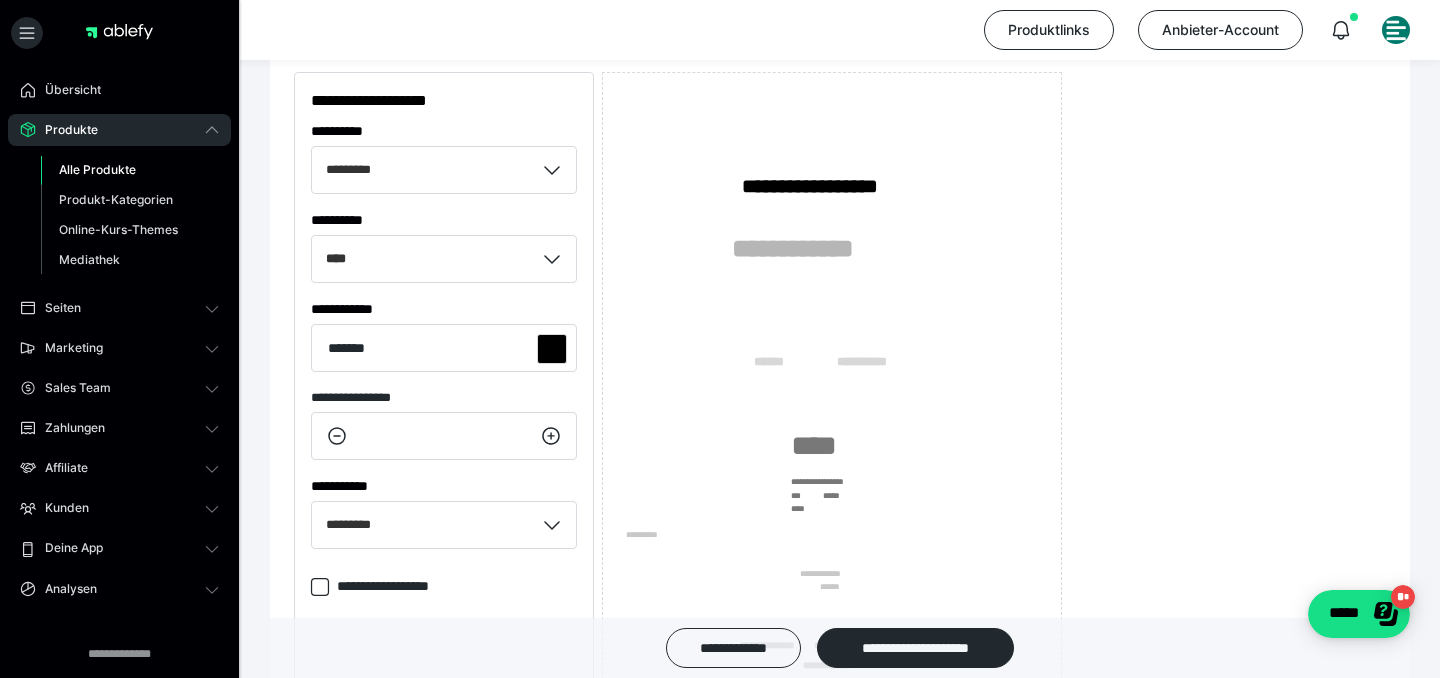 click 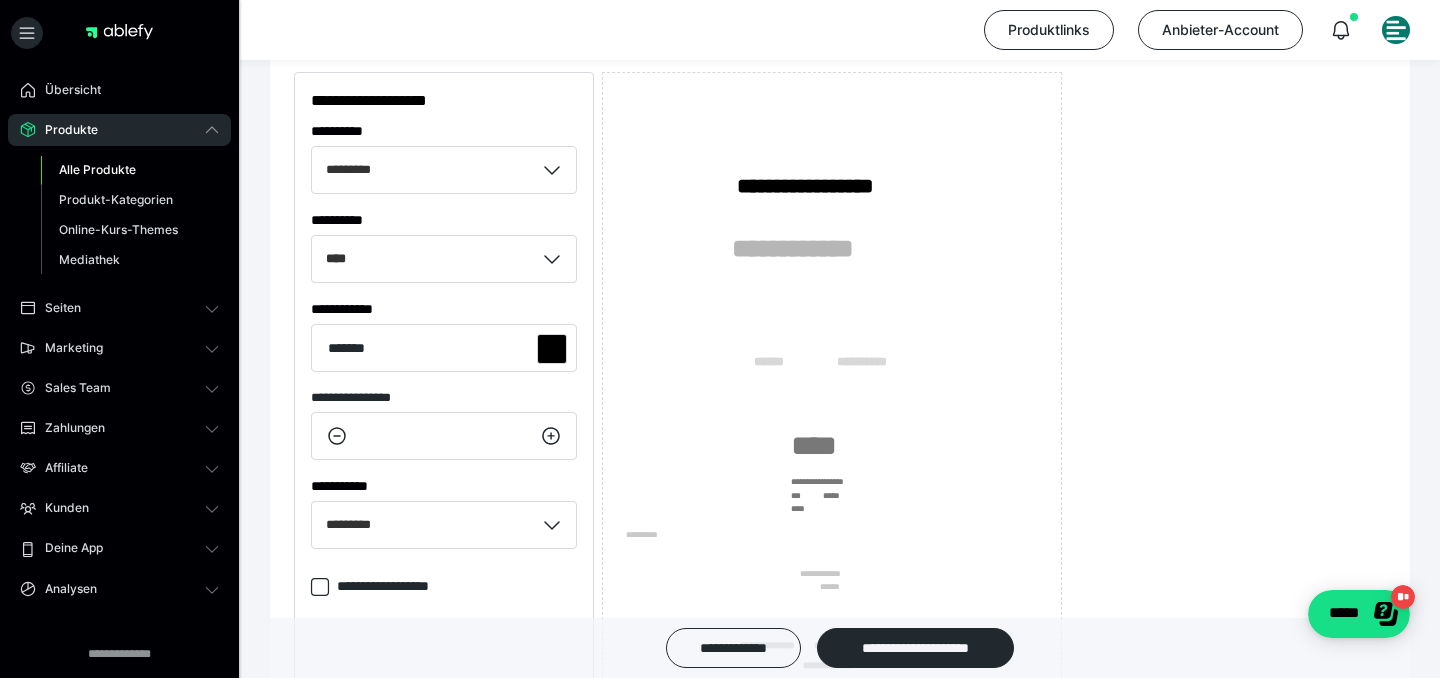 click 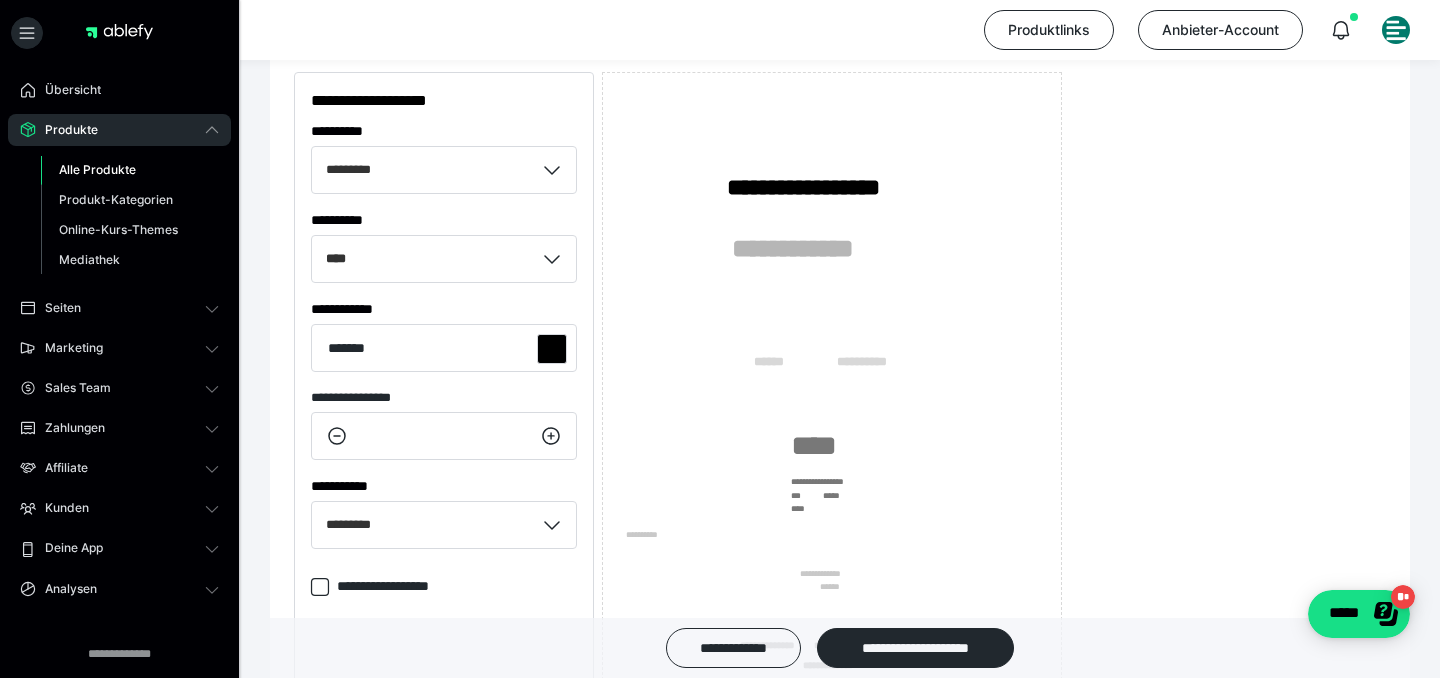 click 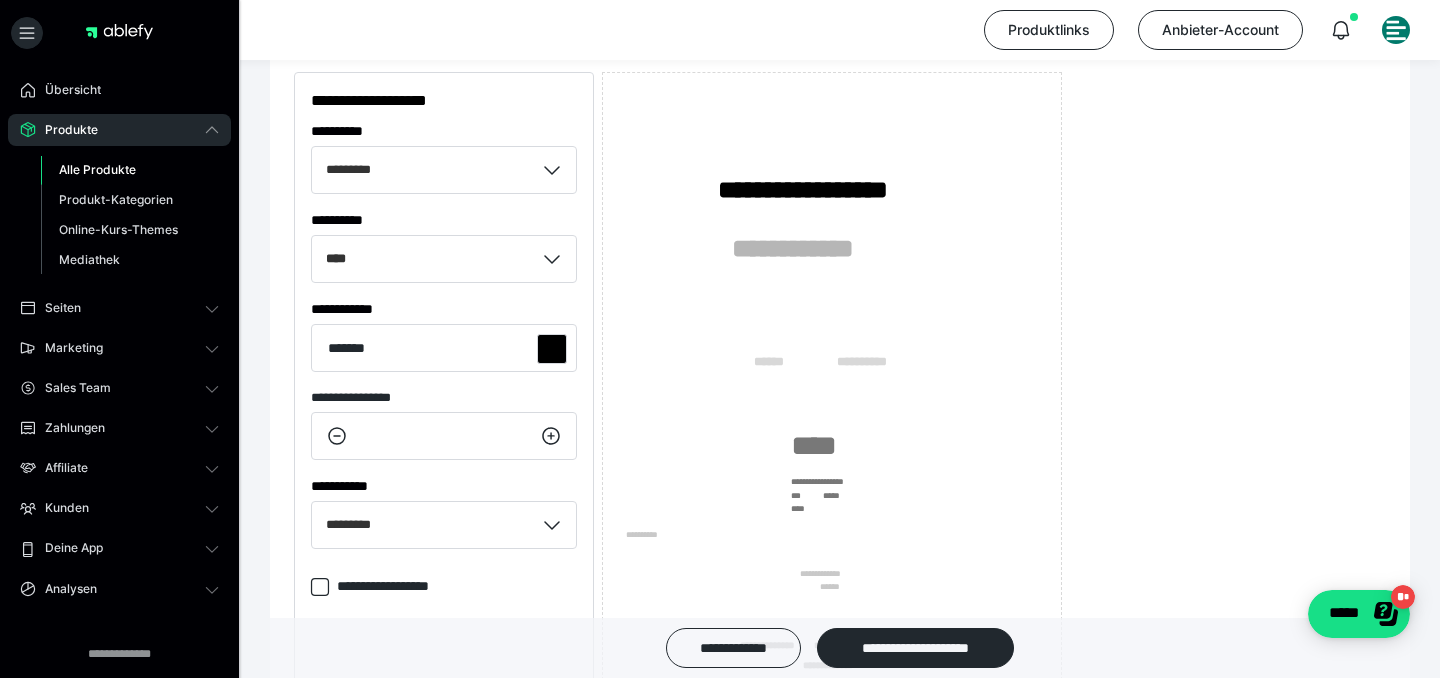 click 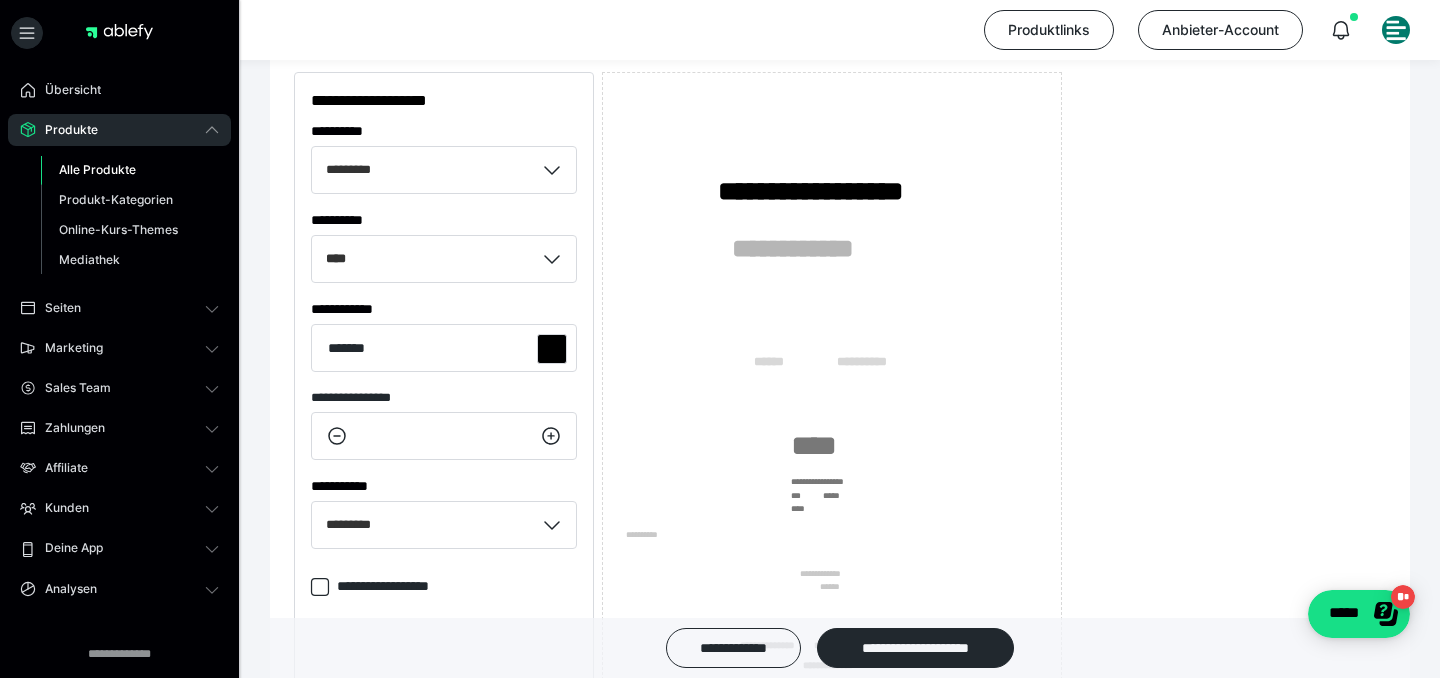 click 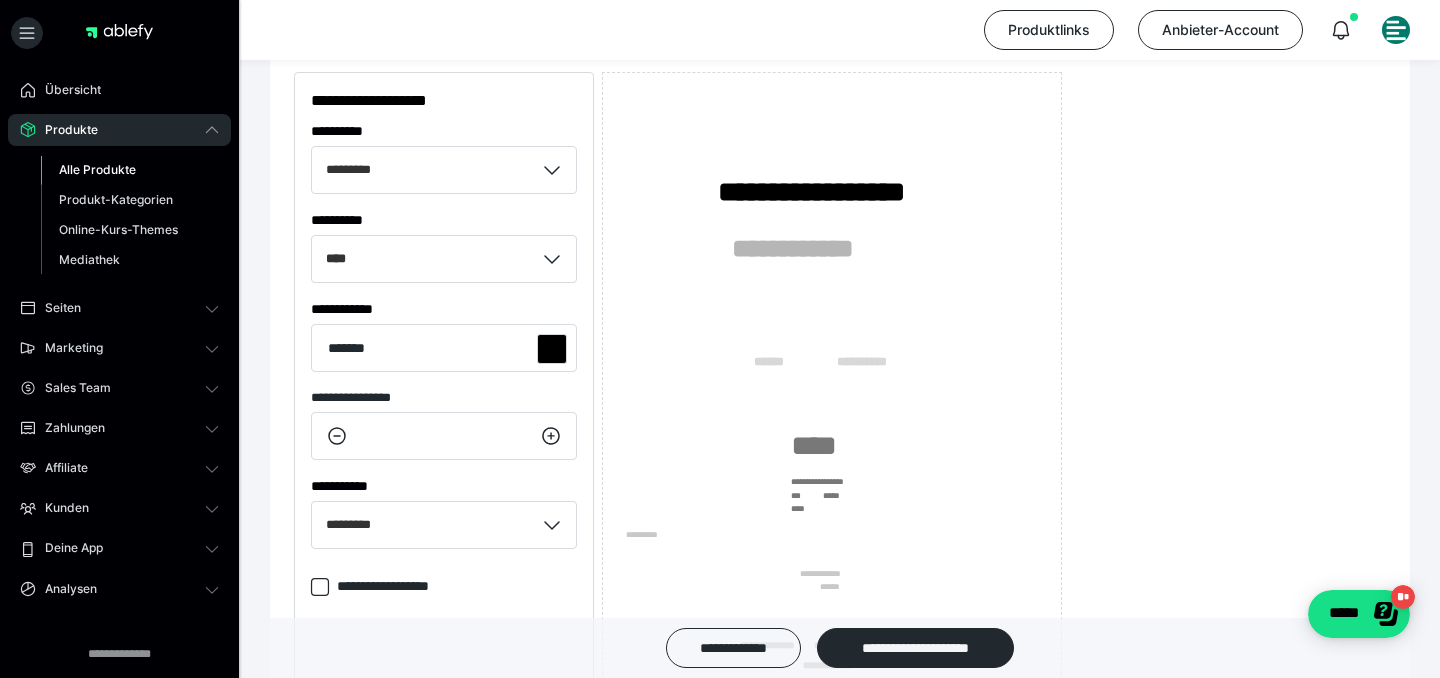 click 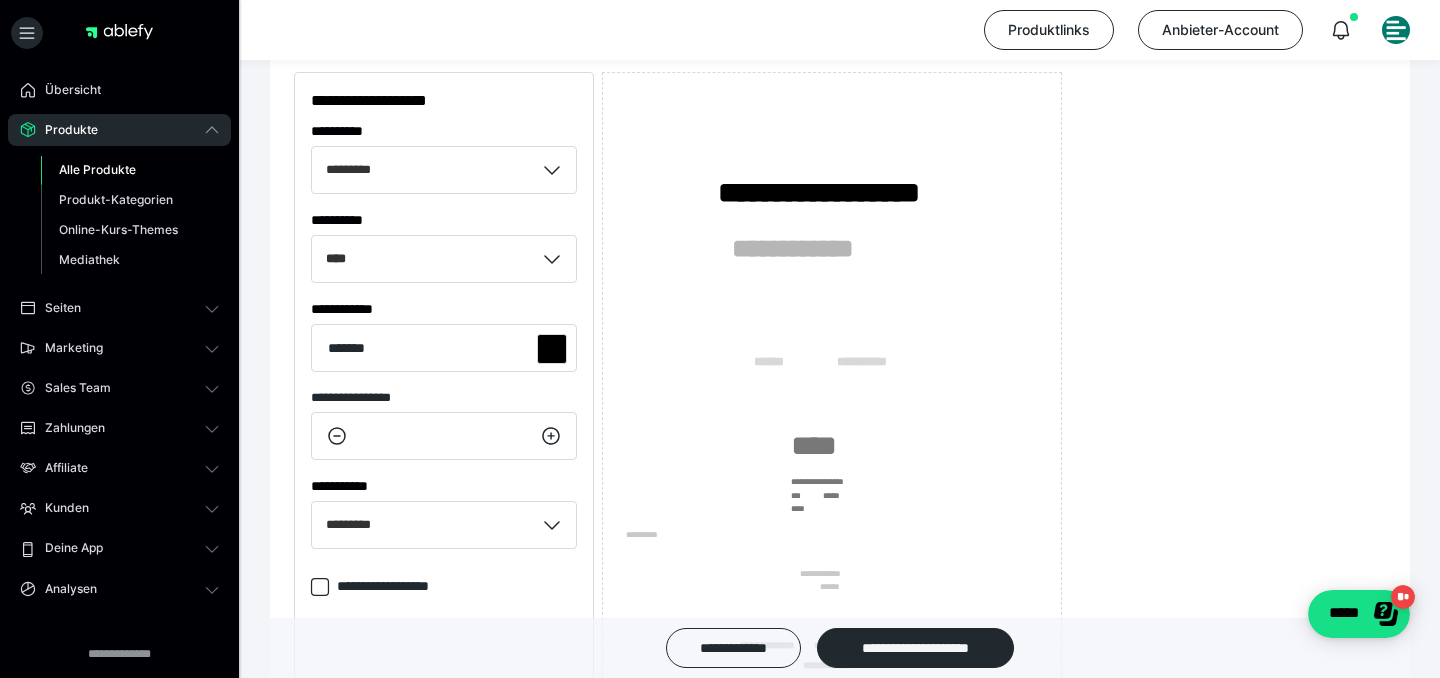 click on "**********" at bounding box center (840, 410) 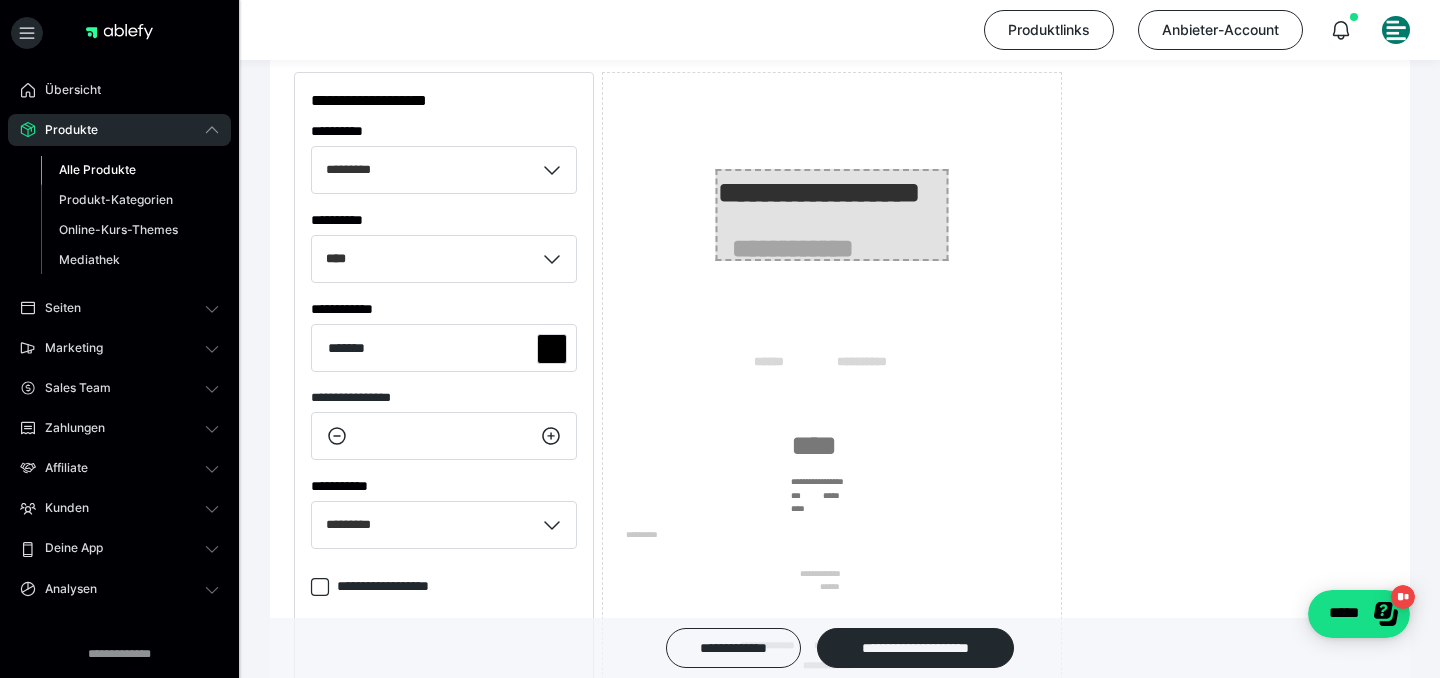 click on "**********" at bounding box center (832, 215) 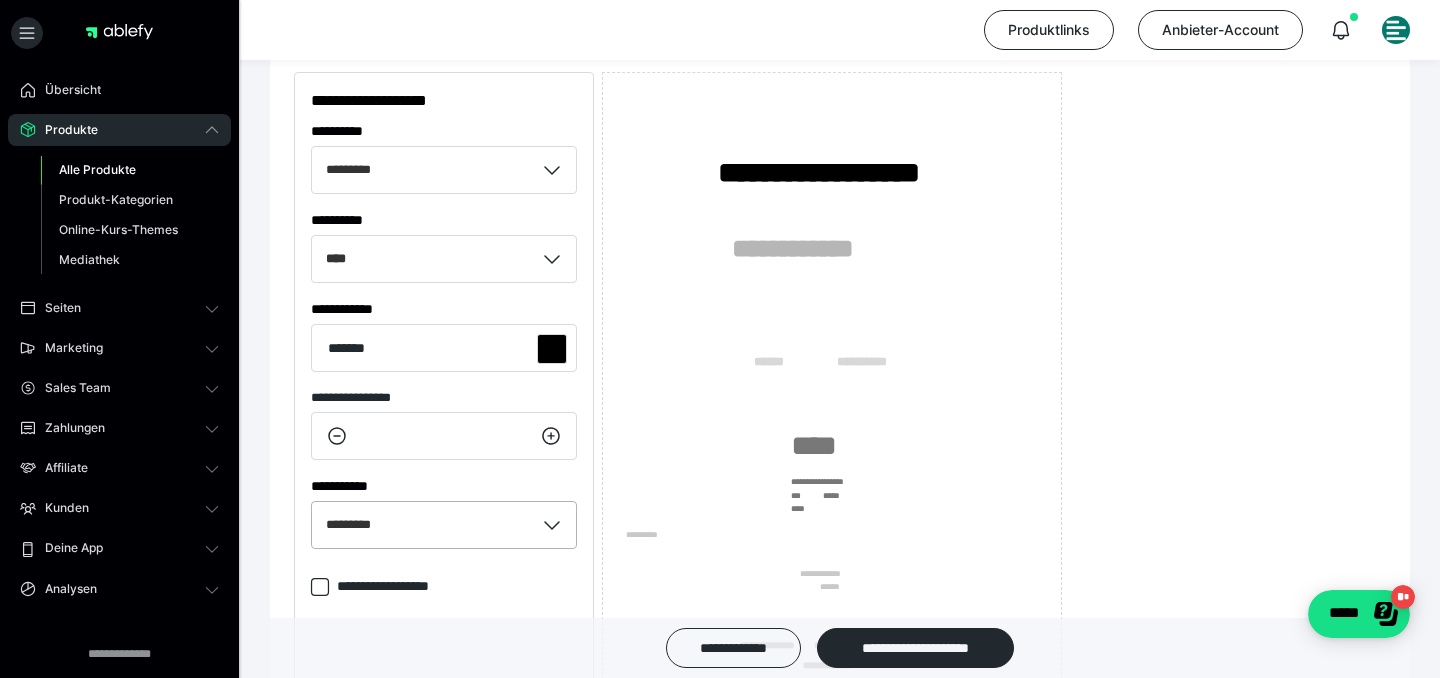 click on "*********" at bounding box center [444, 525] 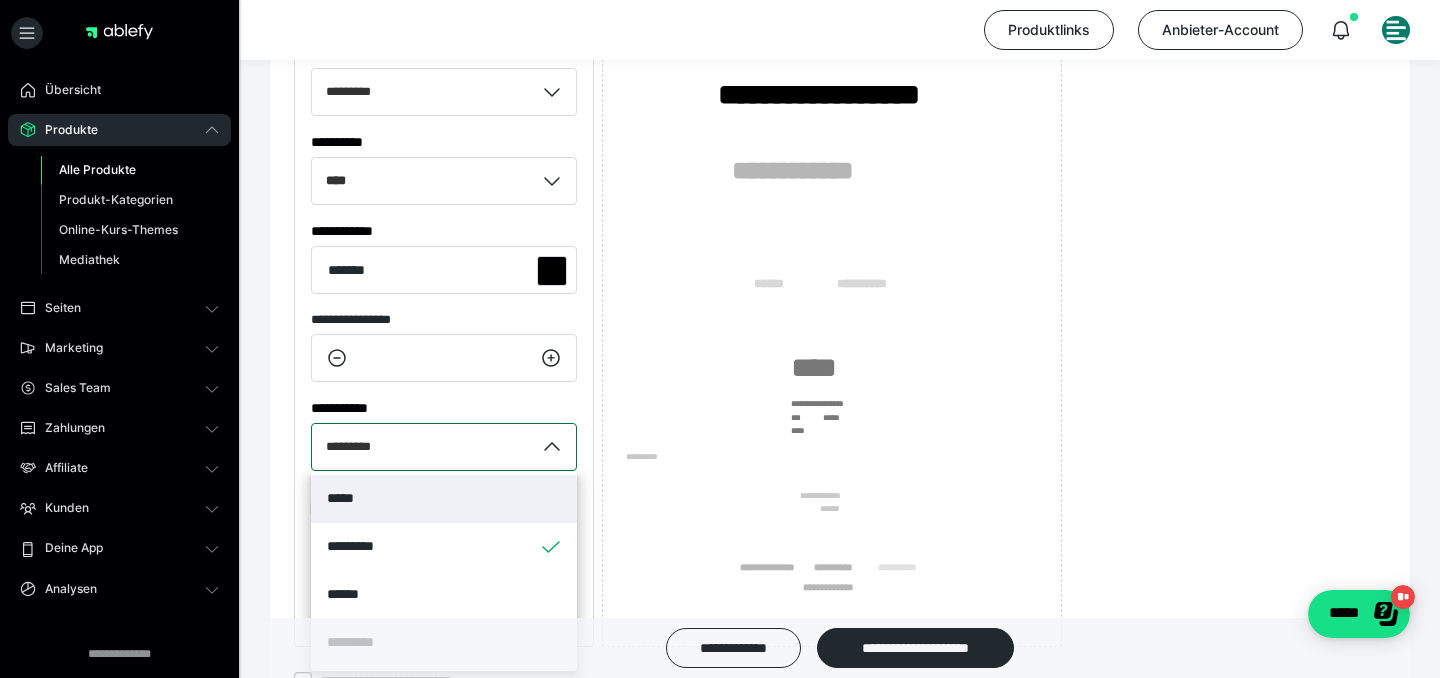 click on "*********" at bounding box center [423, 447] 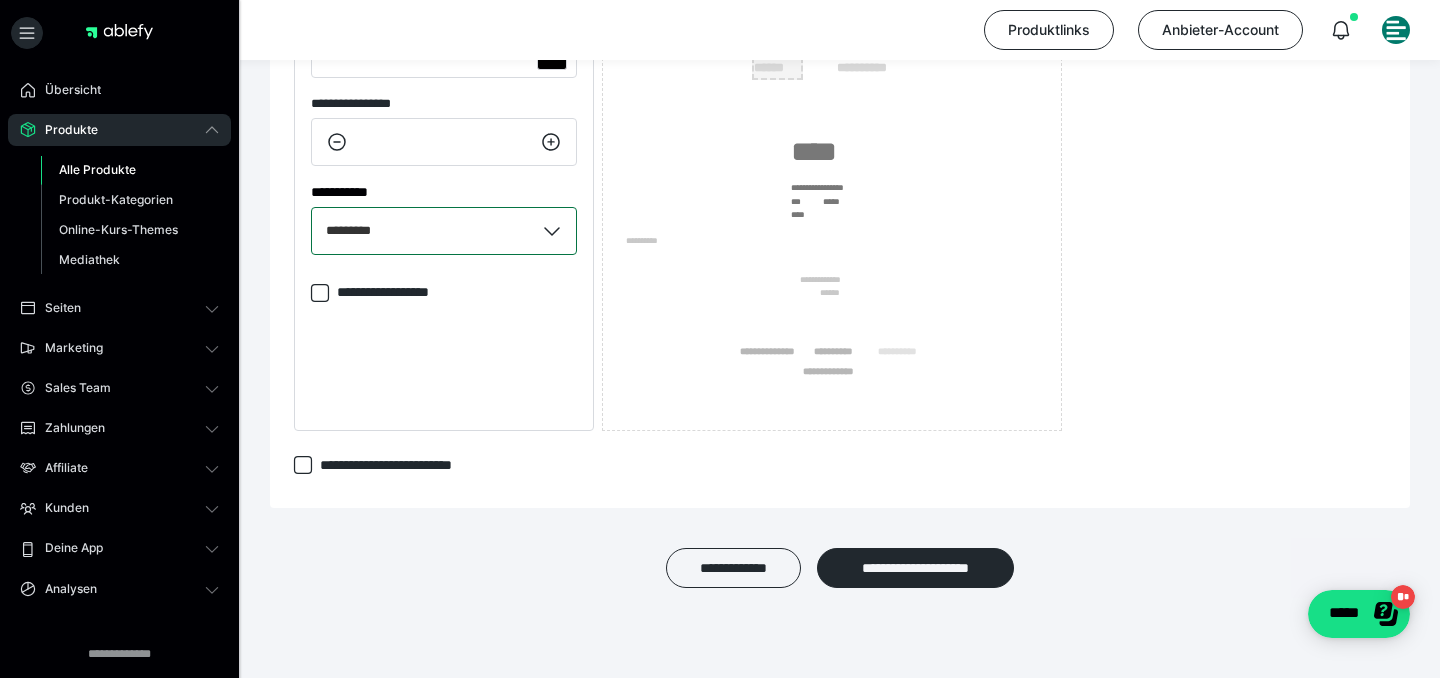 scroll, scrollTop: 402, scrollLeft: 0, axis: vertical 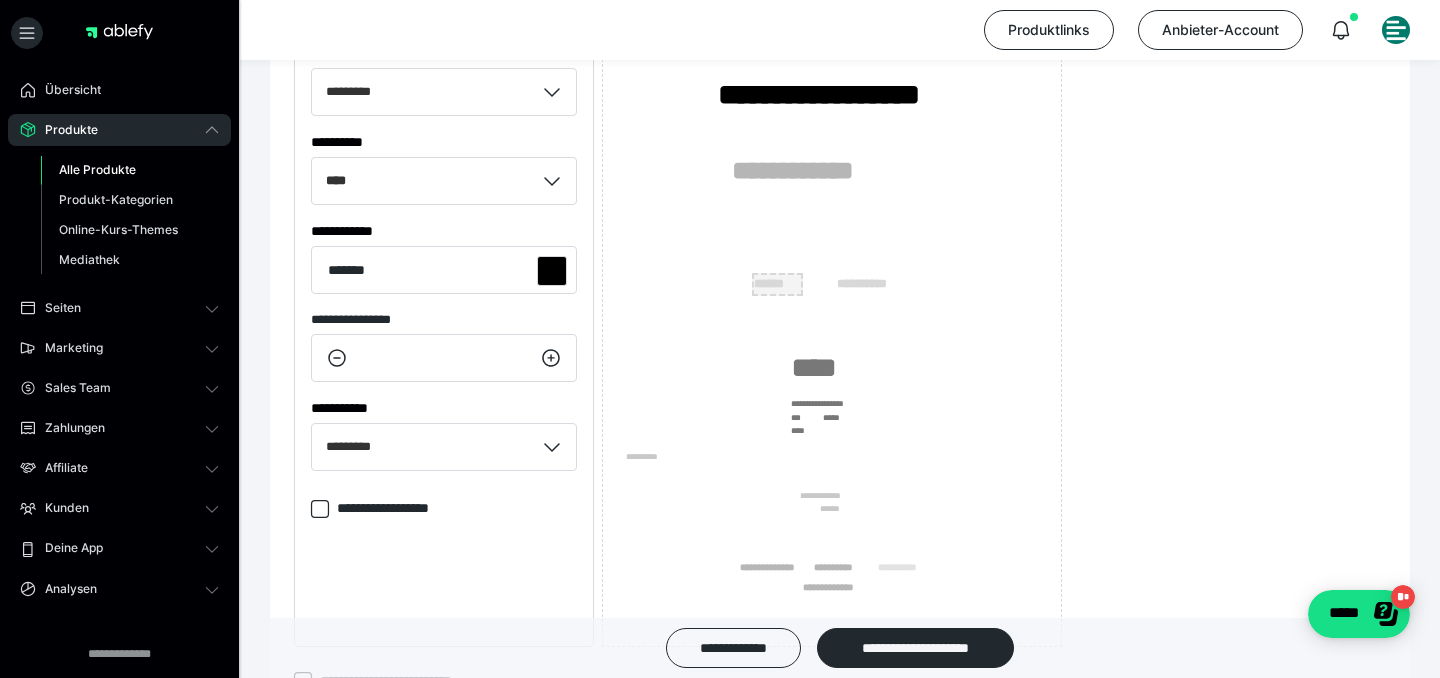 click on "******" at bounding box center (777, 284) 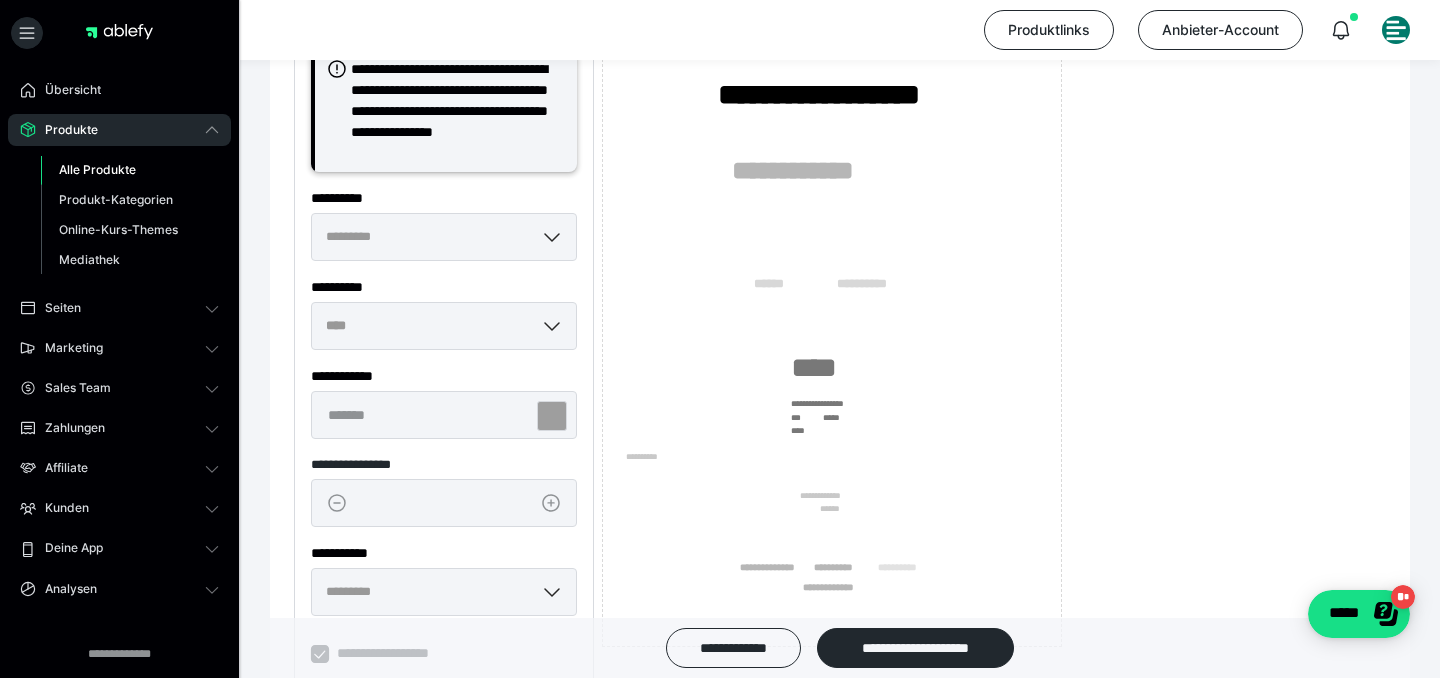 click on "**********" at bounding box center [840, 353] 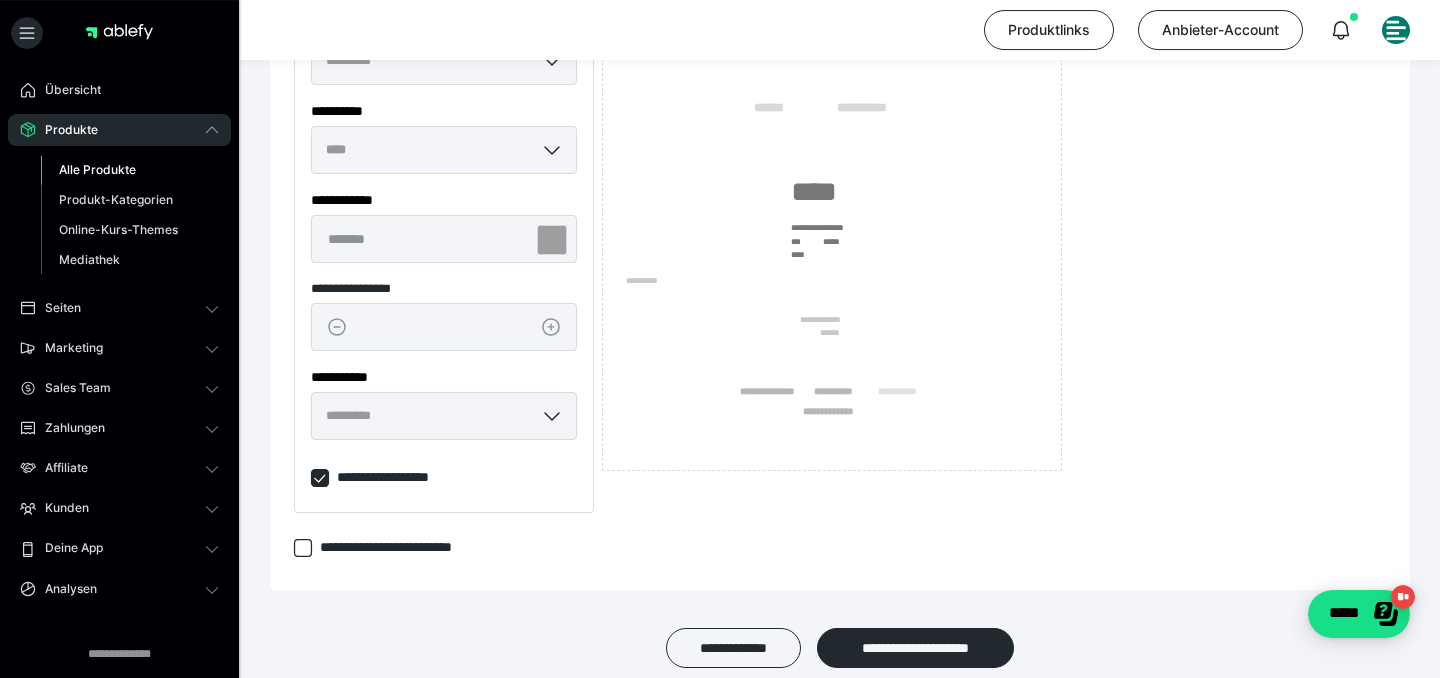 scroll, scrollTop: 572, scrollLeft: 0, axis: vertical 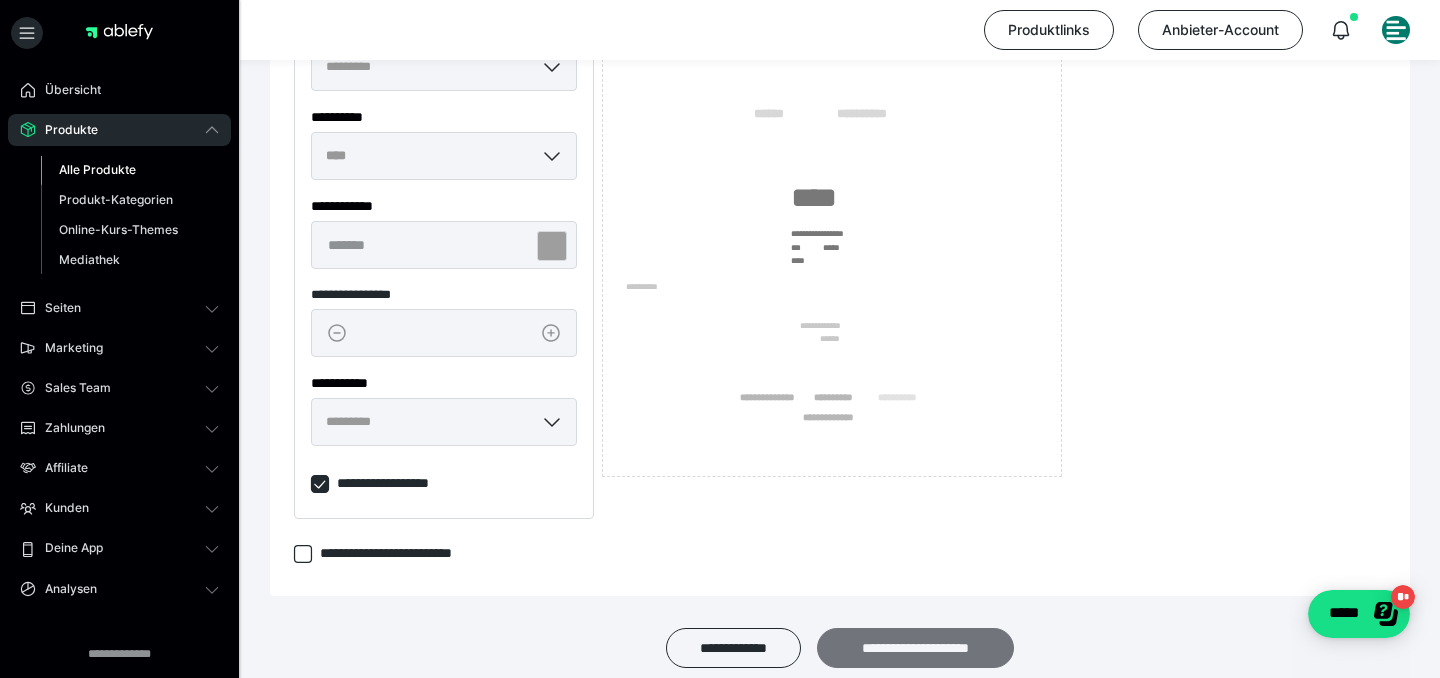 click on "**********" at bounding box center [915, 648] 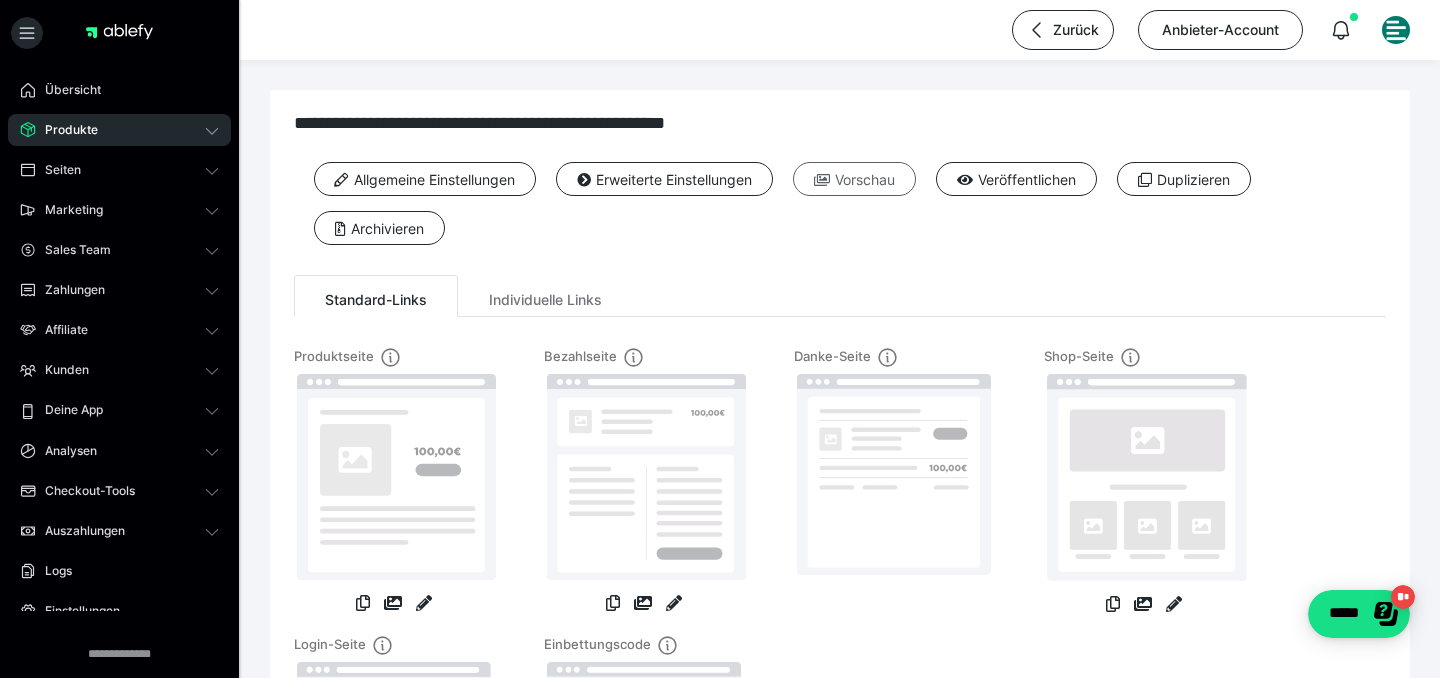 click on "Vorschau" at bounding box center (854, 179) 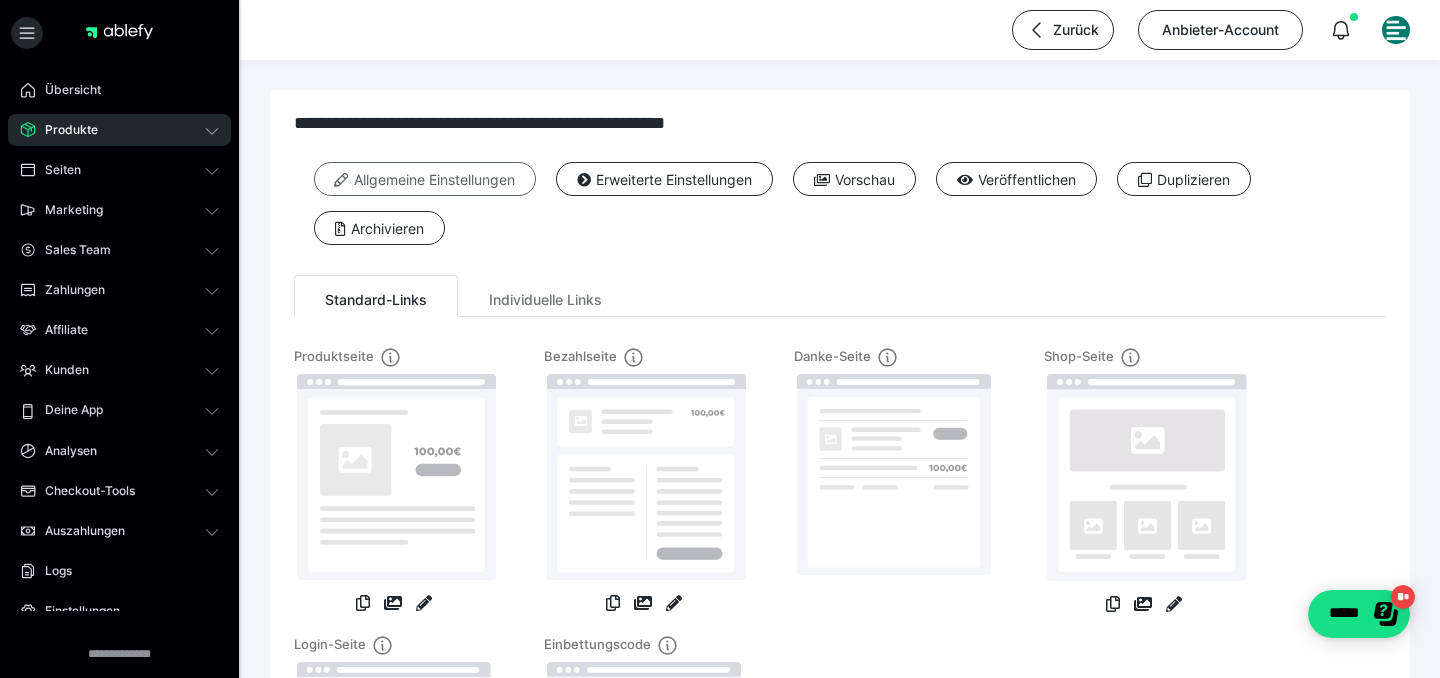 click on "Allgemeine Einstellungen" at bounding box center (425, 179) 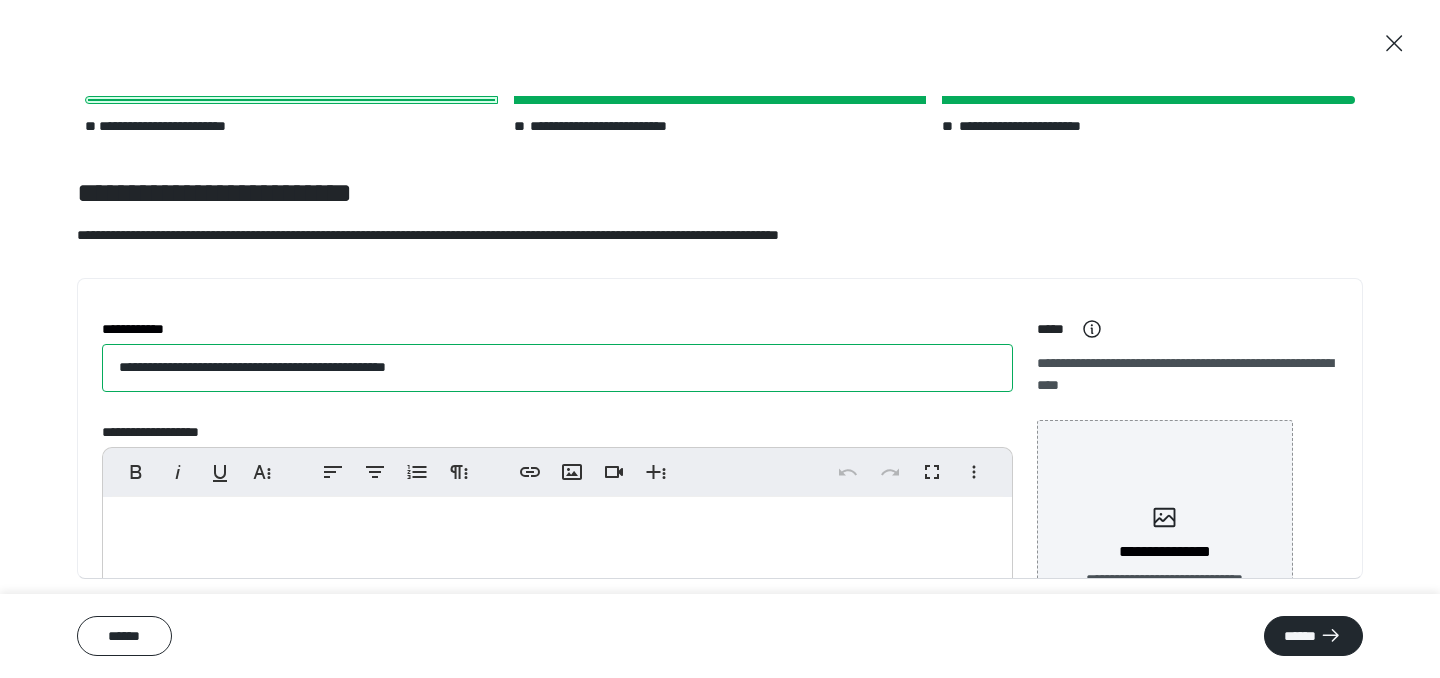 drag, startPoint x: 254, startPoint y: 366, endPoint x: 86, endPoint y: 358, distance: 168.19037 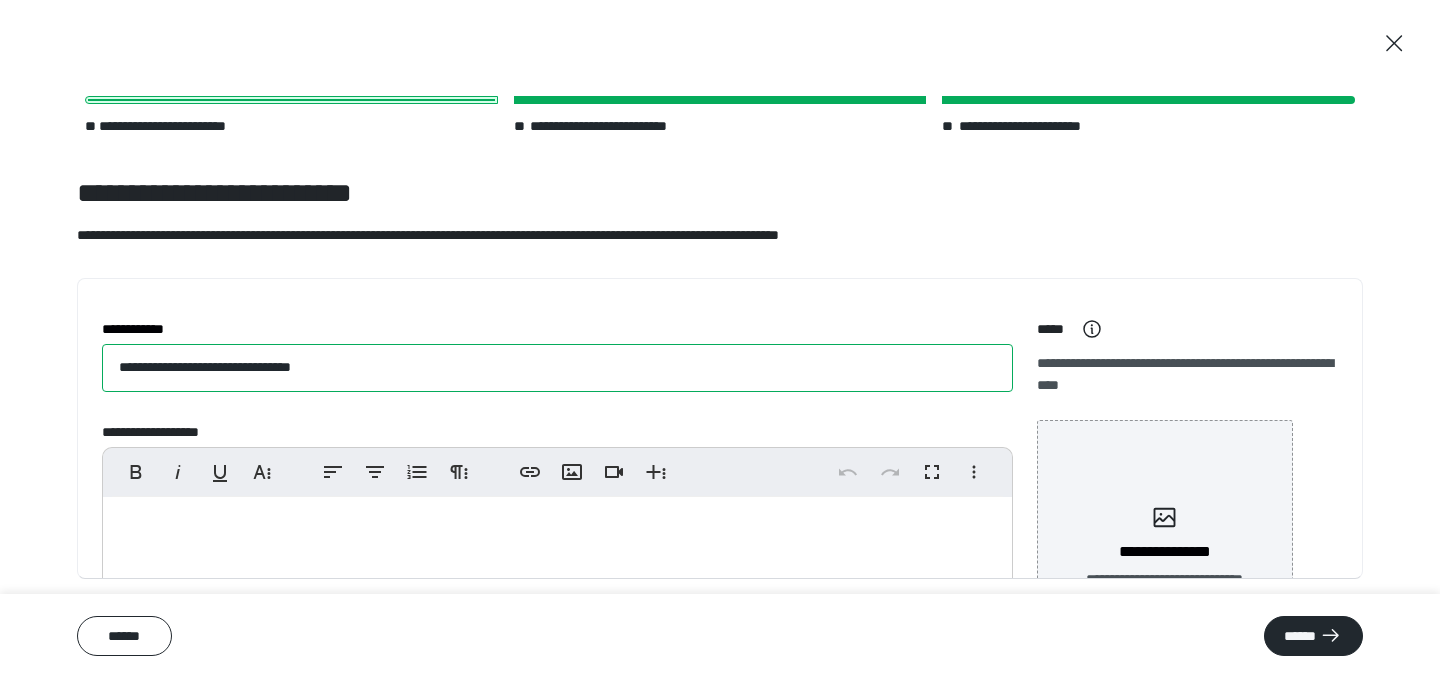 click on "**********" at bounding box center [557, 368] 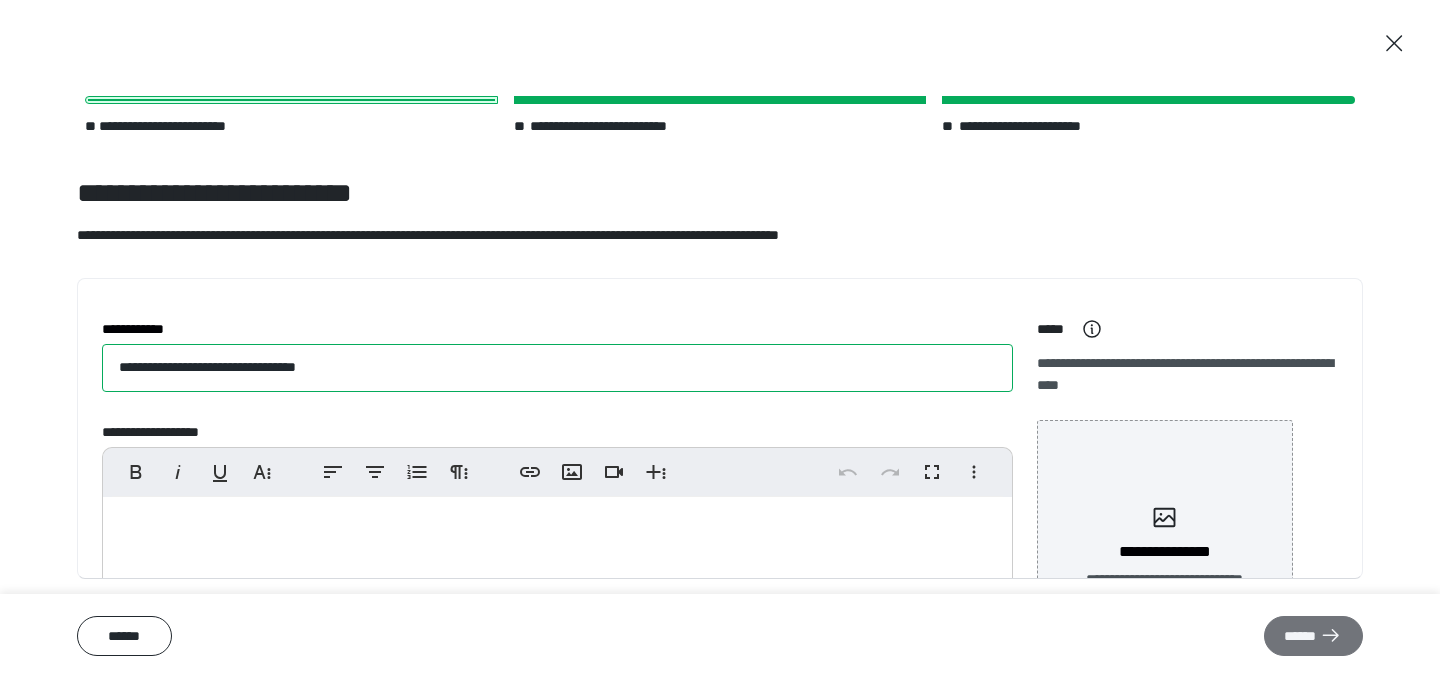 type on "**********" 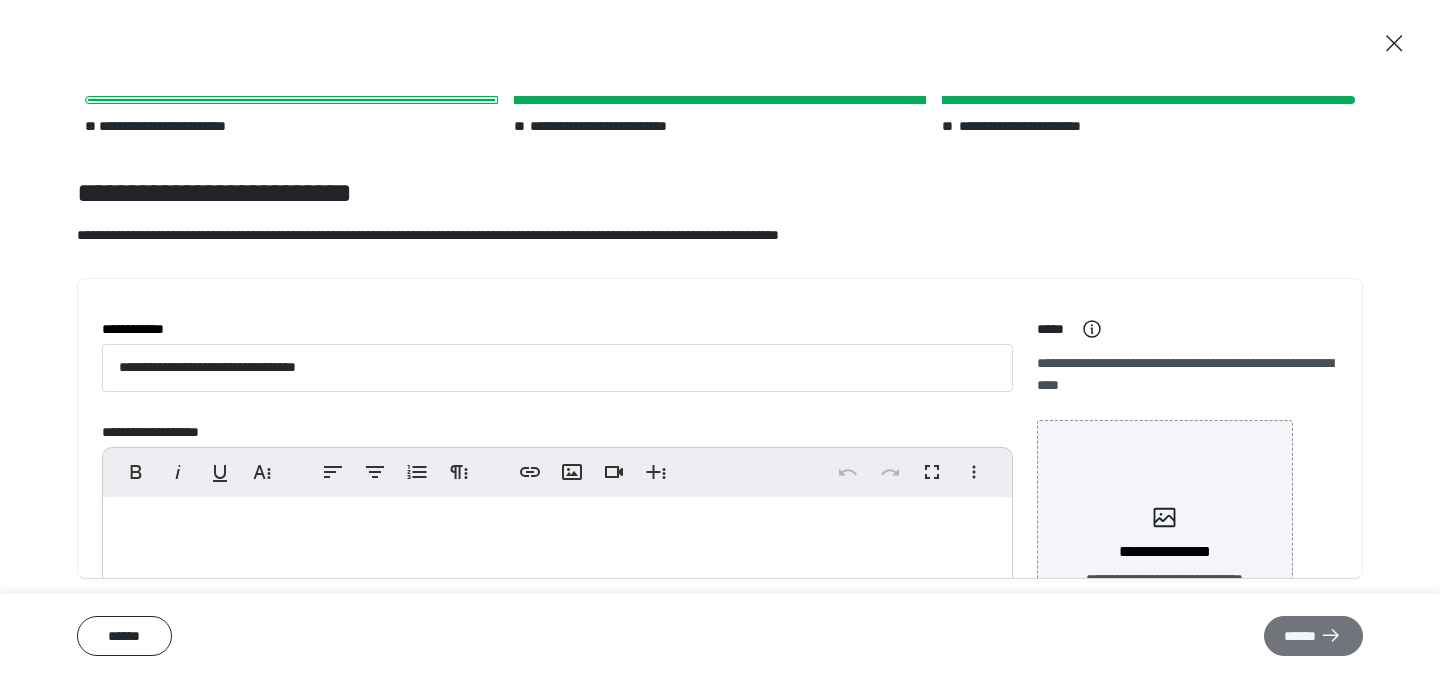 click on "******" at bounding box center (1313, 636) 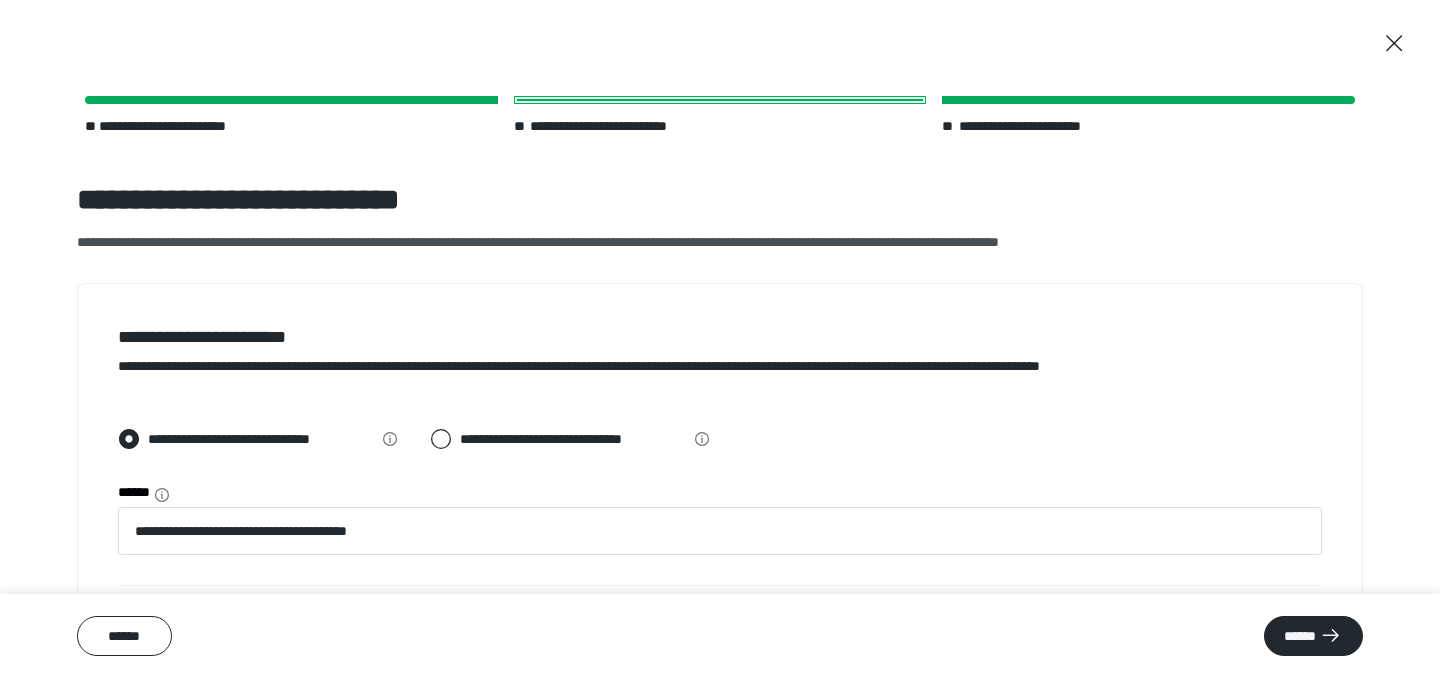 click on "******" at bounding box center [1313, 636] 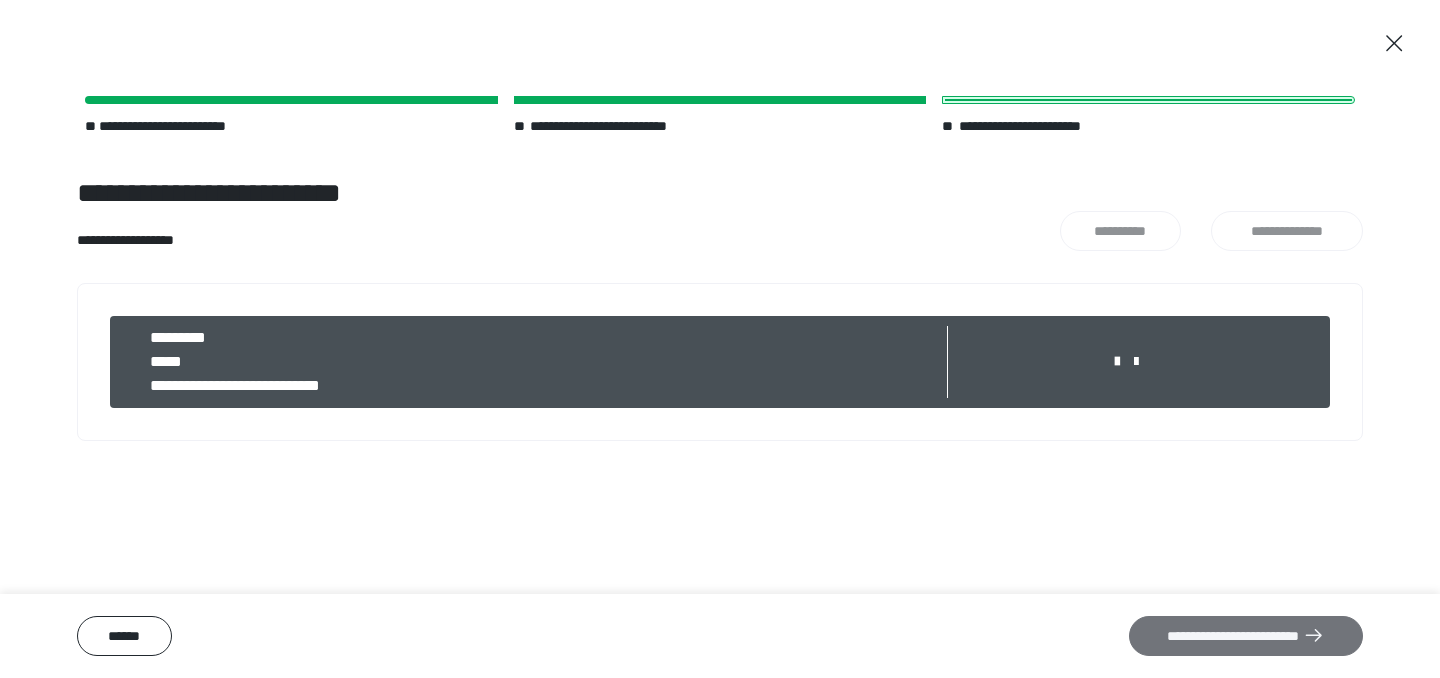 click on "**********" at bounding box center (1246, 636) 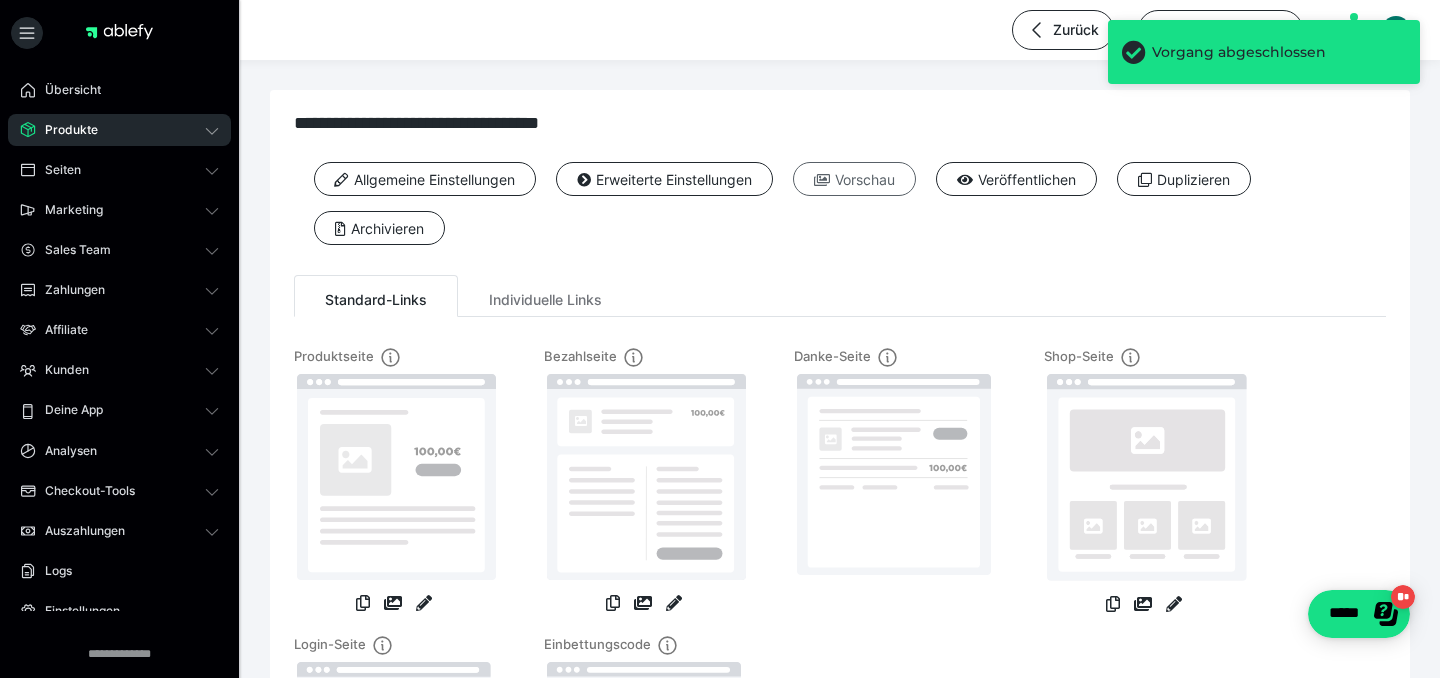 click on "Vorschau" at bounding box center (854, 179) 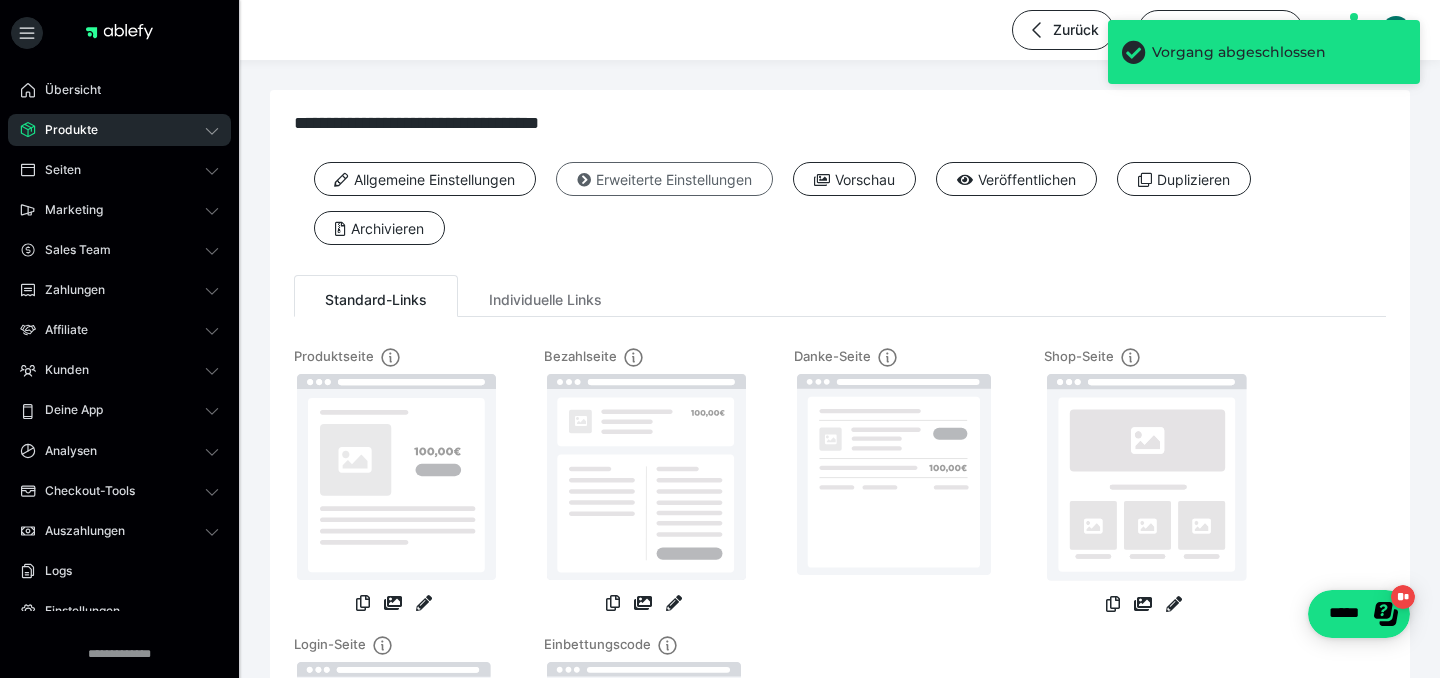 click on "Erweiterte Einstellungen" at bounding box center (664, 179) 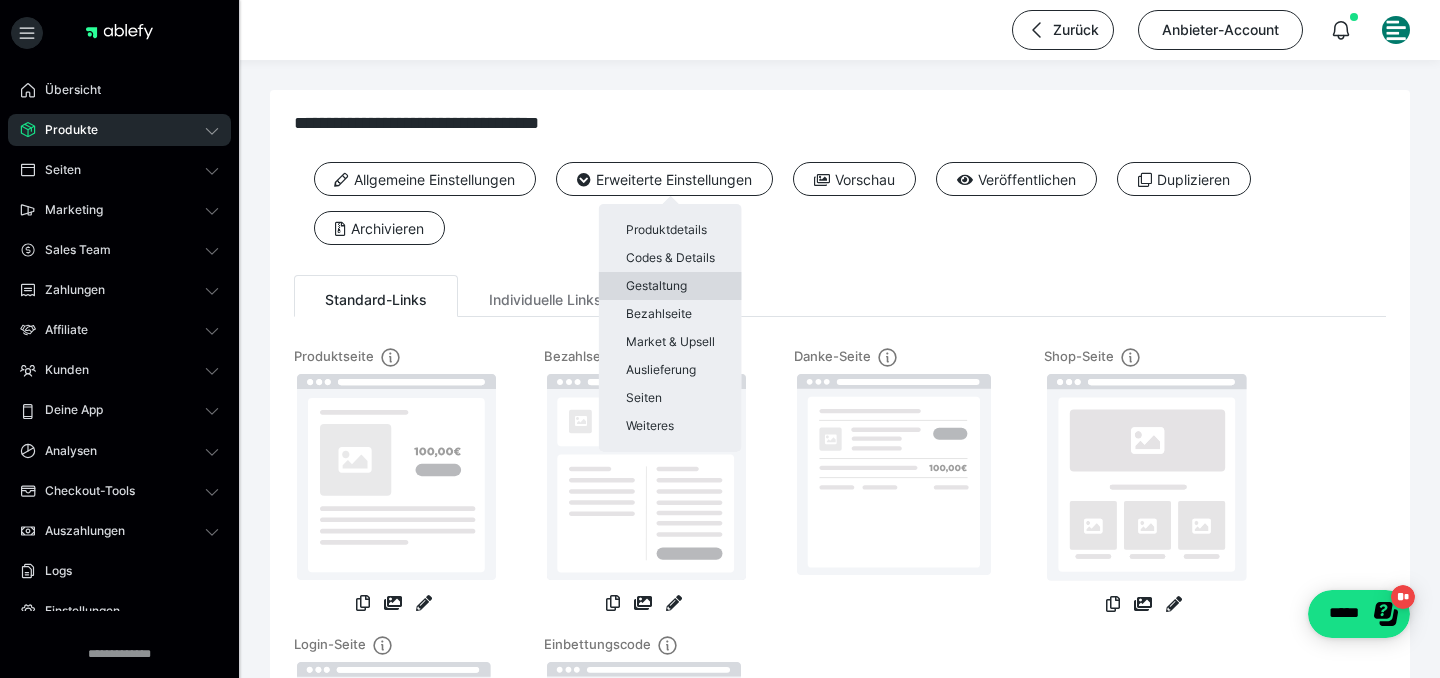 click on "Gestaltung" at bounding box center [670, 286] 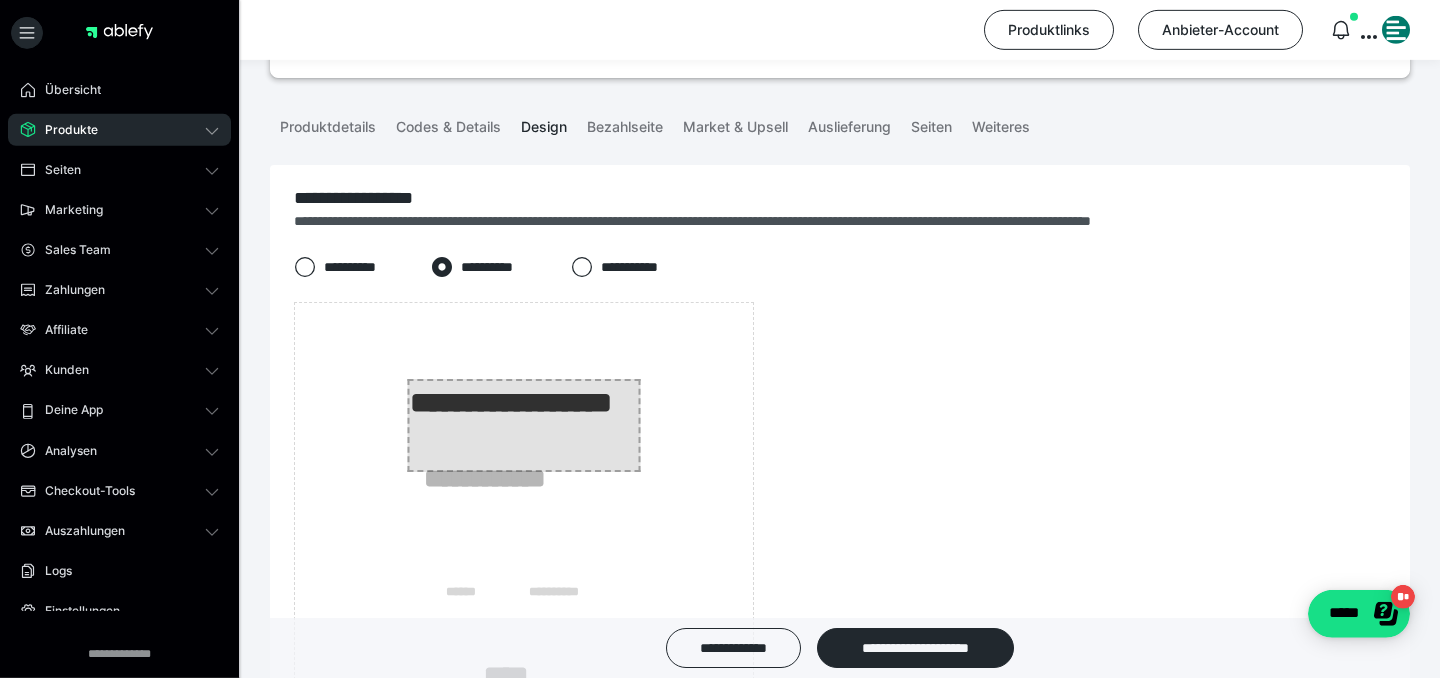 scroll, scrollTop: 108, scrollLeft: 0, axis: vertical 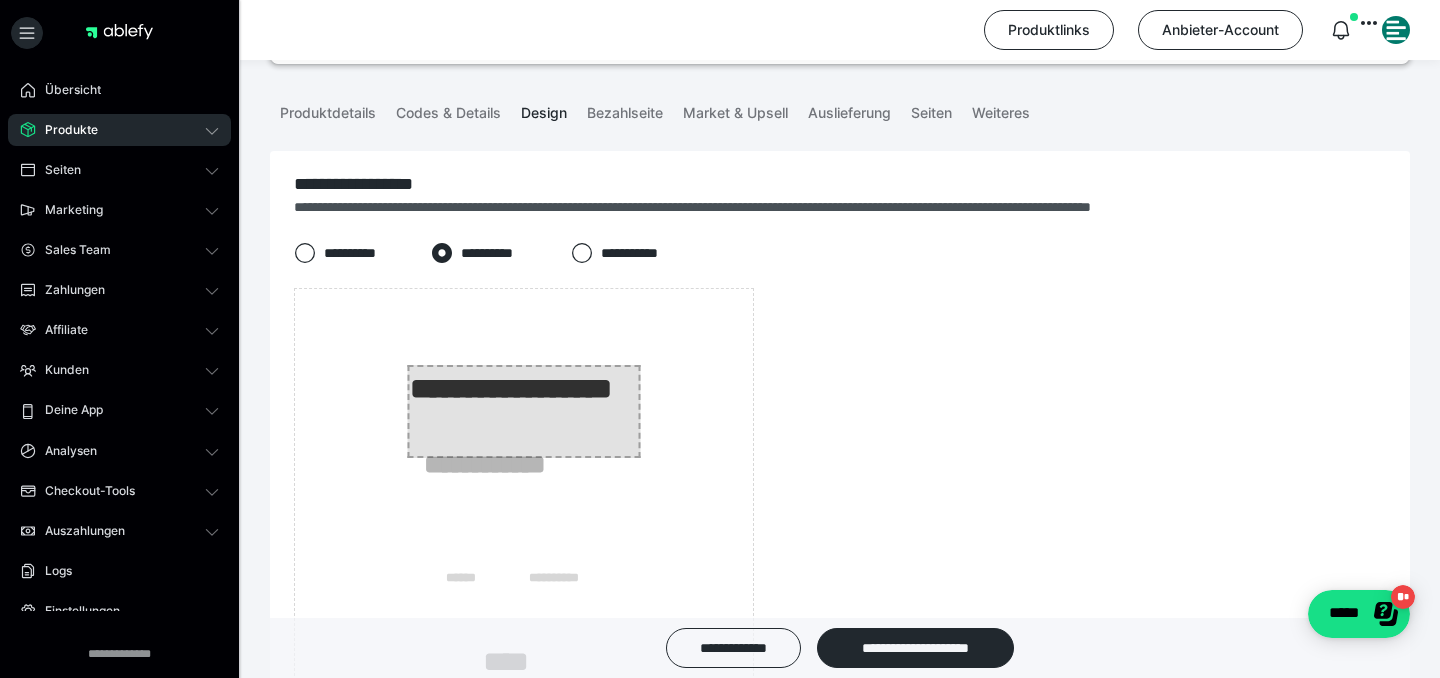 click on "**********" at bounding box center [524, 411] 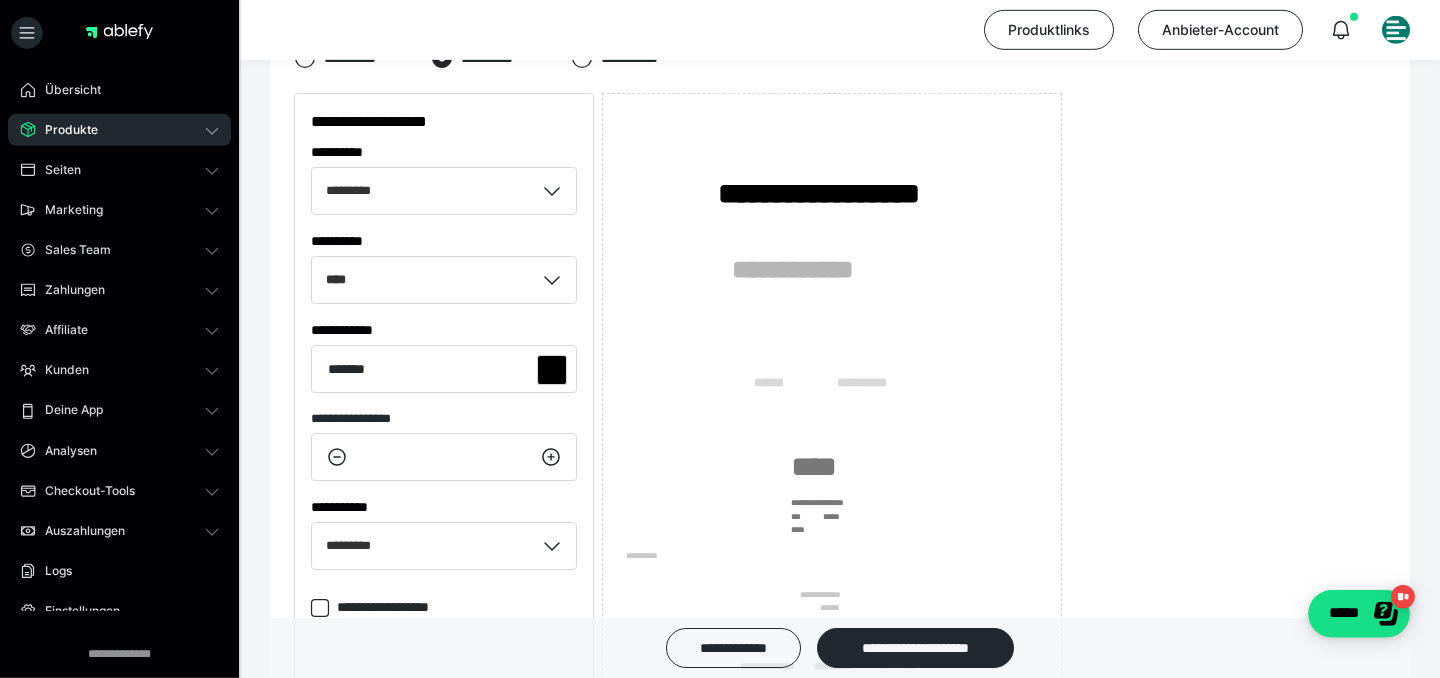 scroll, scrollTop: 324, scrollLeft: 0, axis: vertical 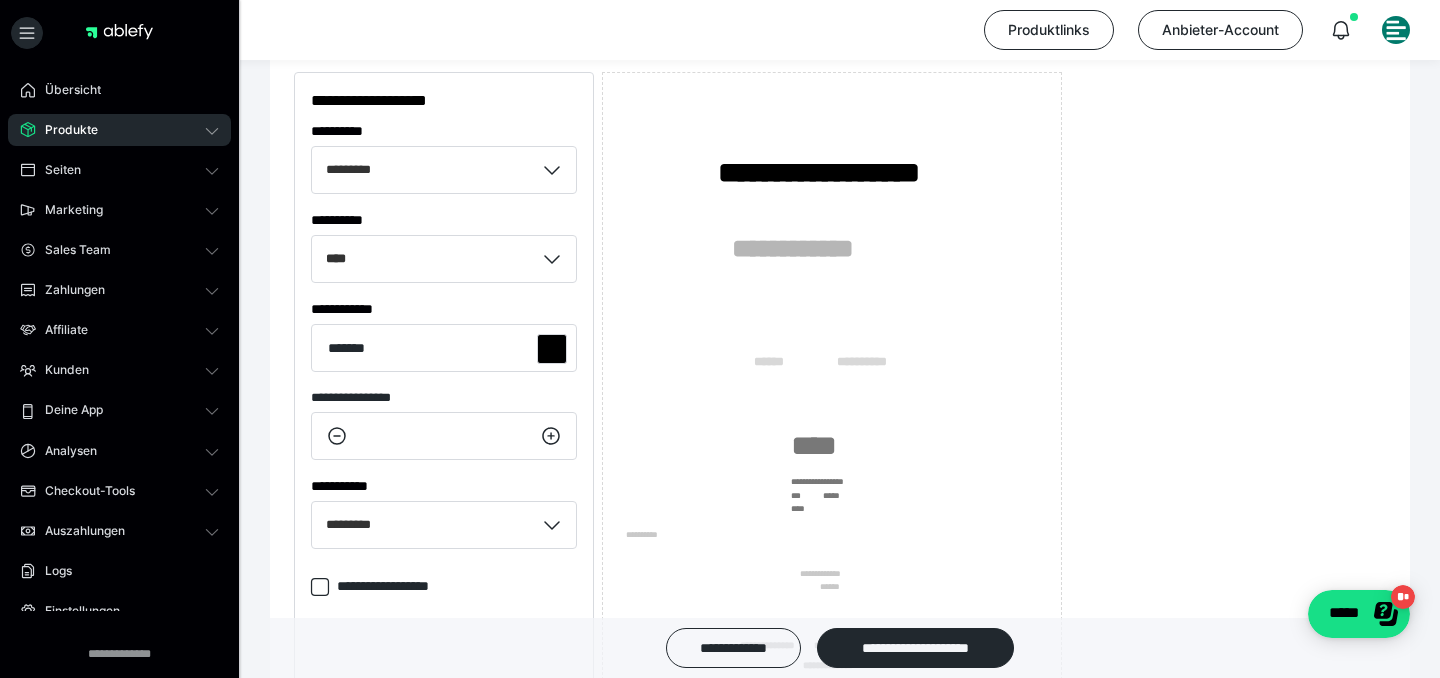 drag, startPoint x: 344, startPoint y: 437, endPoint x: 322, endPoint y: 439, distance: 22.090721 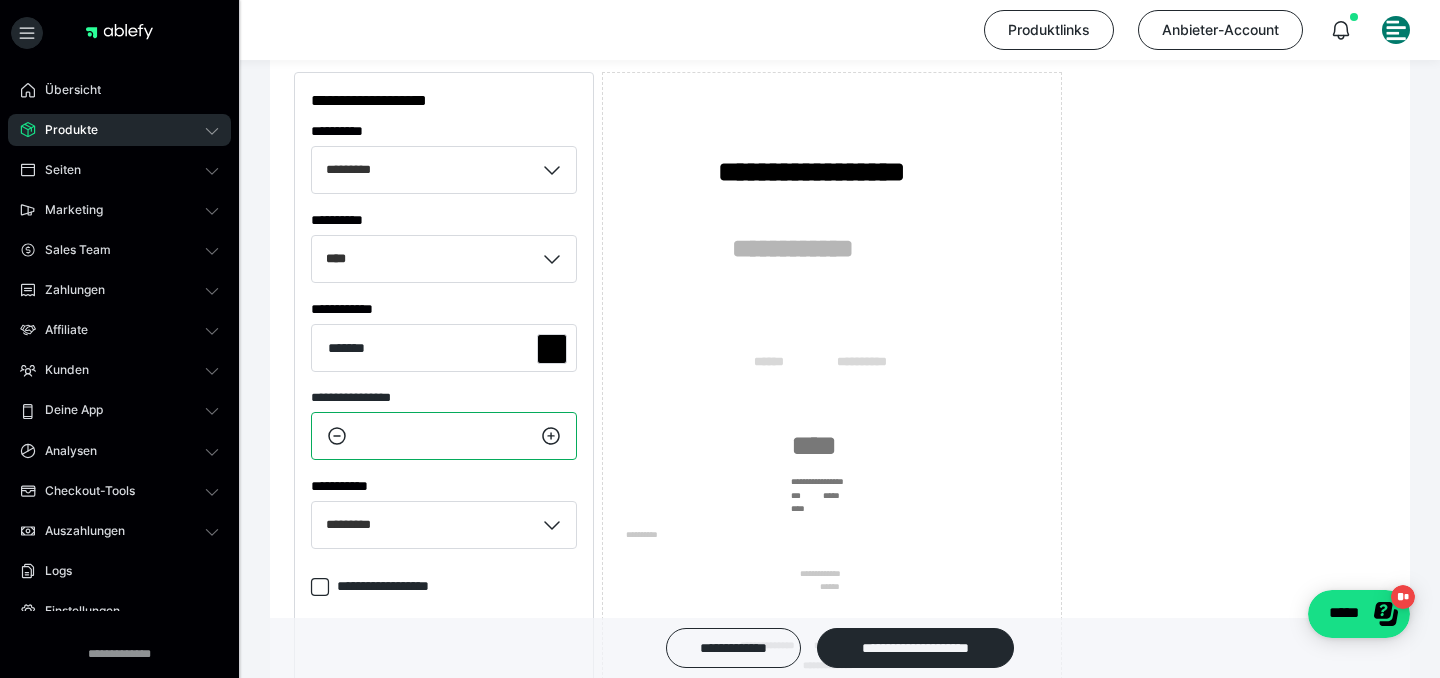 click on "**" at bounding box center (444, 436) 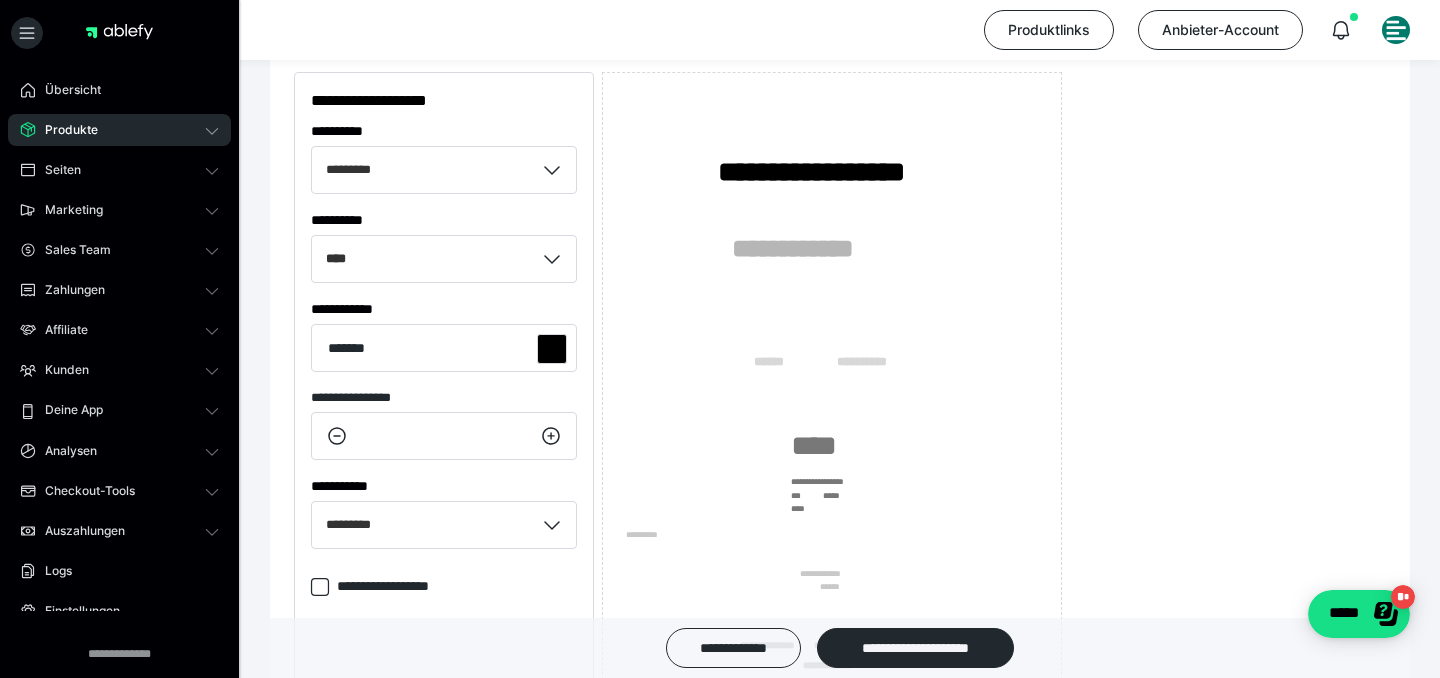 click 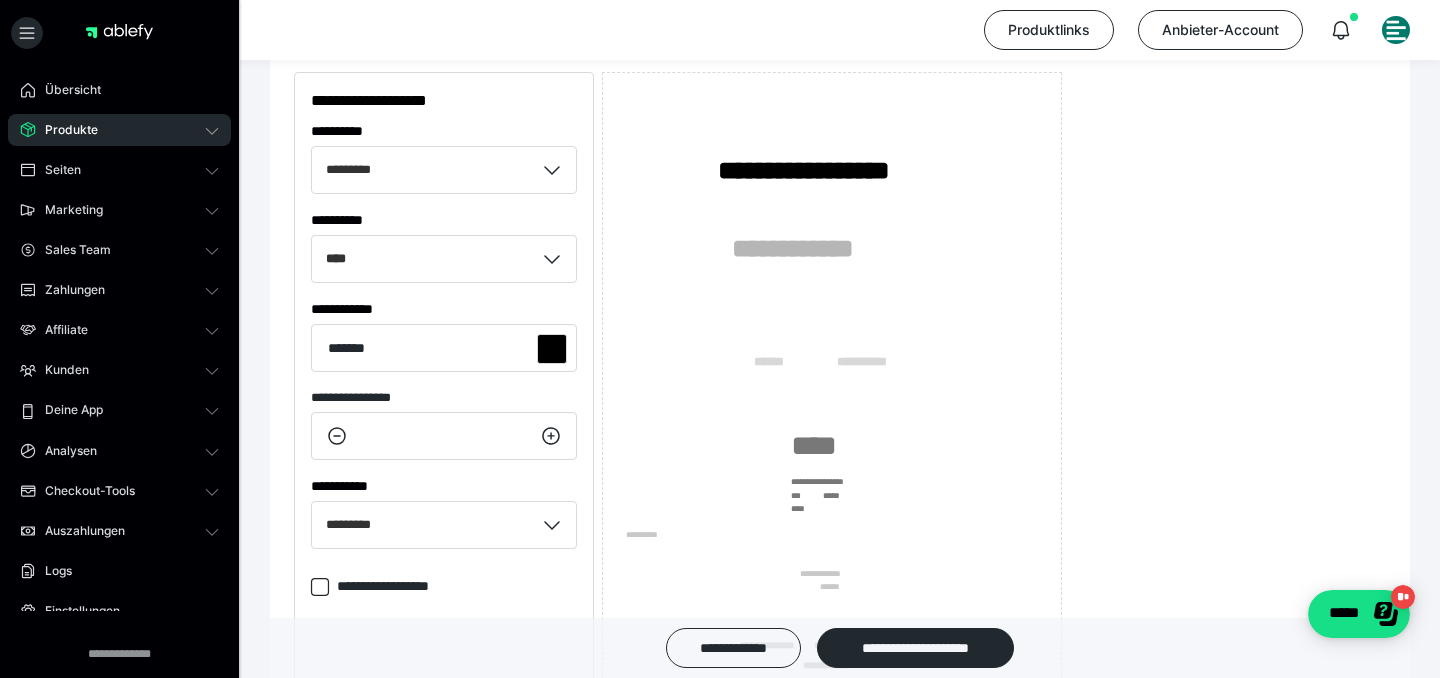 click 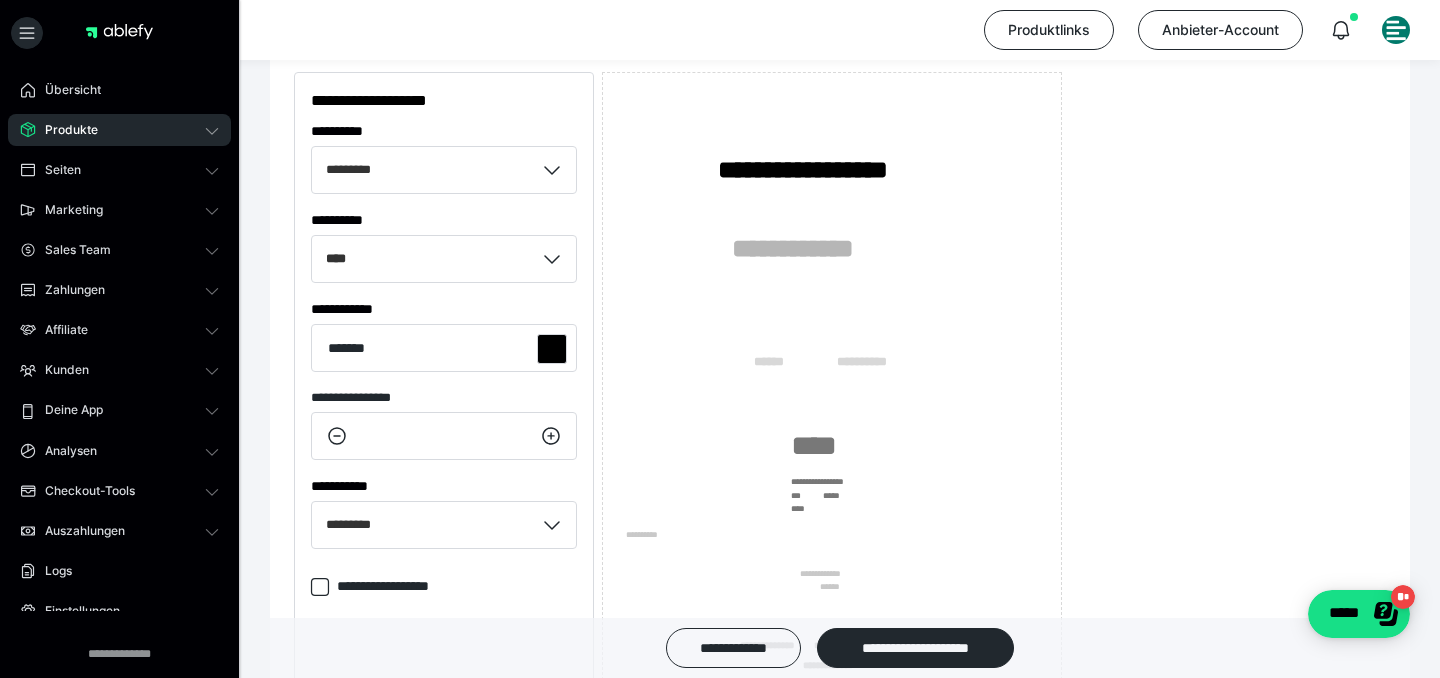 click 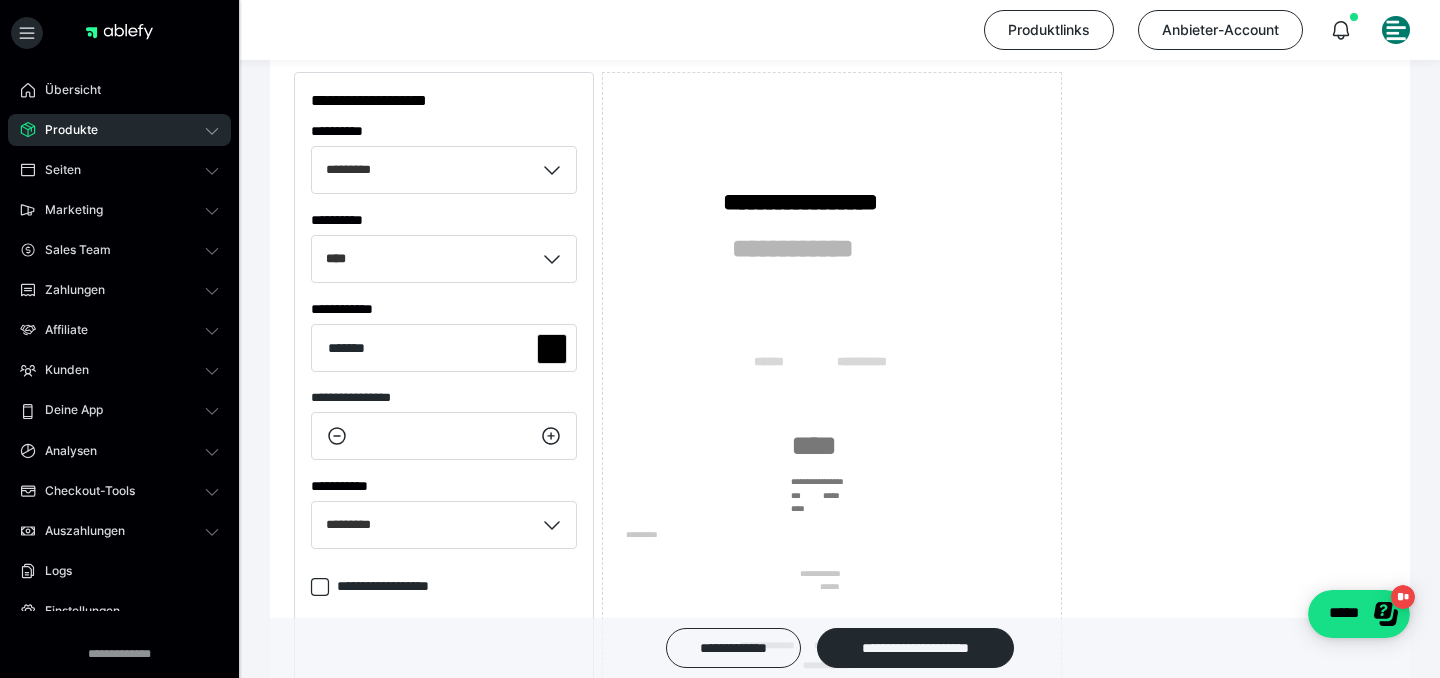 click on "**********" at bounding box center (832, 398) 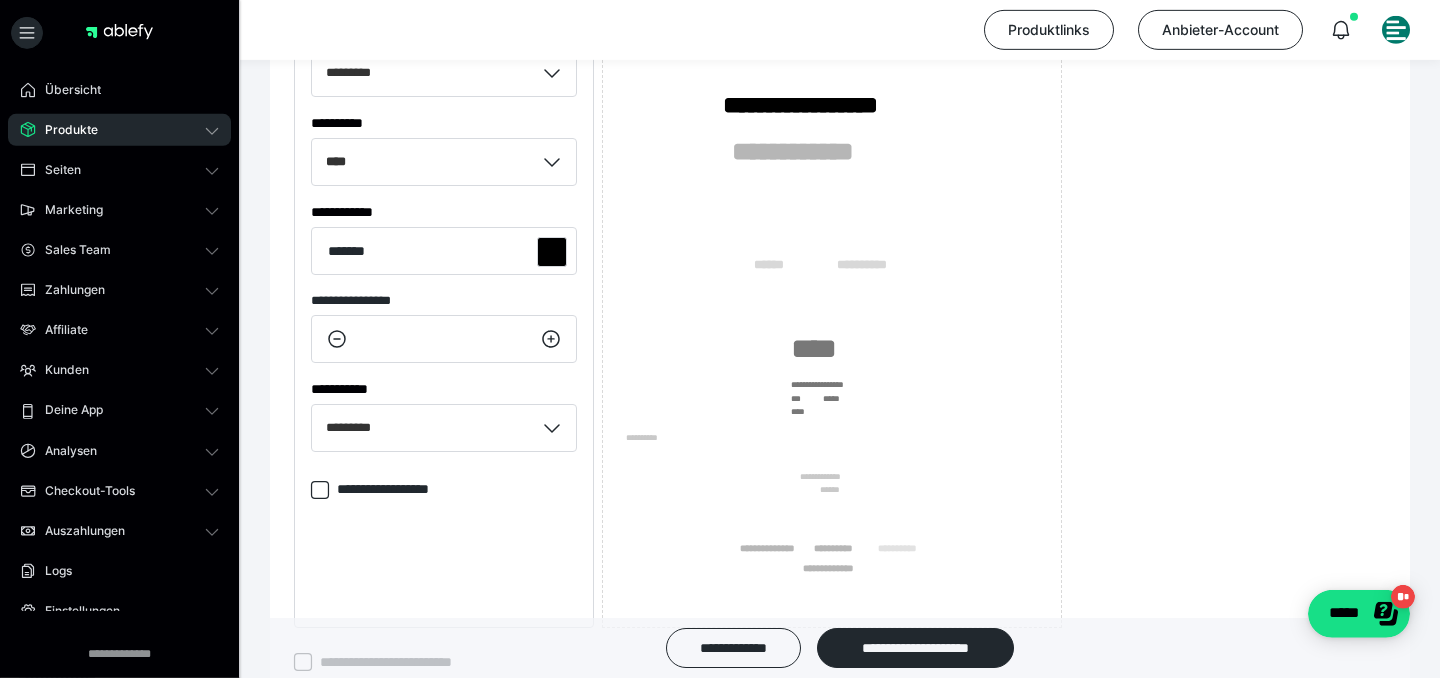 scroll, scrollTop: 432, scrollLeft: 0, axis: vertical 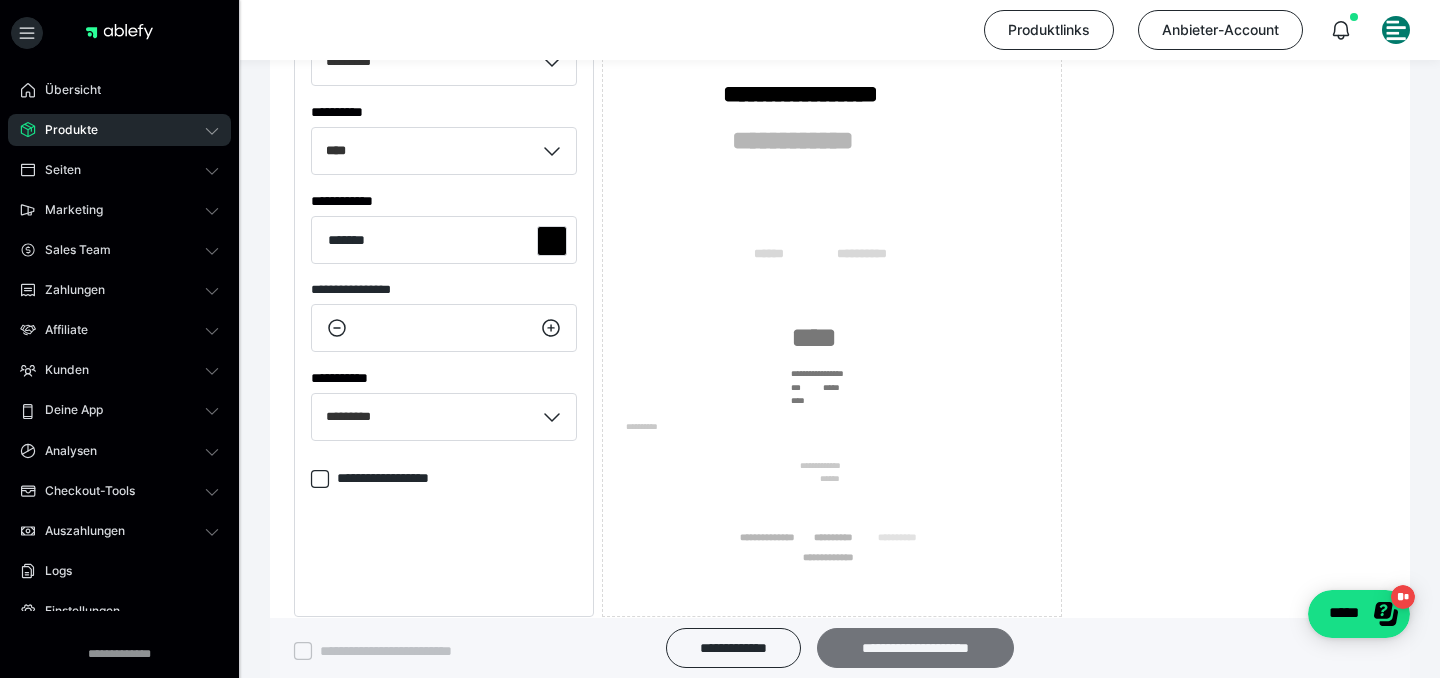 click on "**********" at bounding box center (915, 648) 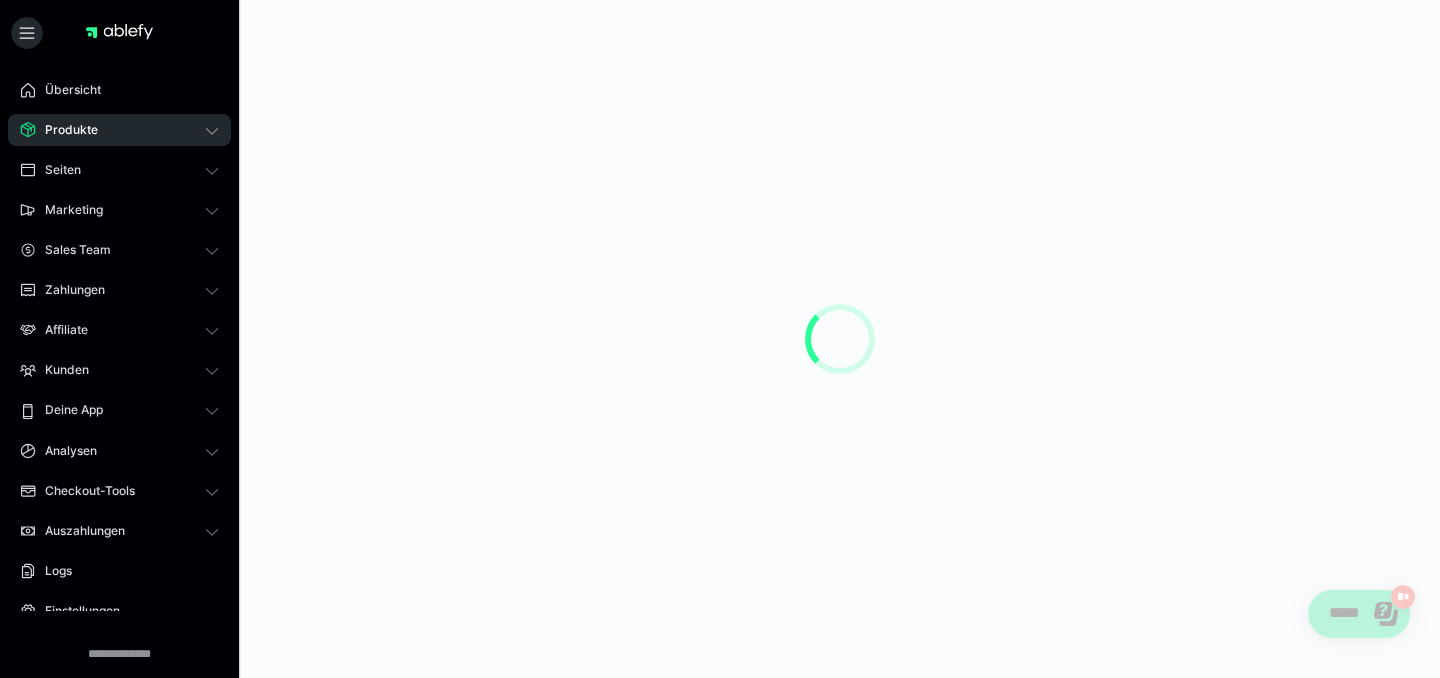 scroll, scrollTop: 0, scrollLeft: 0, axis: both 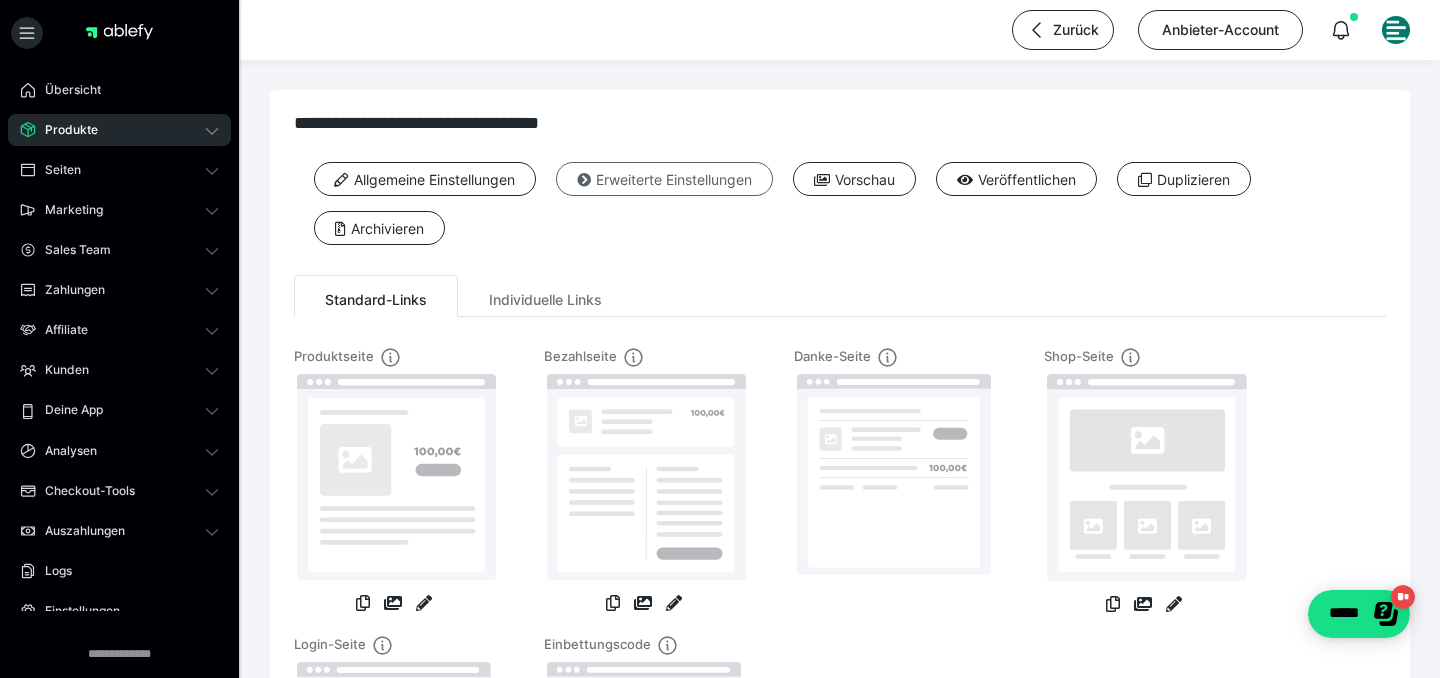 click on "Erweiterte Einstellungen" at bounding box center [664, 179] 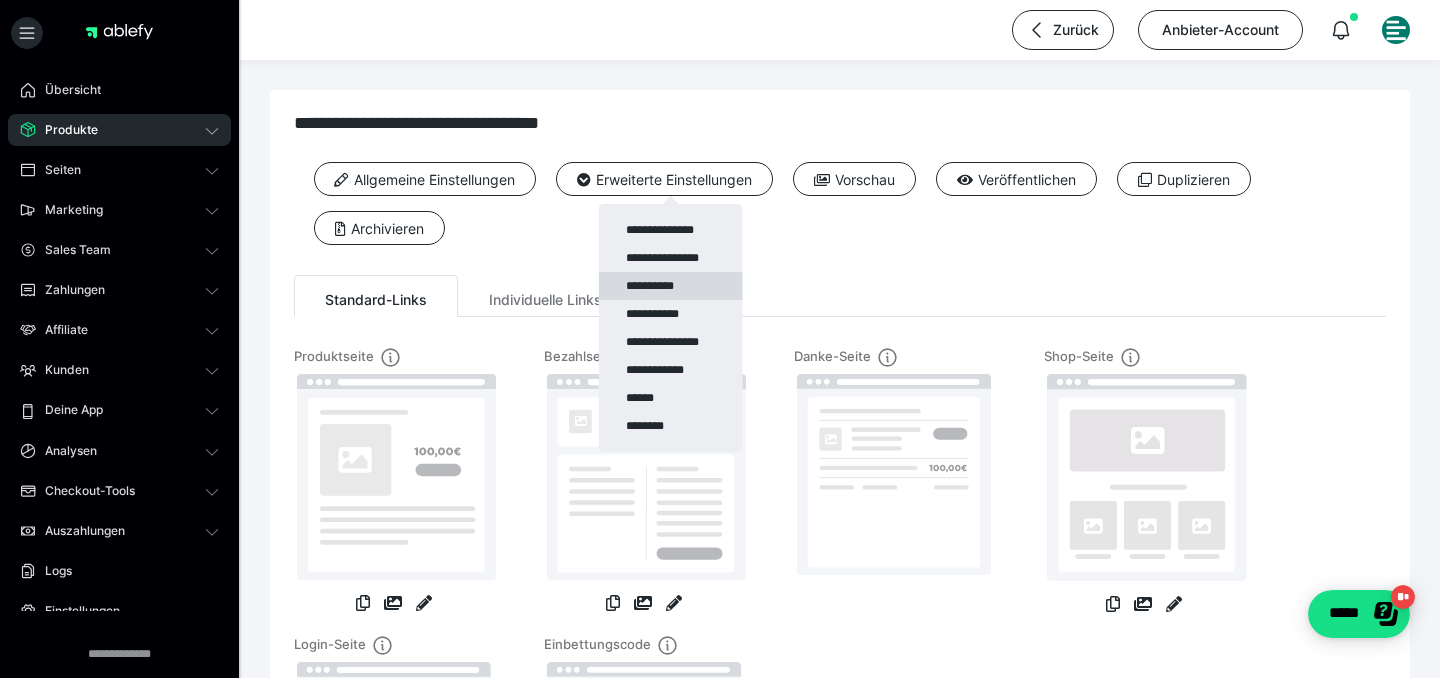 click on "**********" at bounding box center [671, 286] 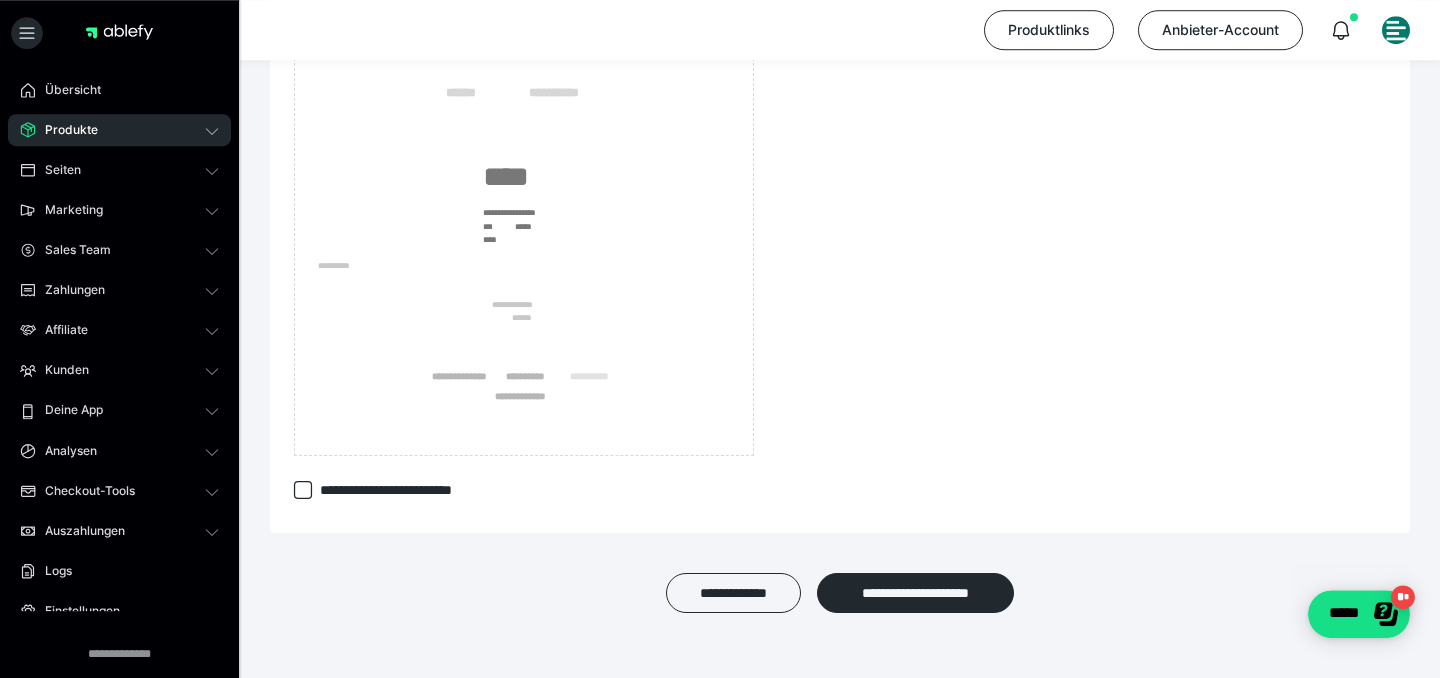 scroll, scrollTop: 638, scrollLeft: 0, axis: vertical 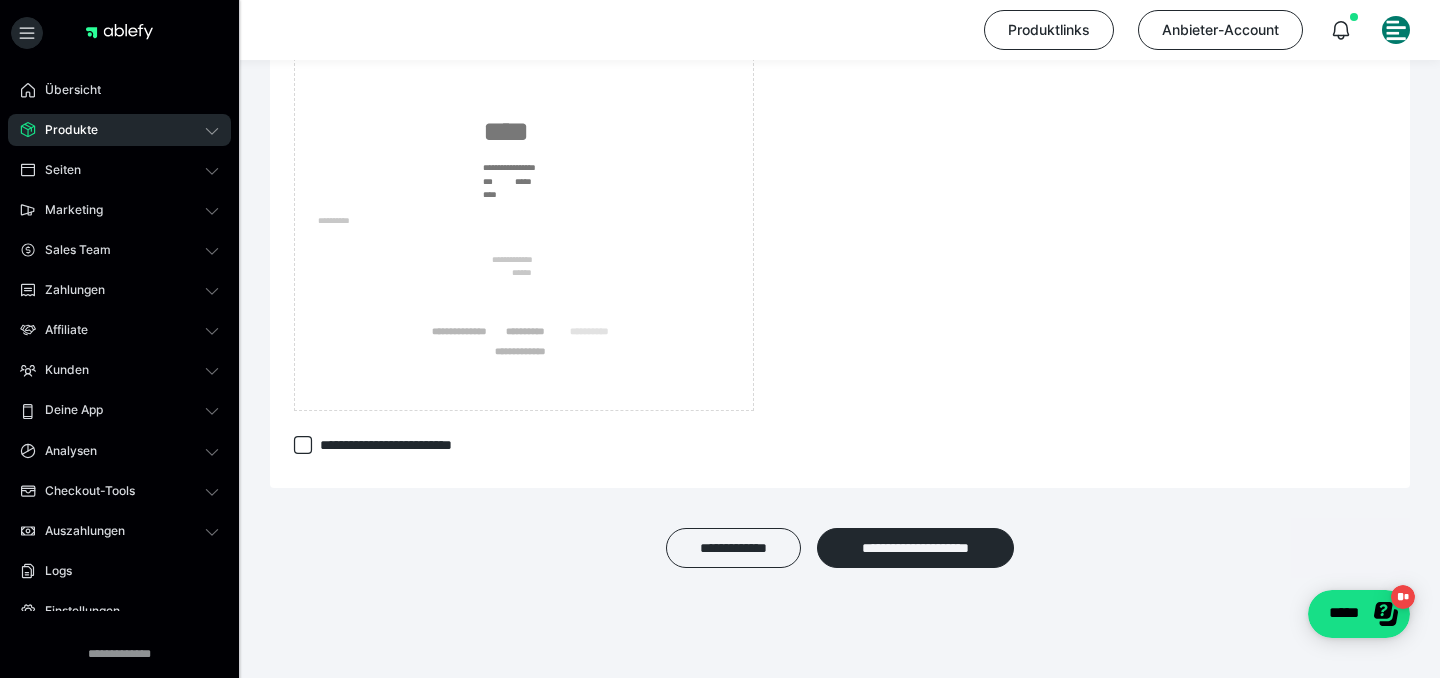 click on "**********" at bounding box center [411, 445] 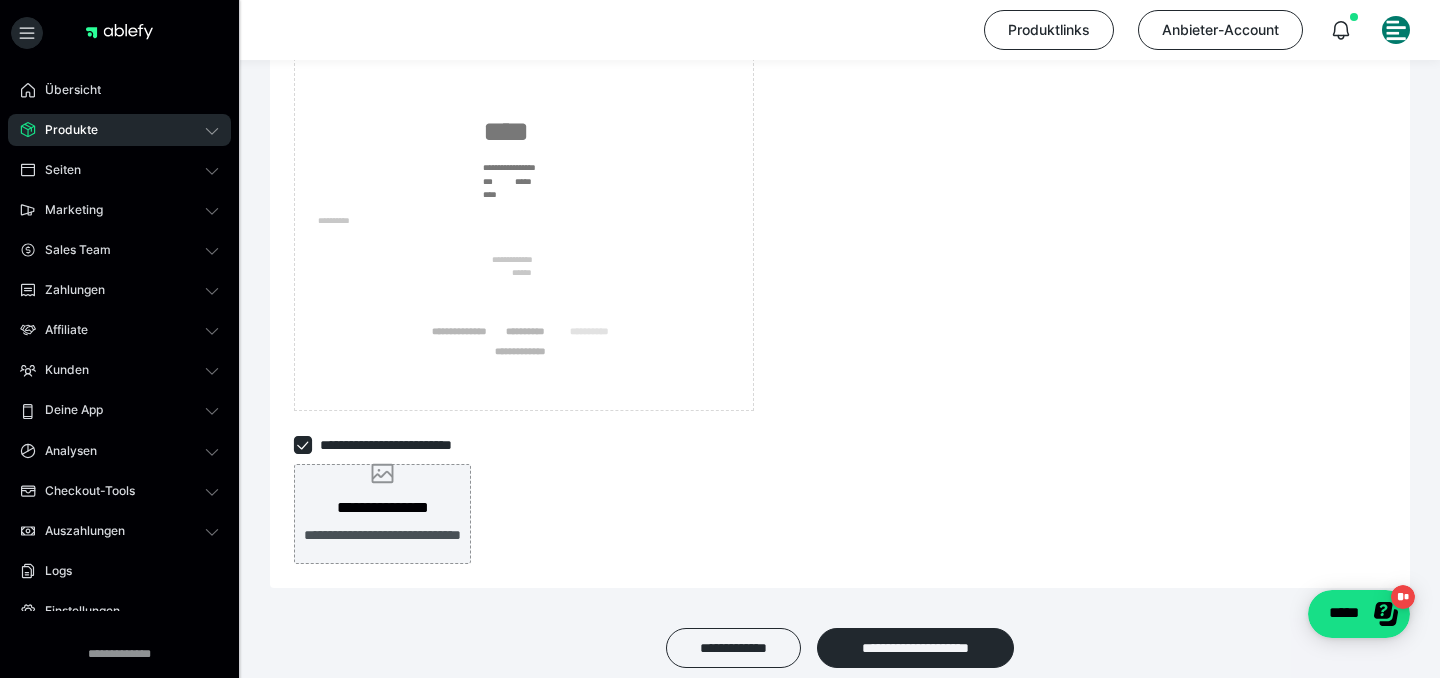 click on "**********" at bounding box center (382, 508) 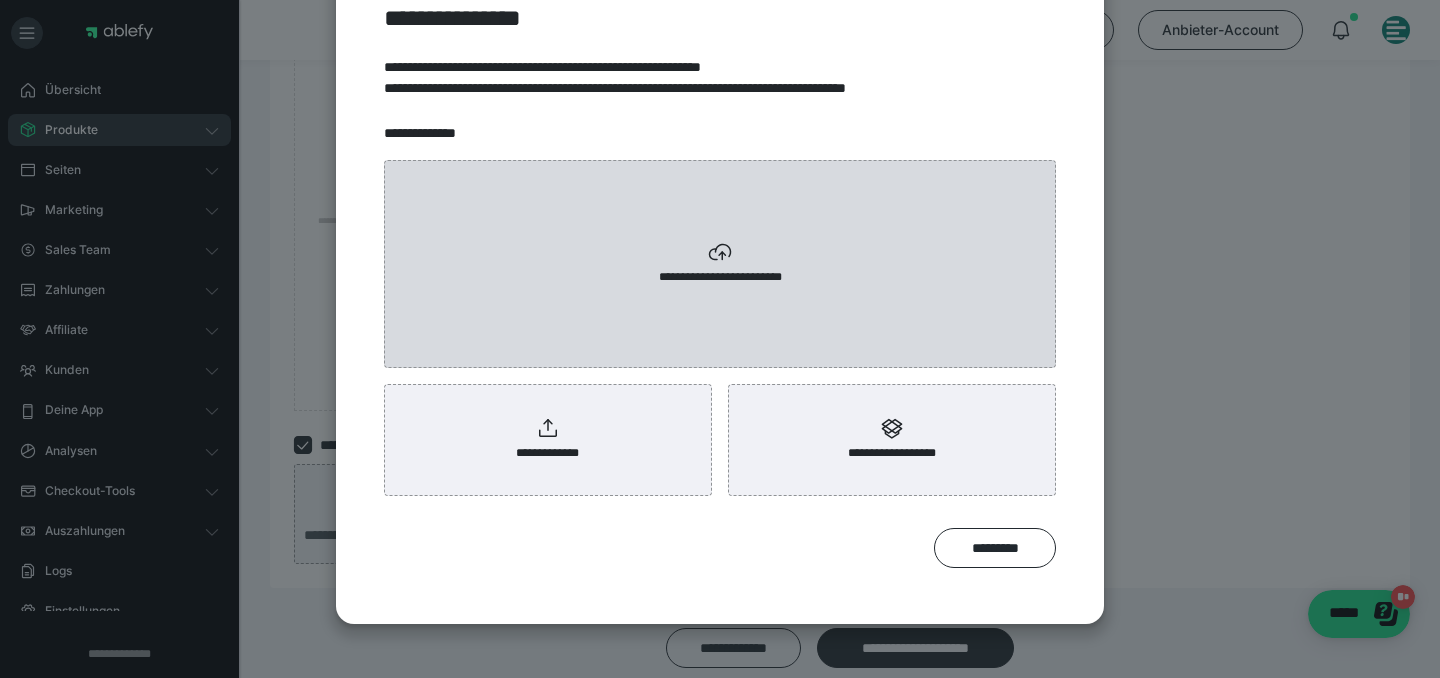 scroll, scrollTop: 144, scrollLeft: 0, axis: vertical 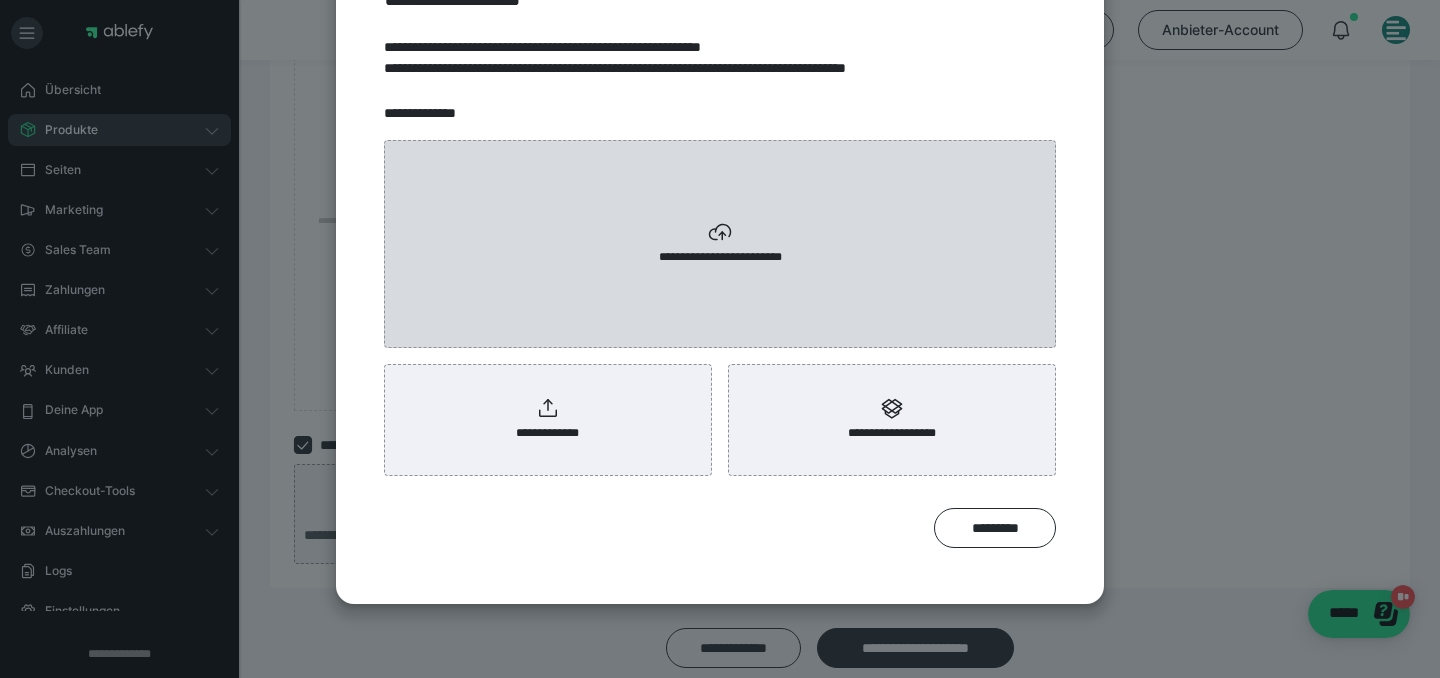 click on "**********" at bounding box center (720, 244) 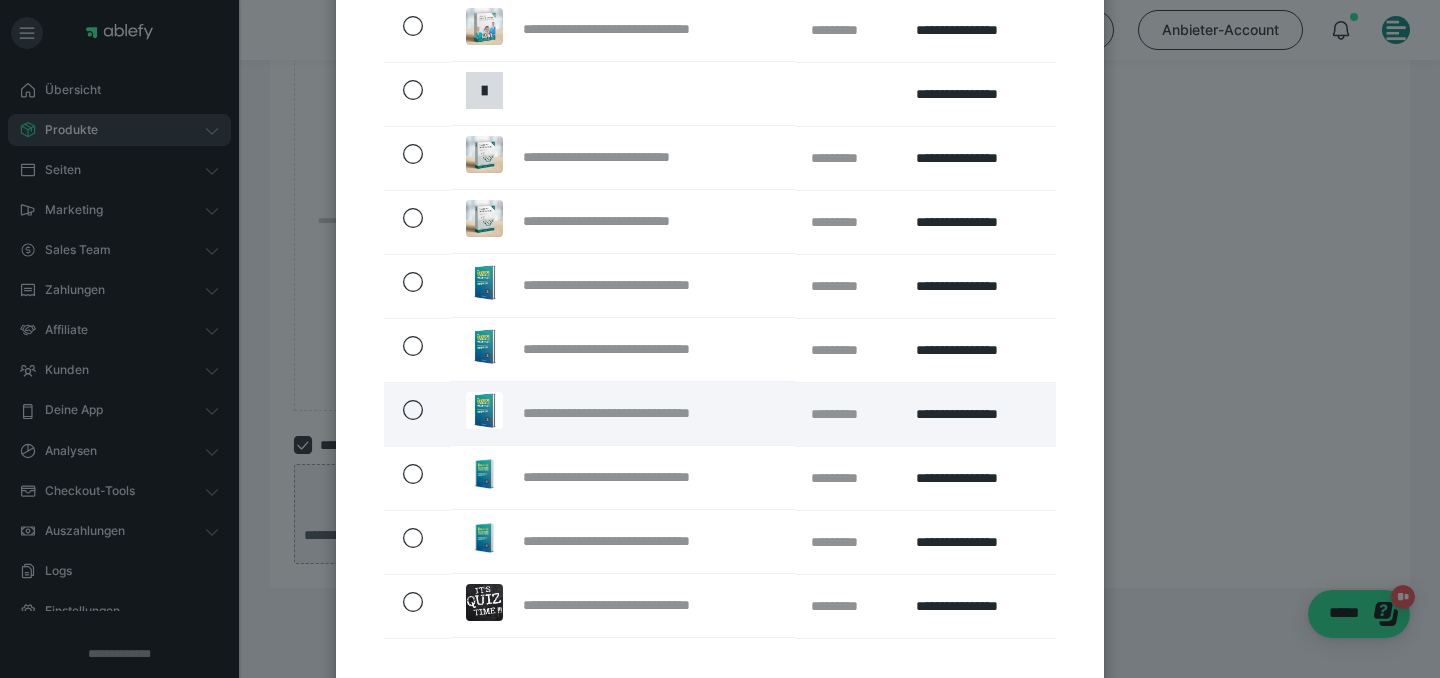 scroll, scrollTop: 465, scrollLeft: 0, axis: vertical 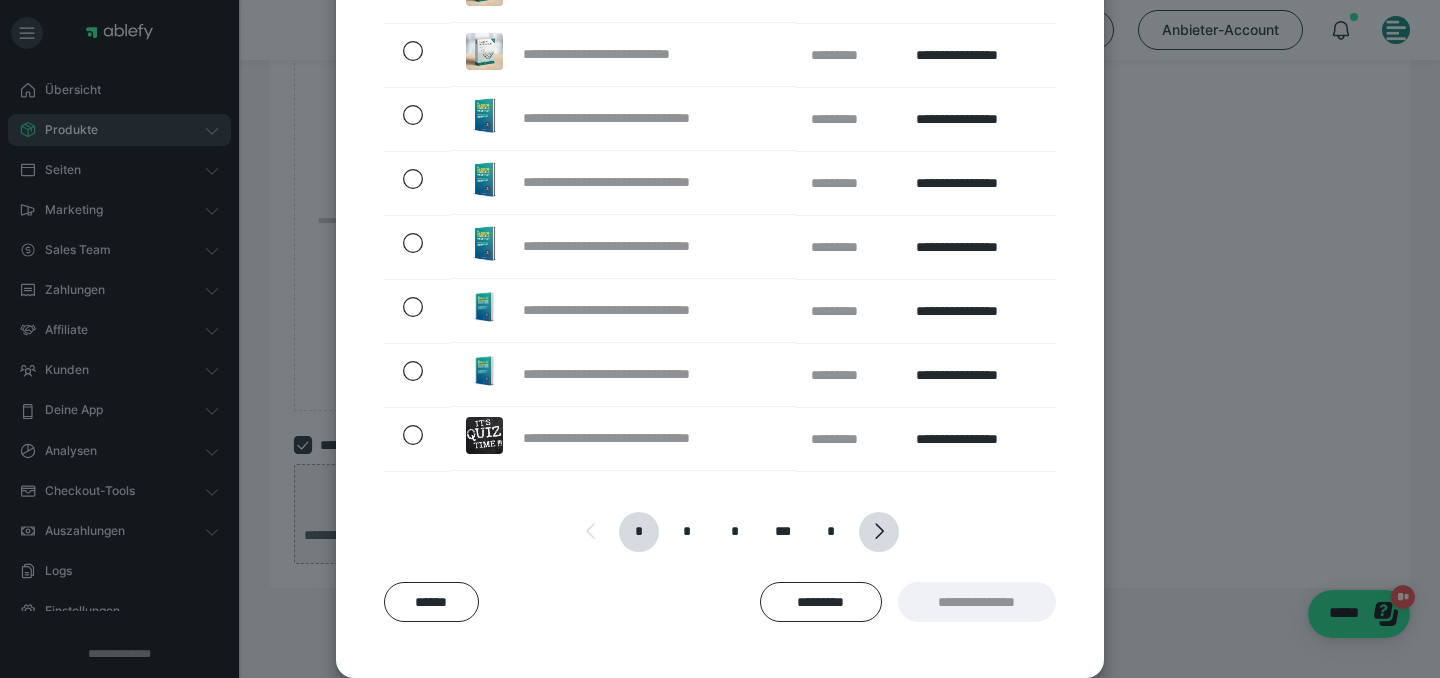 click 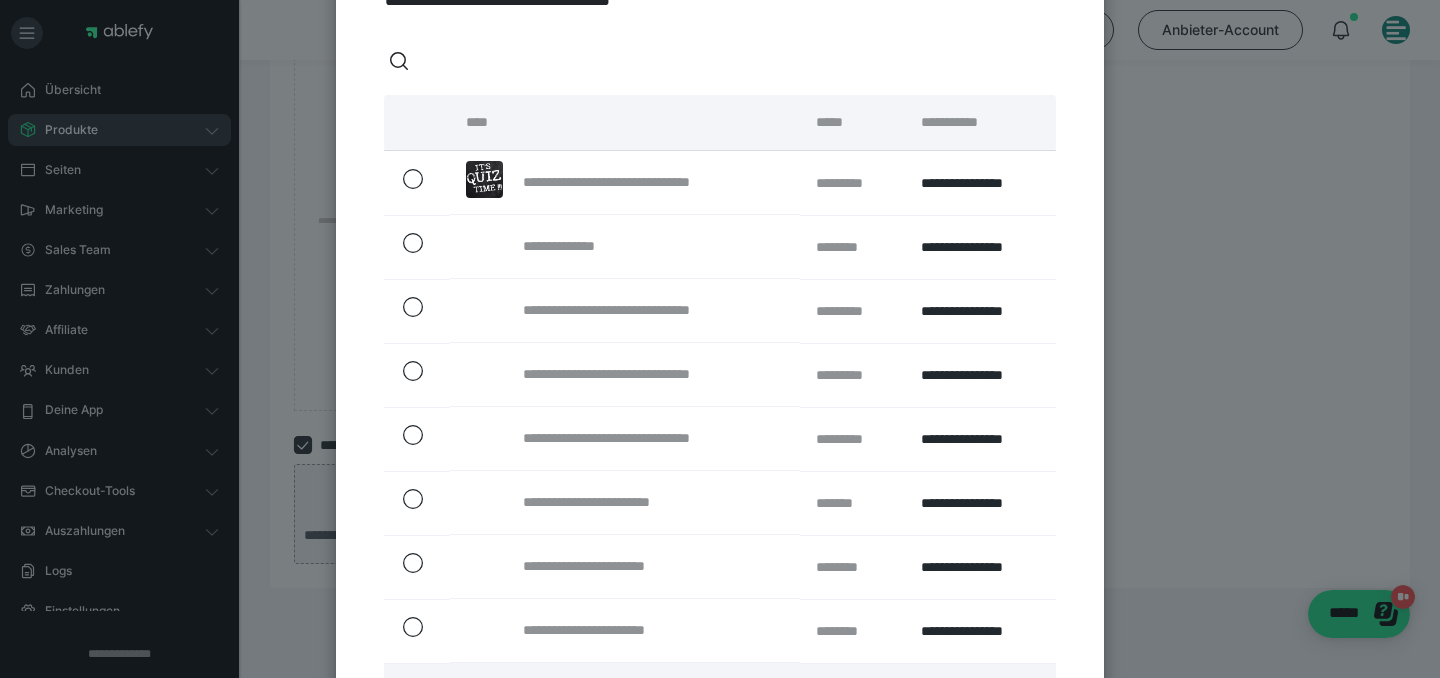 scroll, scrollTop: 465, scrollLeft: 0, axis: vertical 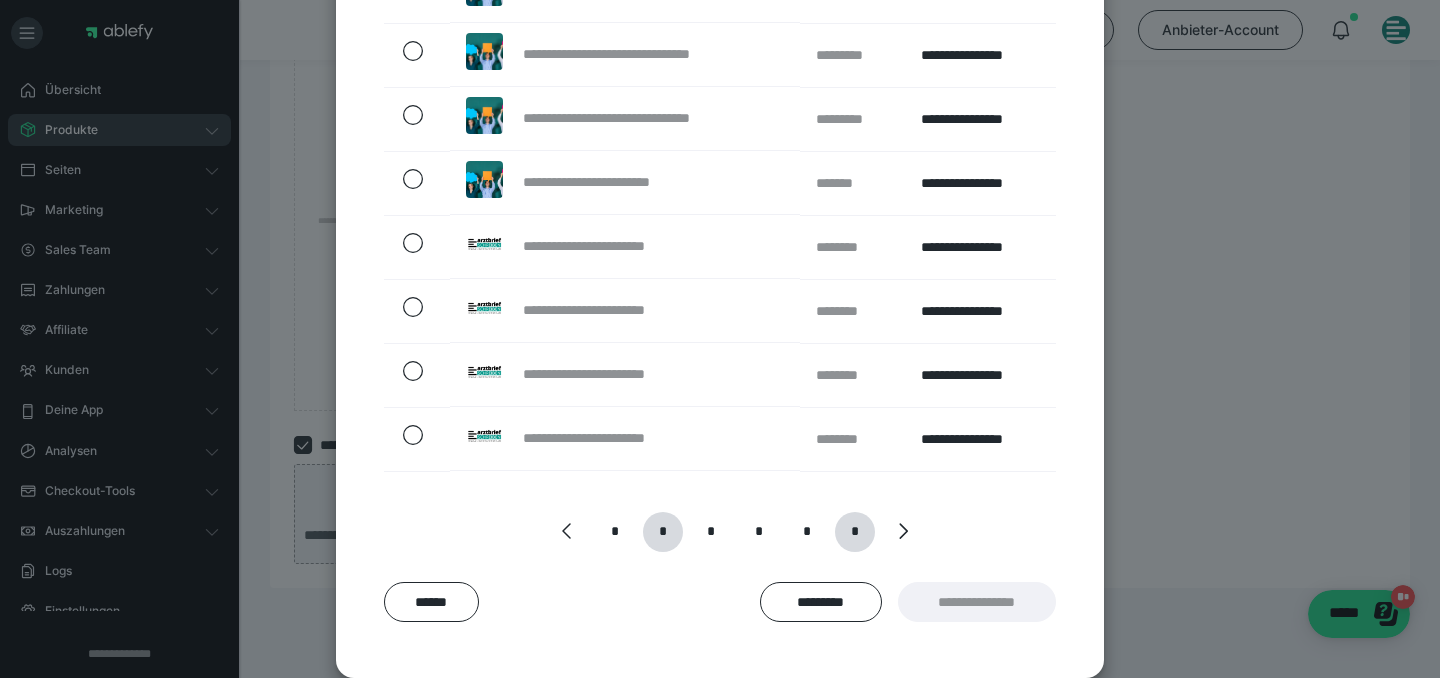 click on "*" at bounding box center [854, 532] 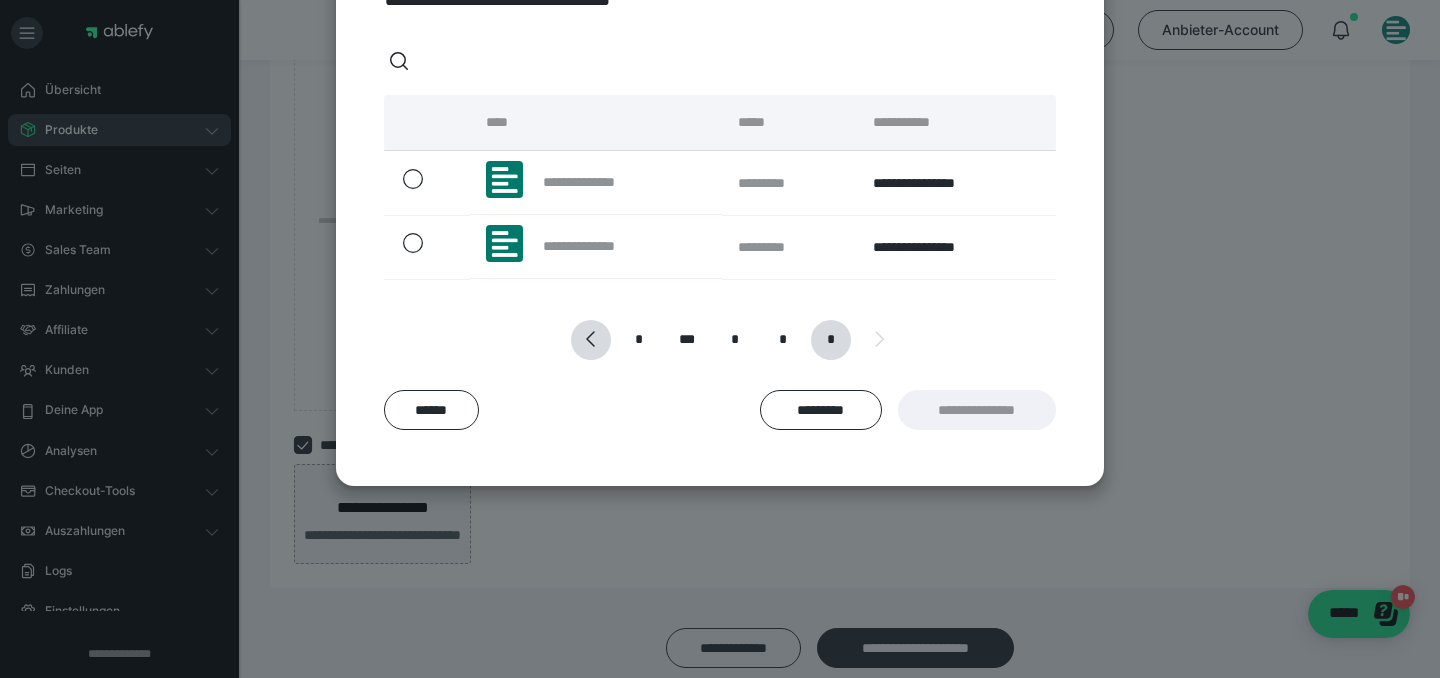 click 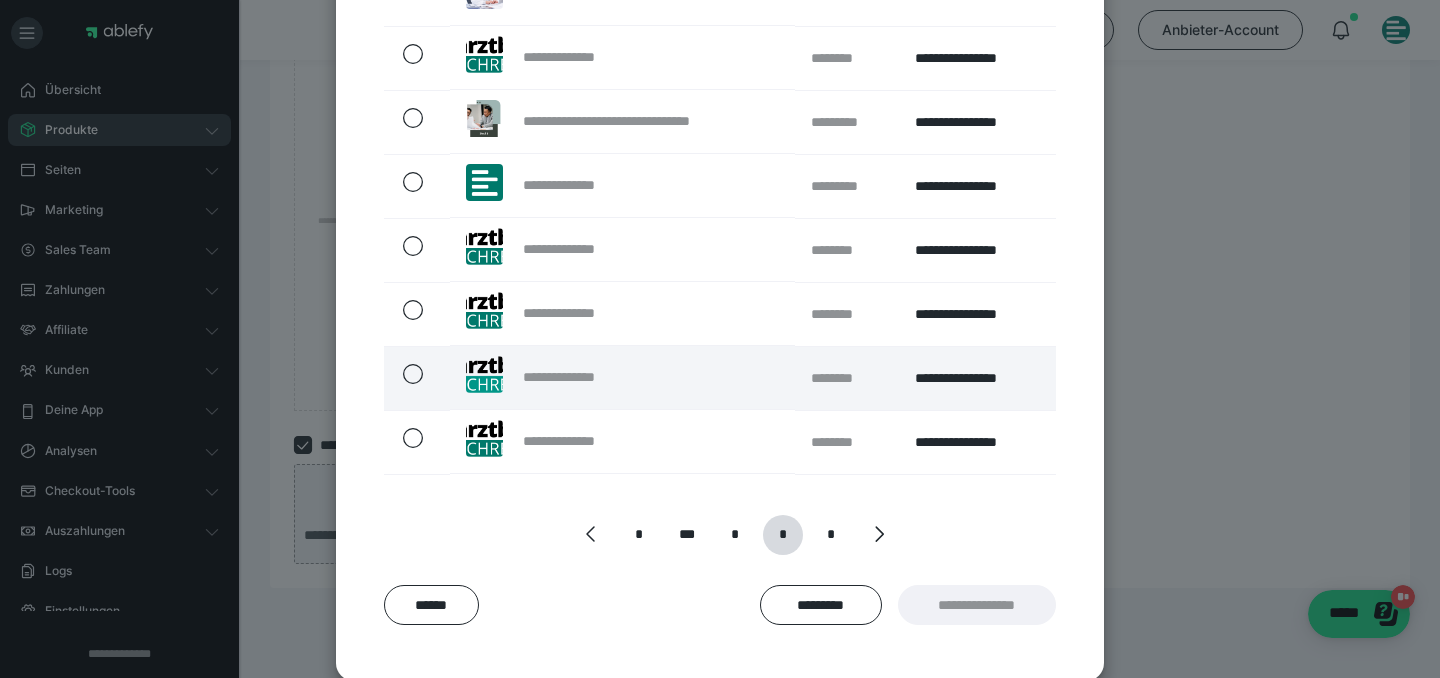 scroll, scrollTop: 465, scrollLeft: 0, axis: vertical 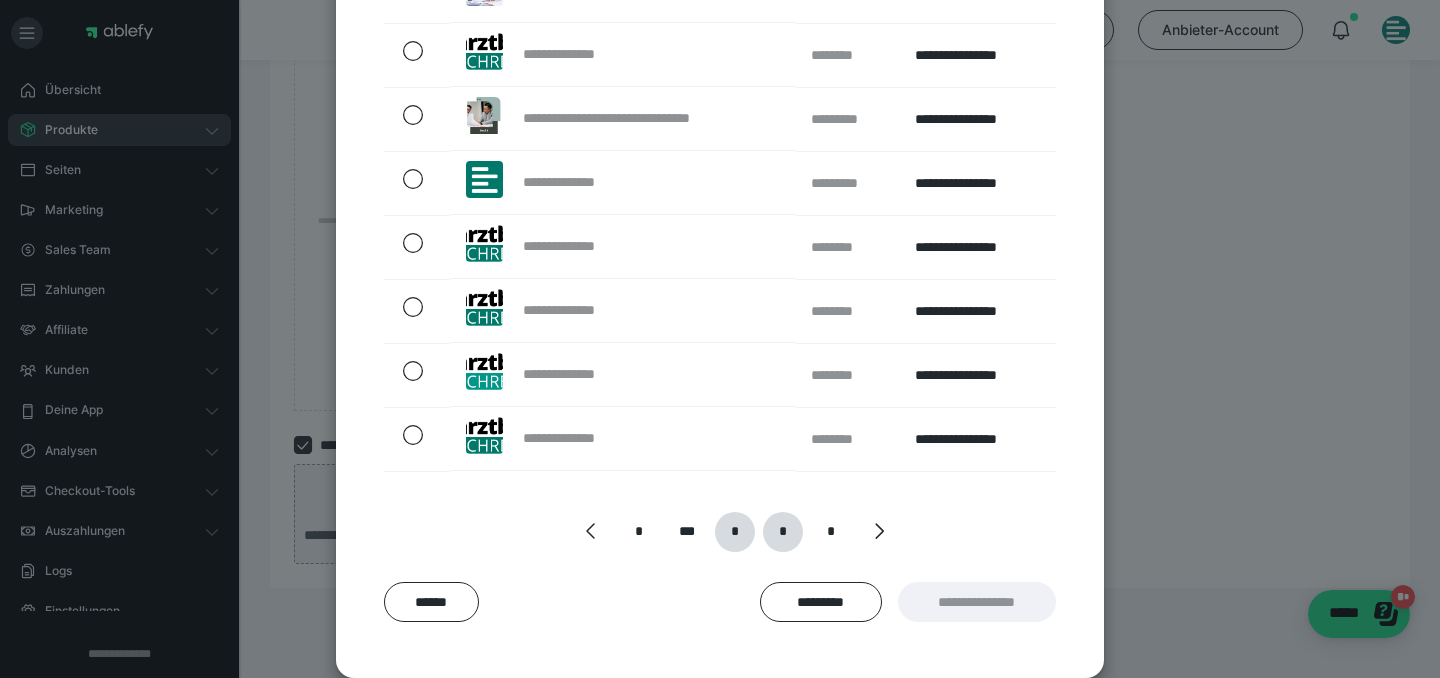 click on "*" at bounding box center (734, 532) 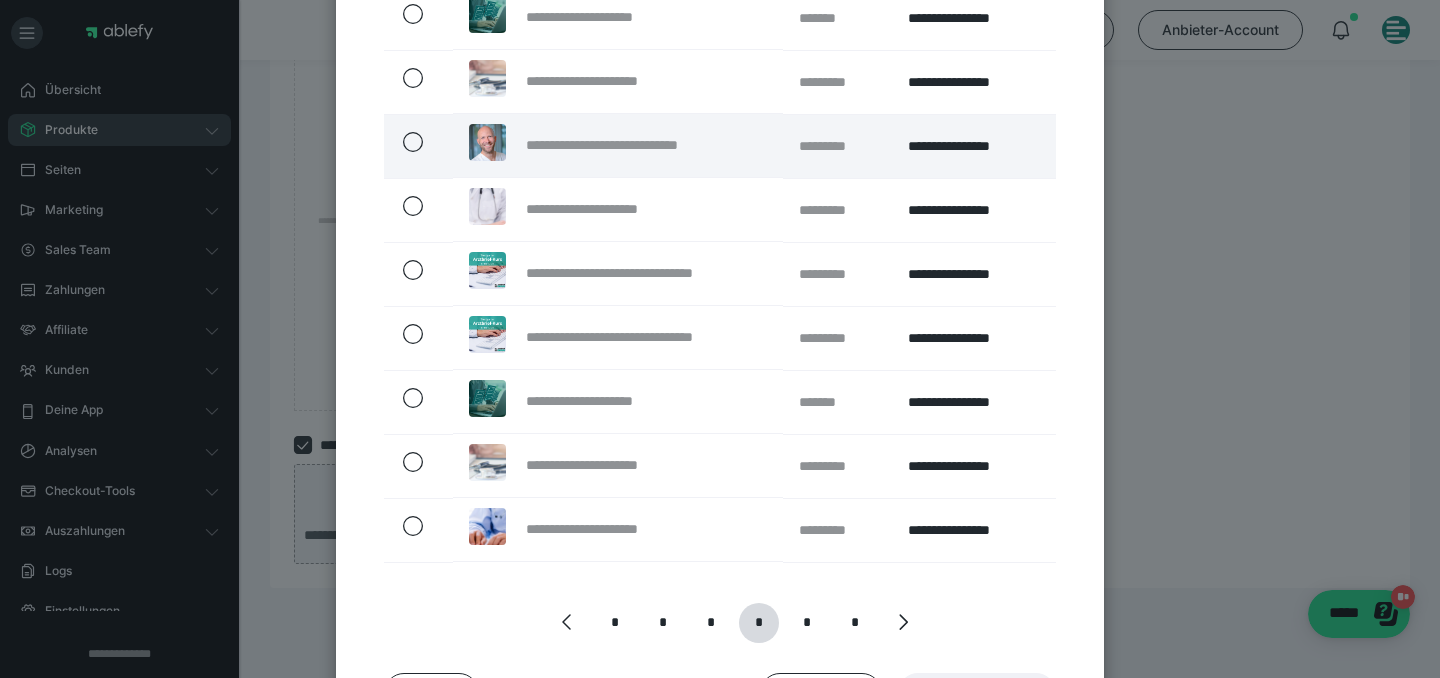 scroll, scrollTop: 378, scrollLeft: 0, axis: vertical 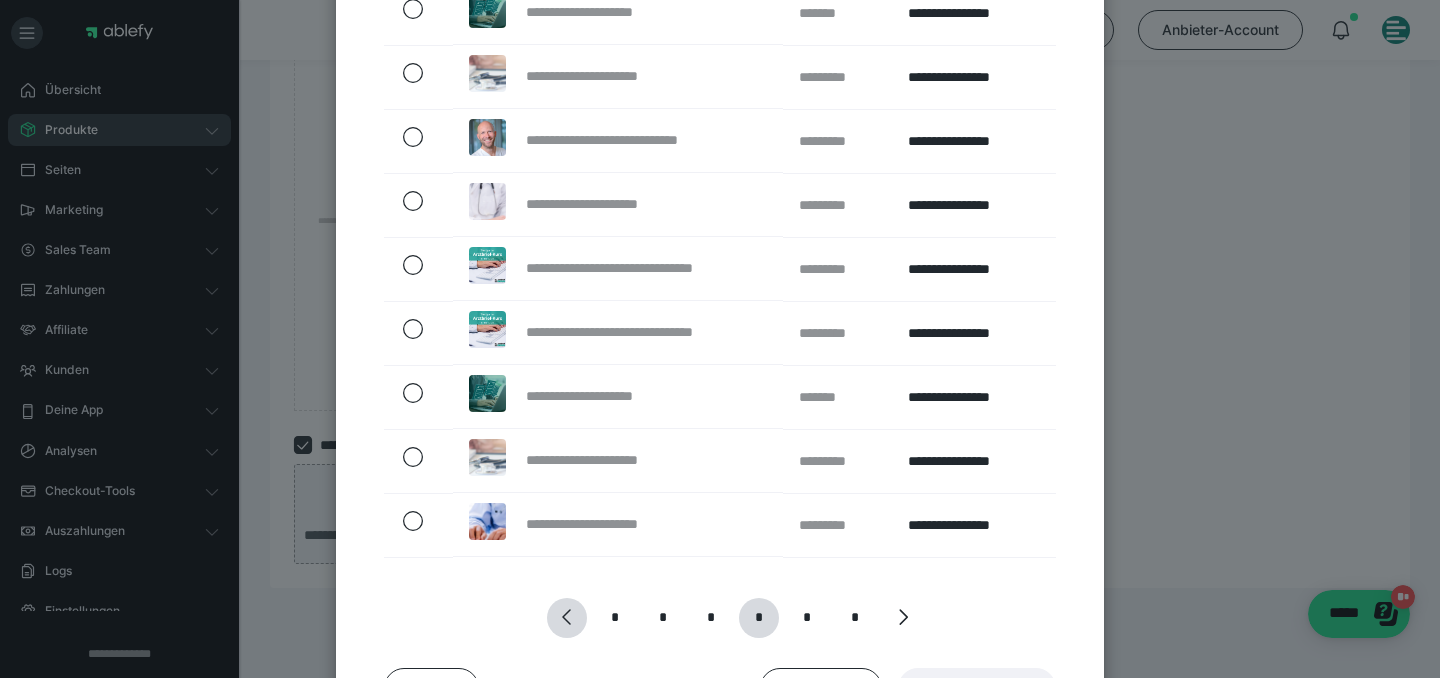 click 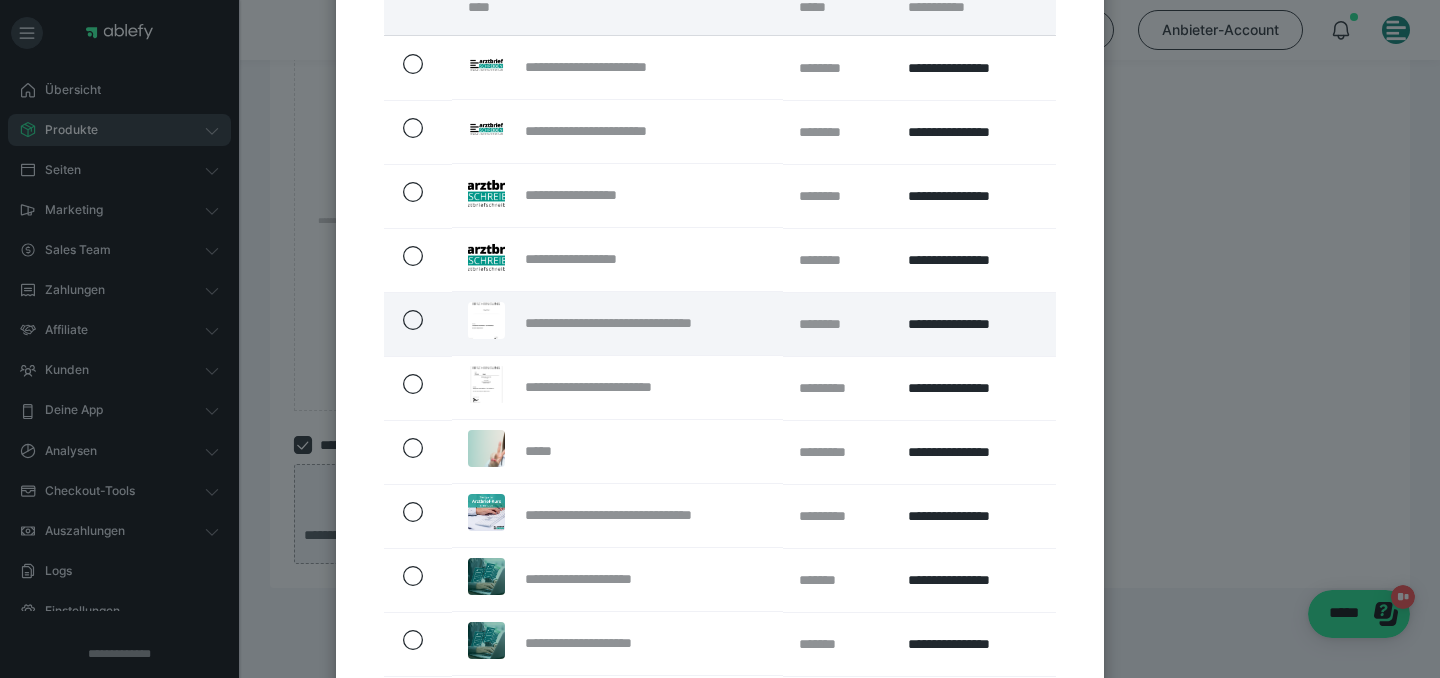 scroll, scrollTop: 261, scrollLeft: 0, axis: vertical 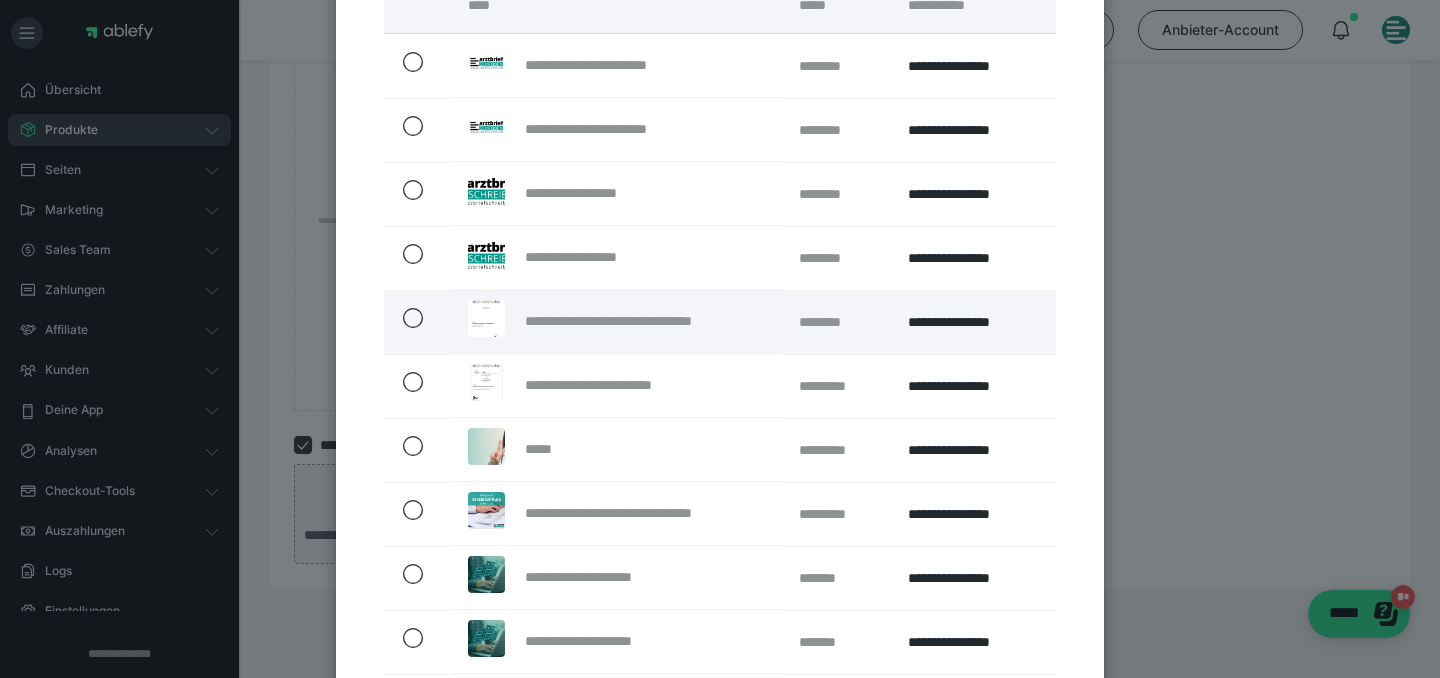 click on "**********" at bounding box center [635, 321] 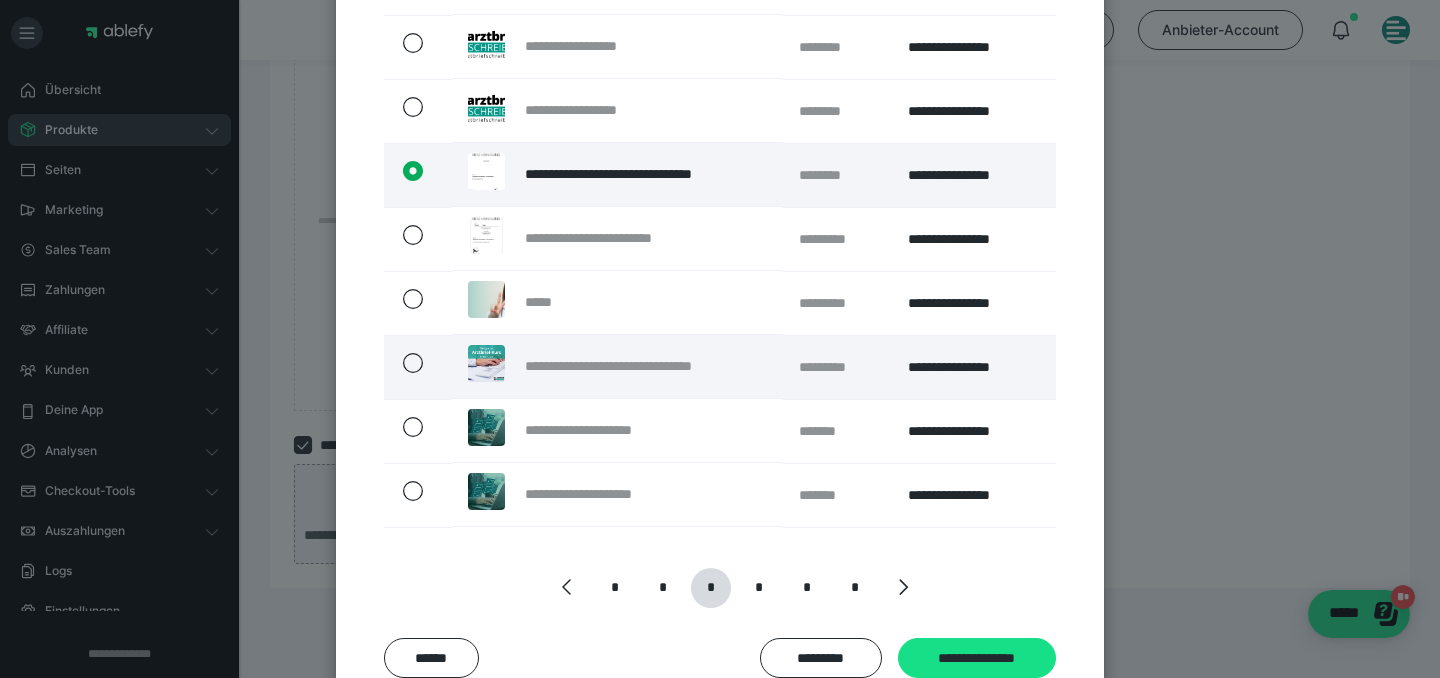 scroll, scrollTop: 465, scrollLeft: 0, axis: vertical 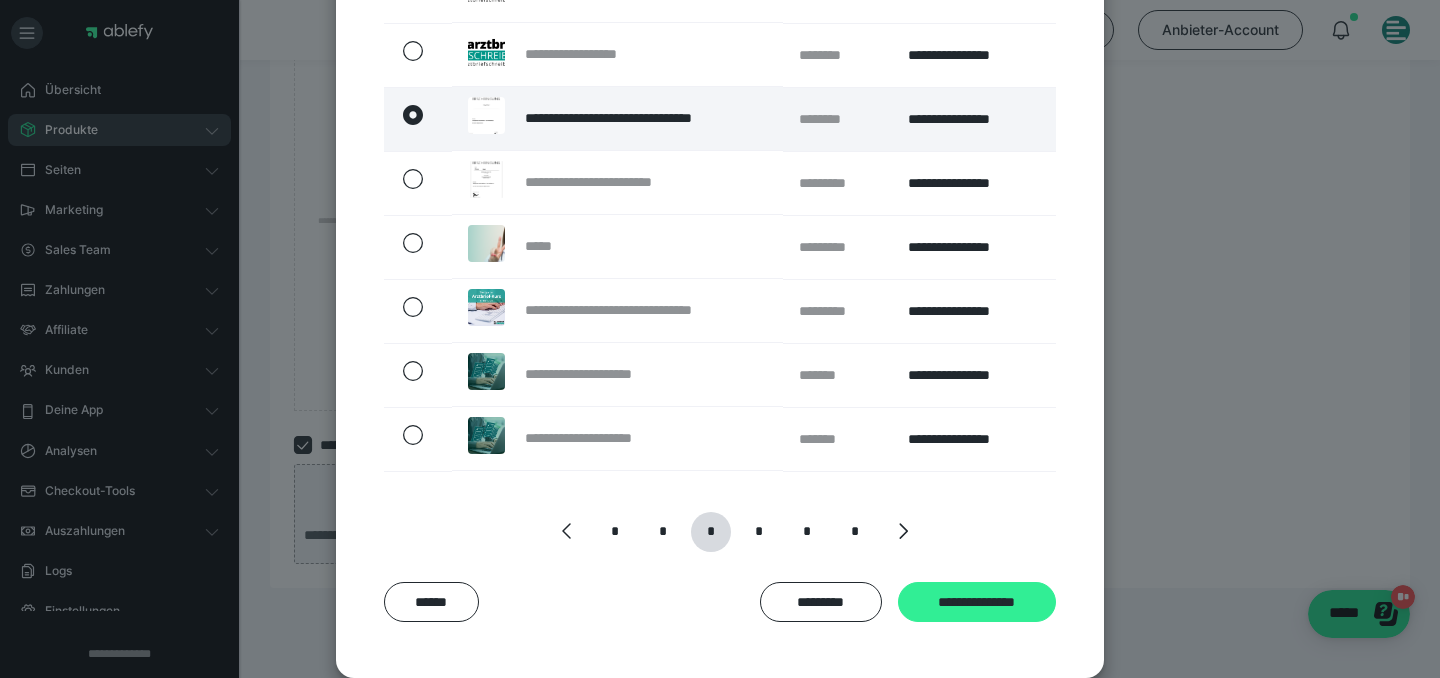 click on "**********" at bounding box center [977, 602] 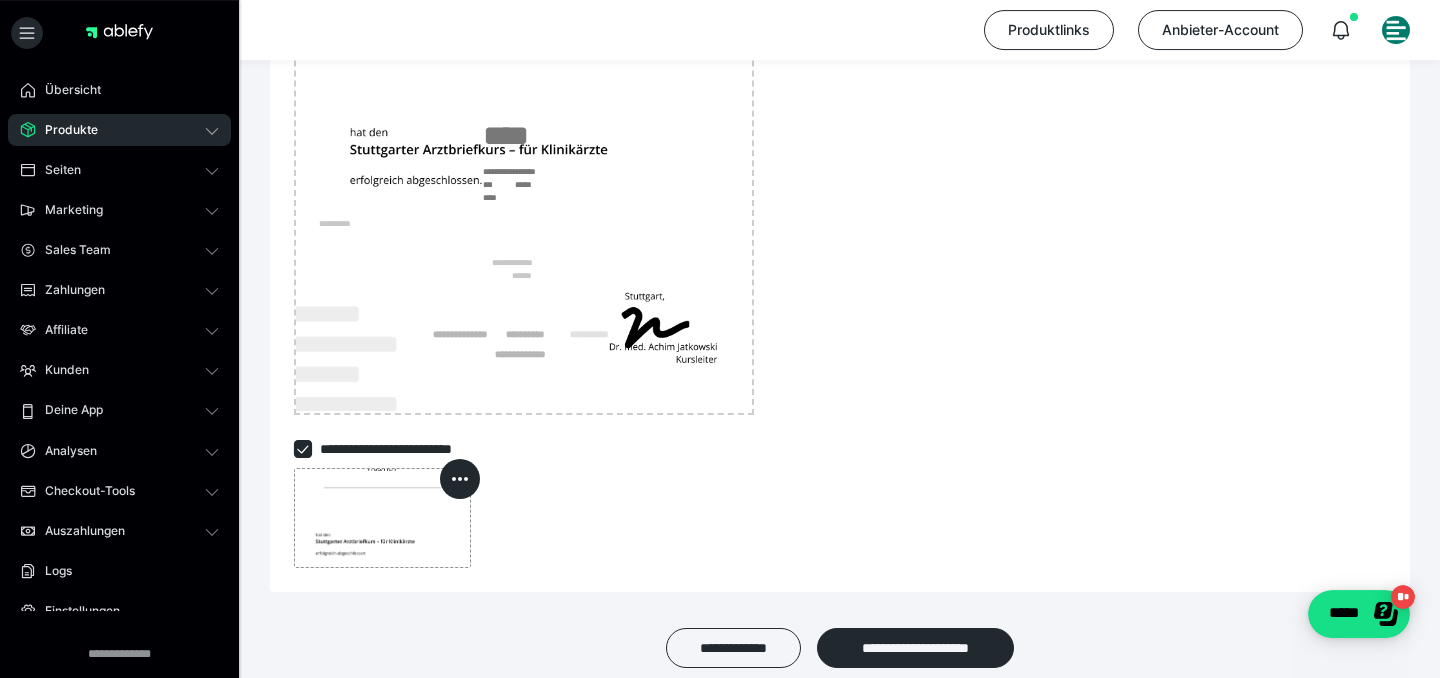 scroll, scrollTop: 638, scrollLeft: 0, axis: vertical 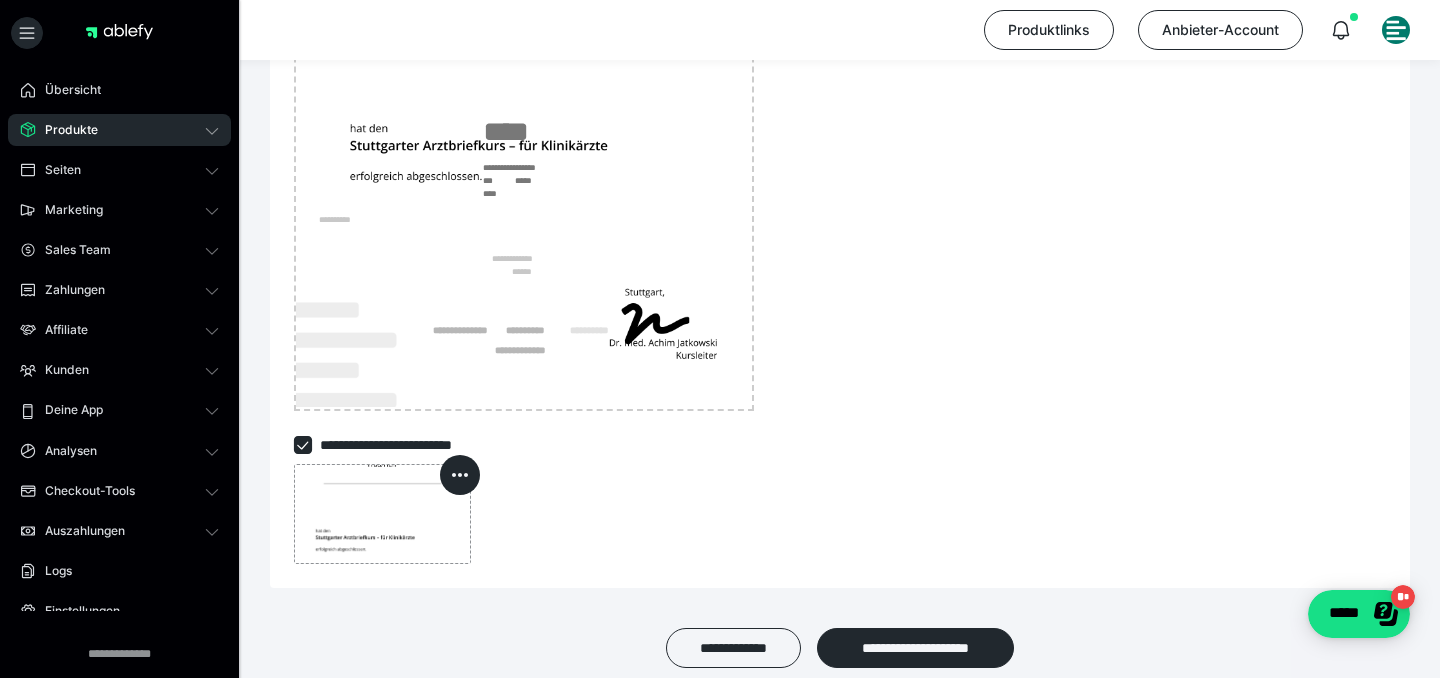 click at bounding box center [303, 445] 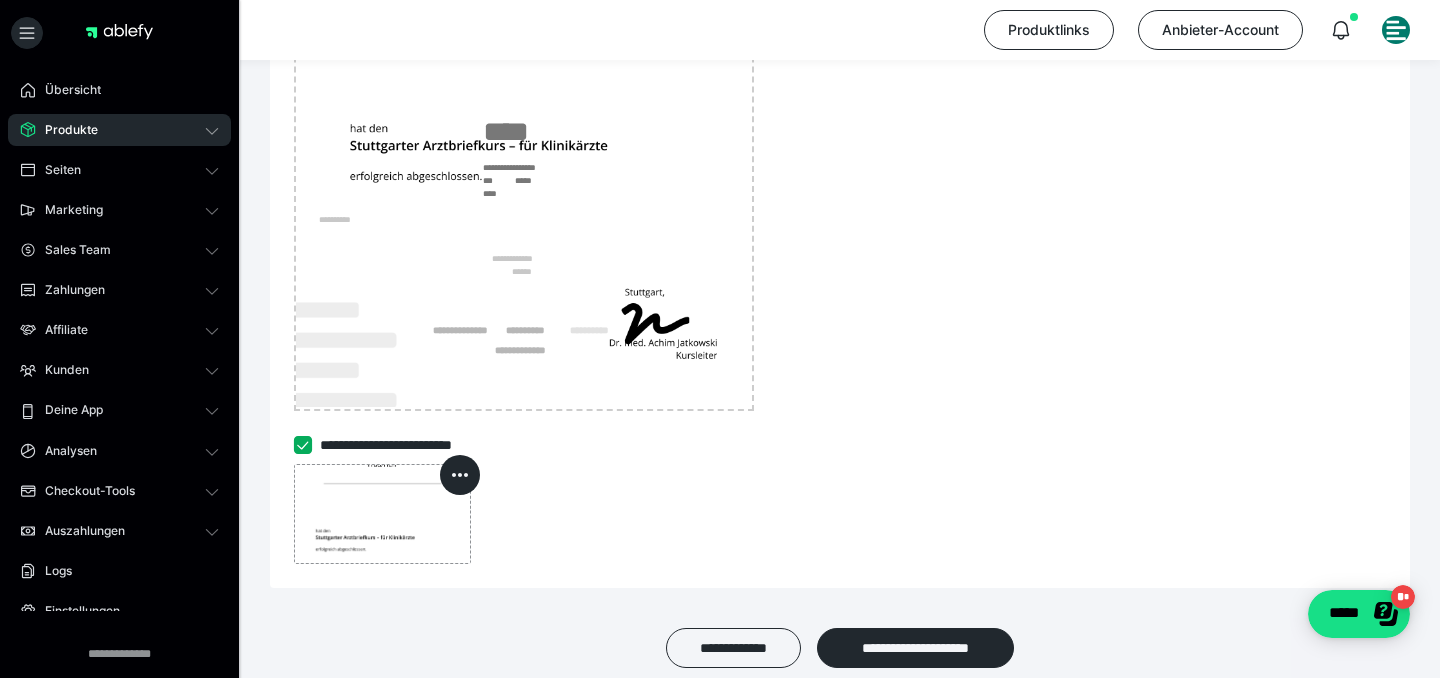 click on "**********" at bounding box center [294, 445] 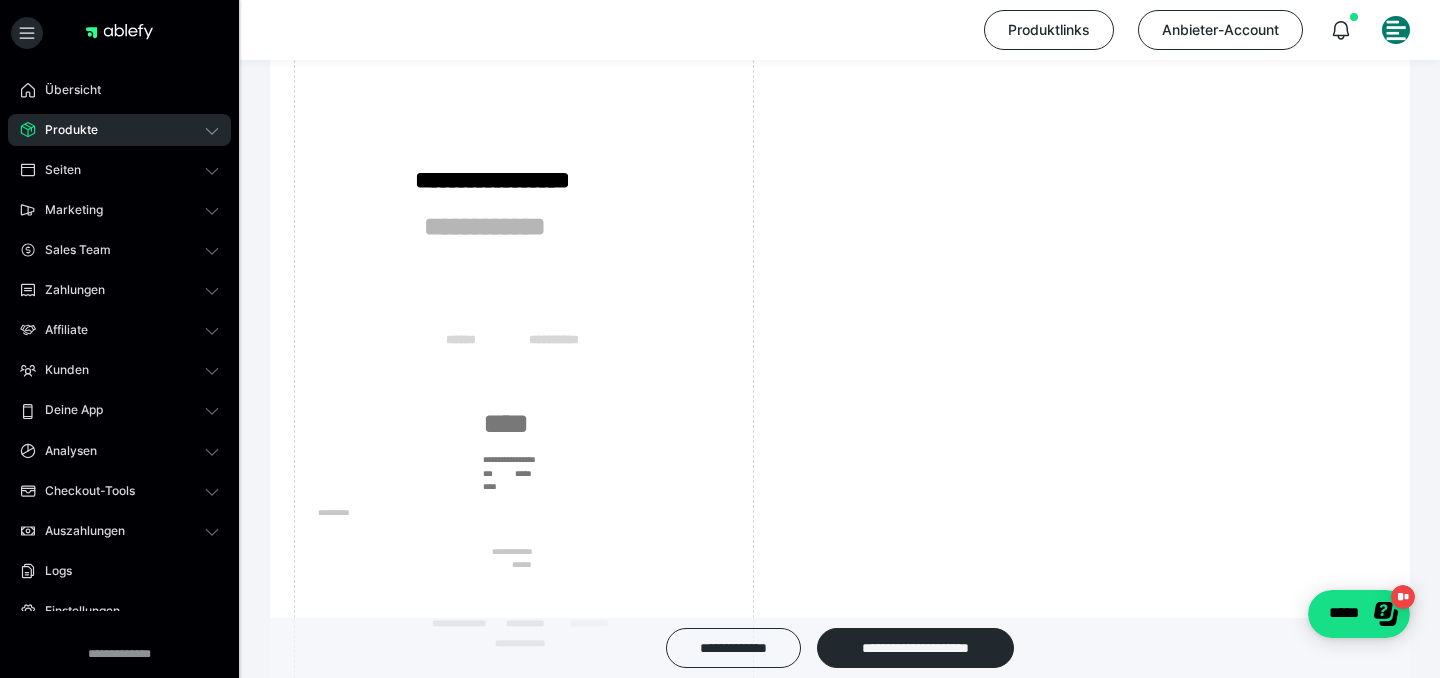 scroll, scrollTop: 314, scrollLeft: 0, axis: vertical 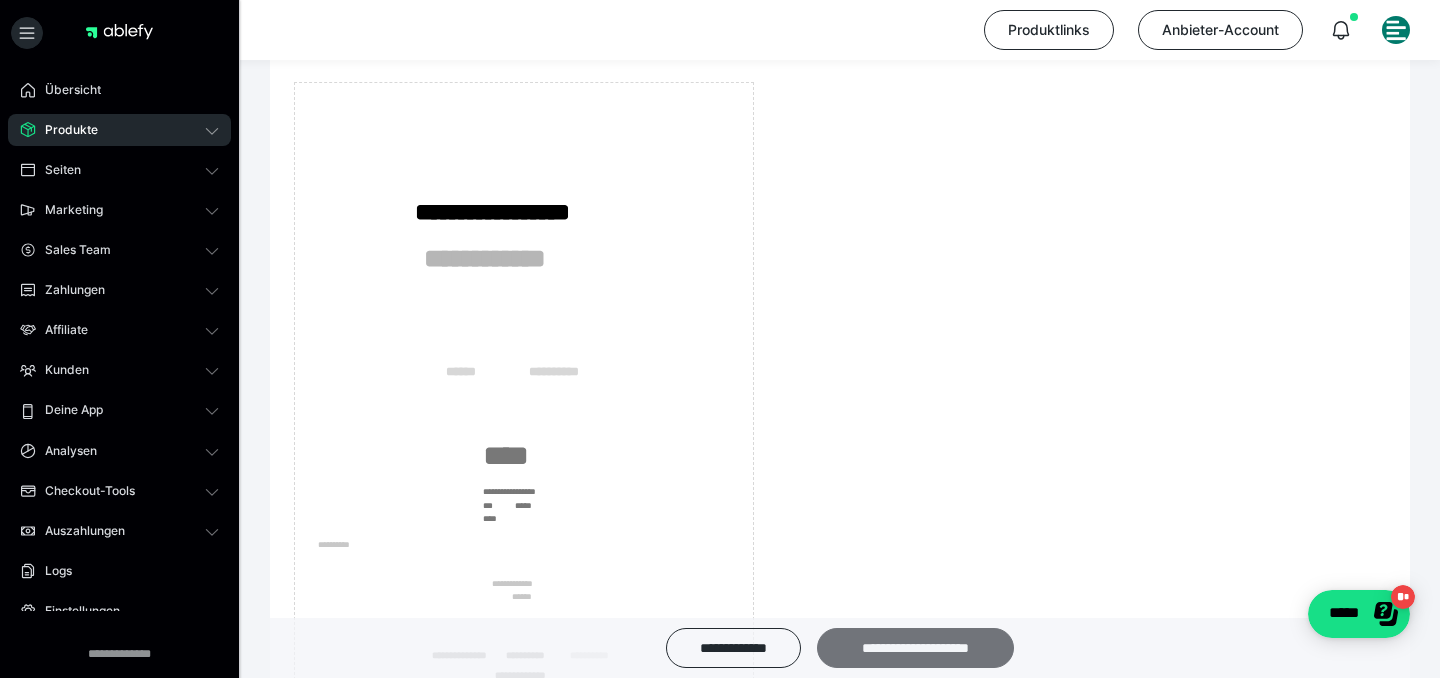 click on "**********" at bounding box center (915, 648) 